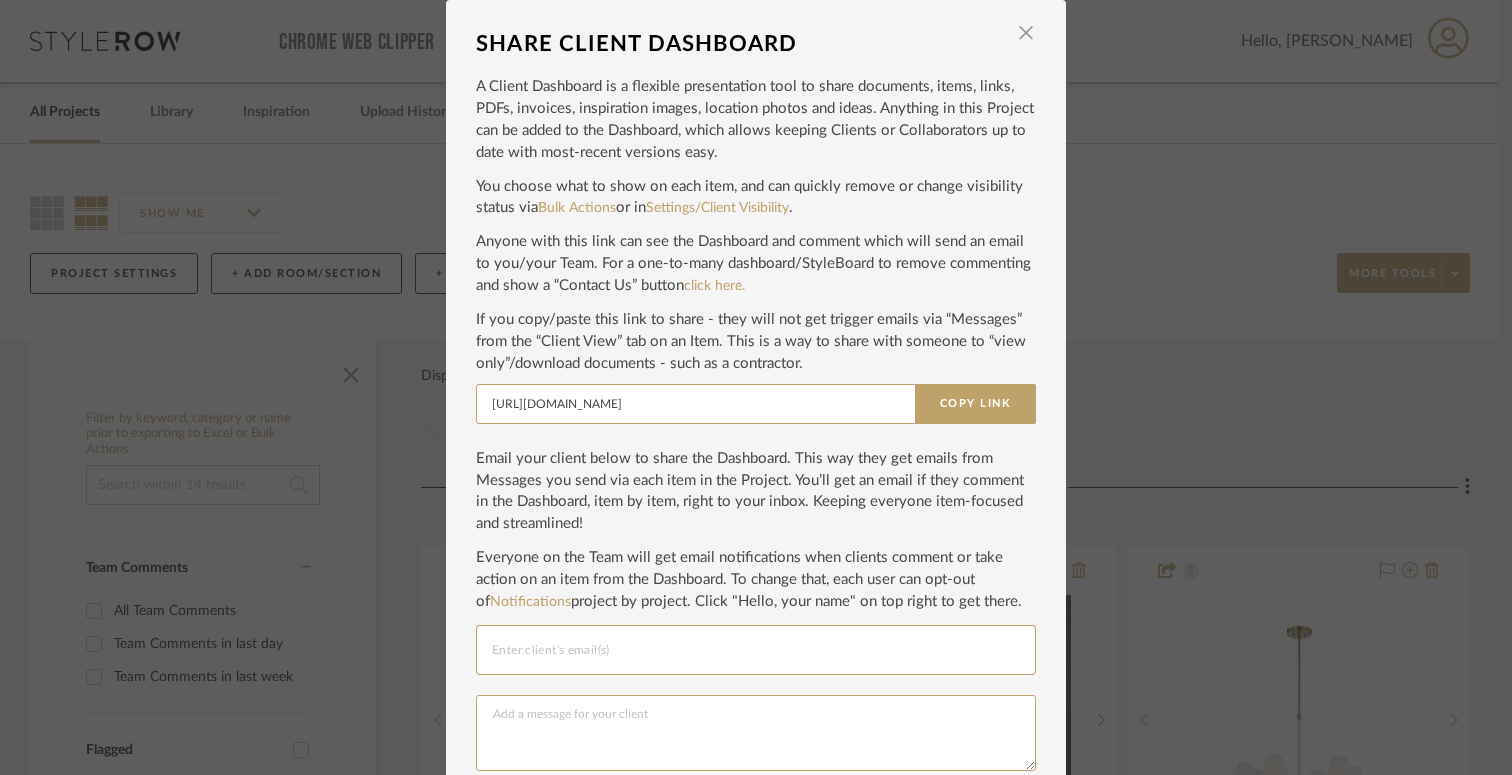scroll, scrollTop: 0, scrollLeft: 0, axis: both 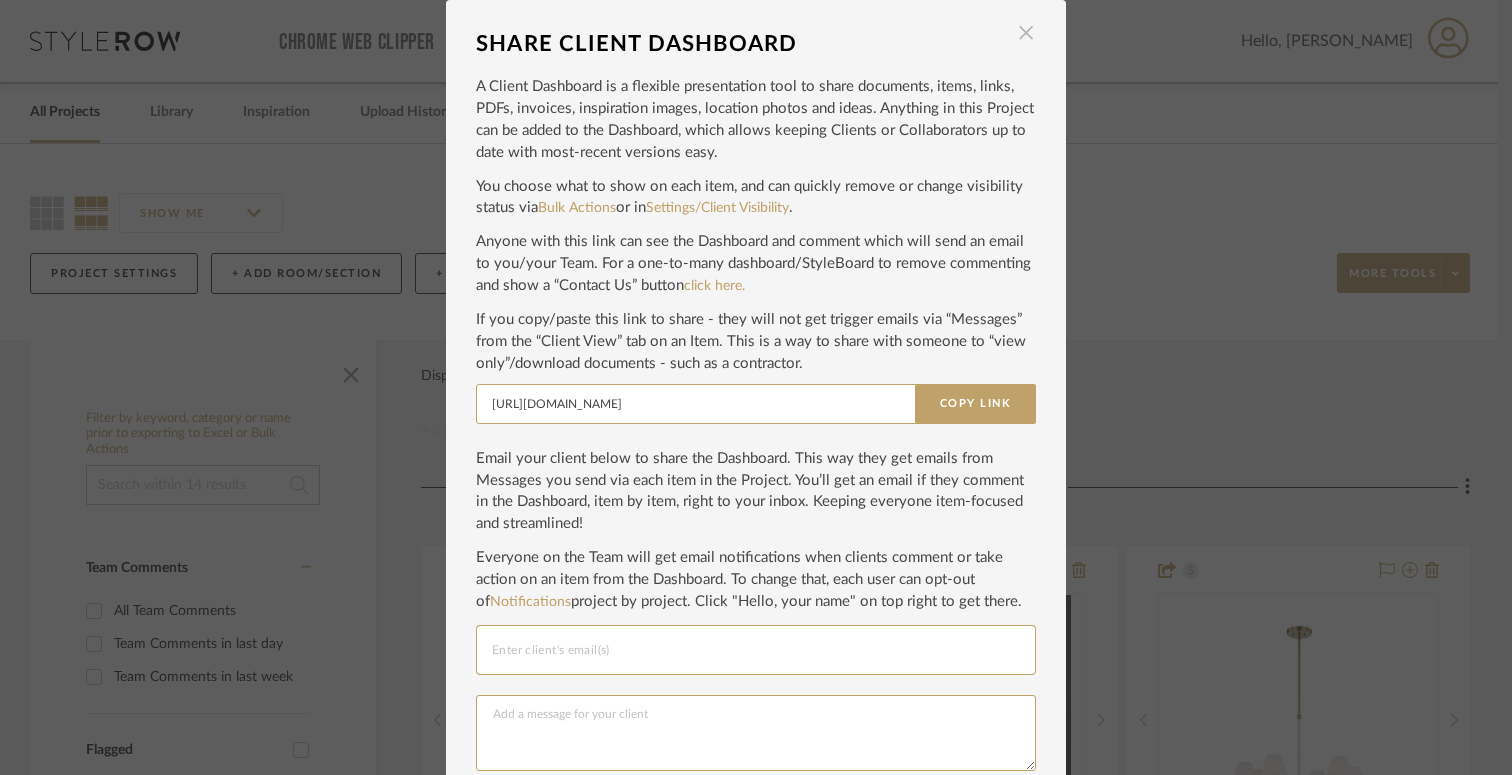 click at bounding box center [1026, 33] 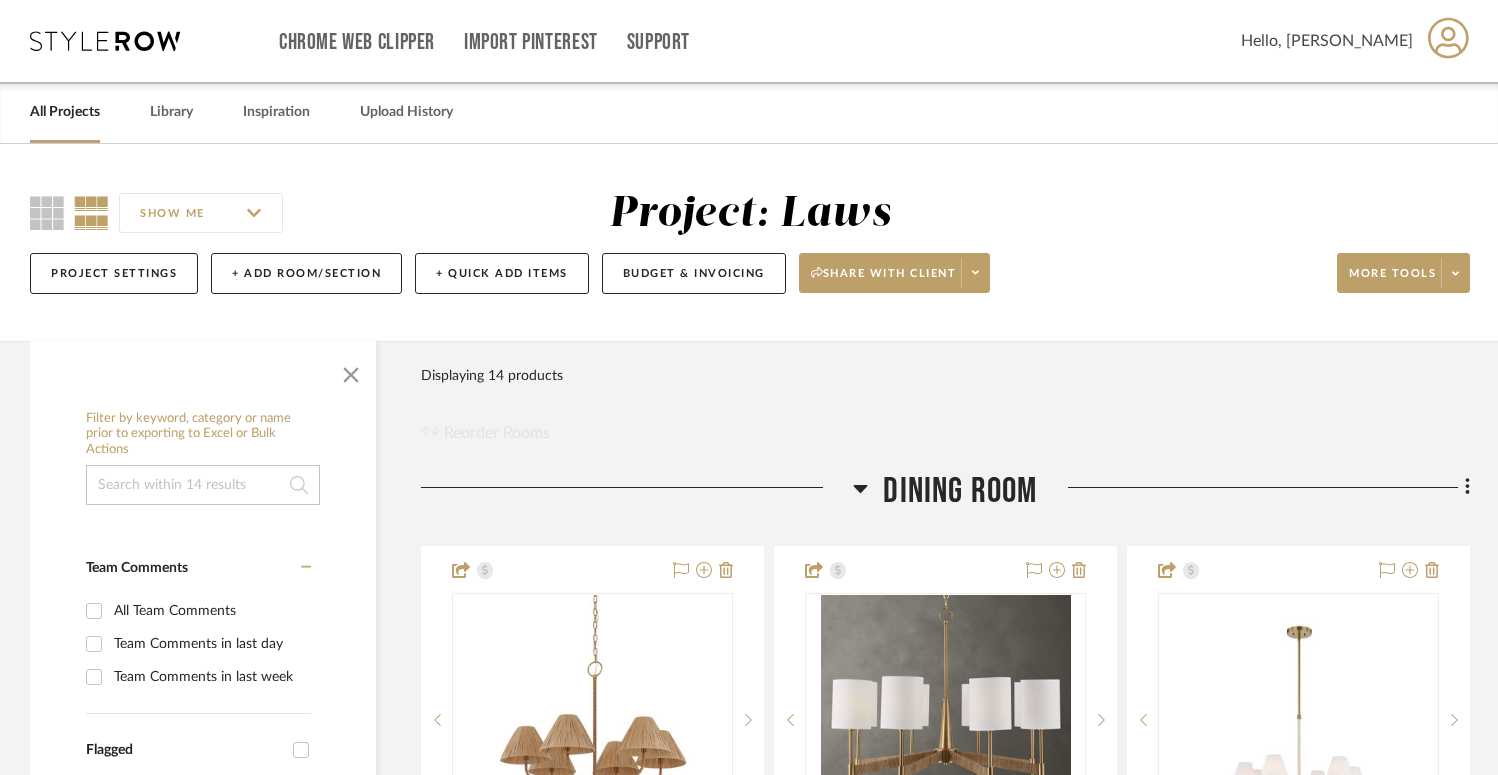 click on "All Projects" at bounding box center [65, 112] 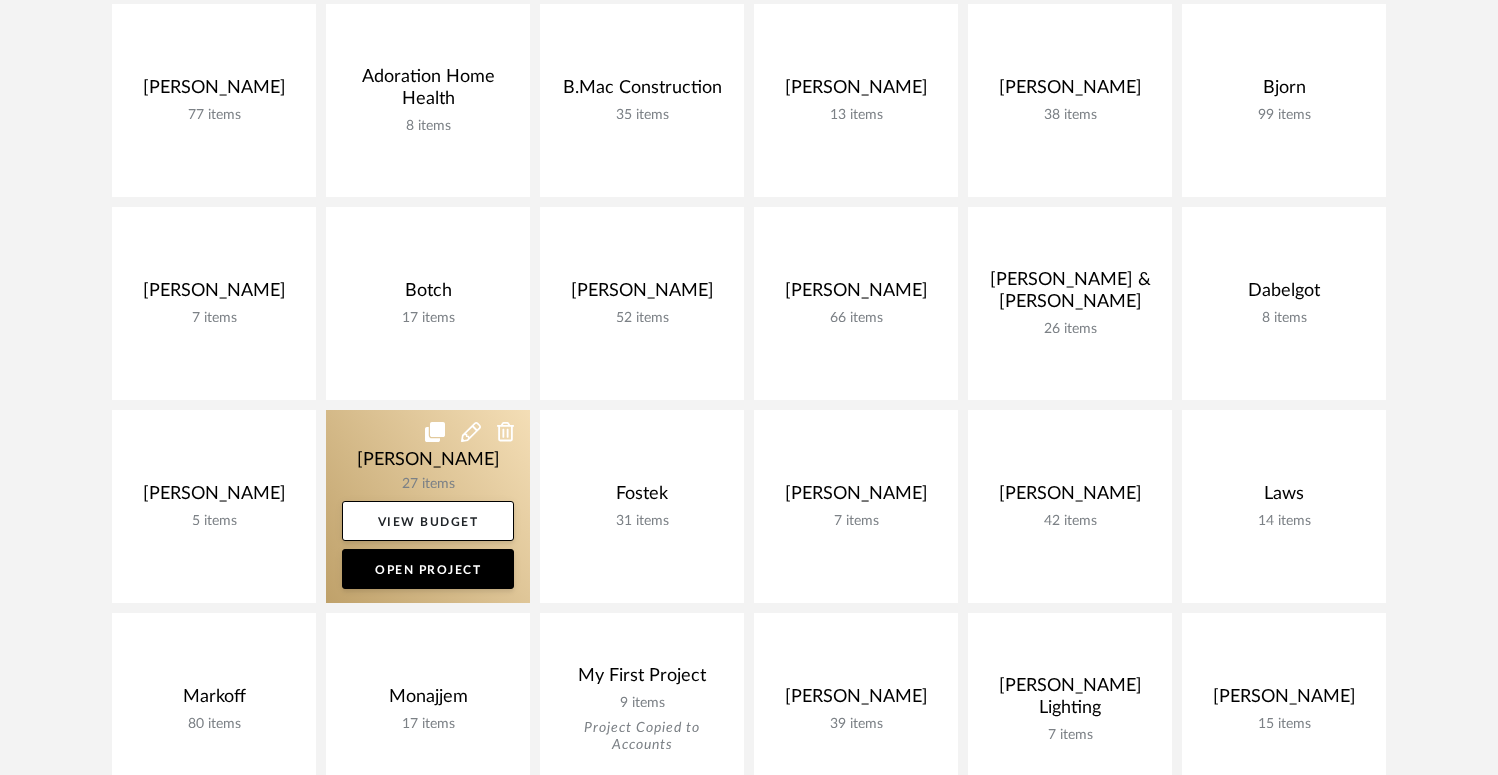 click 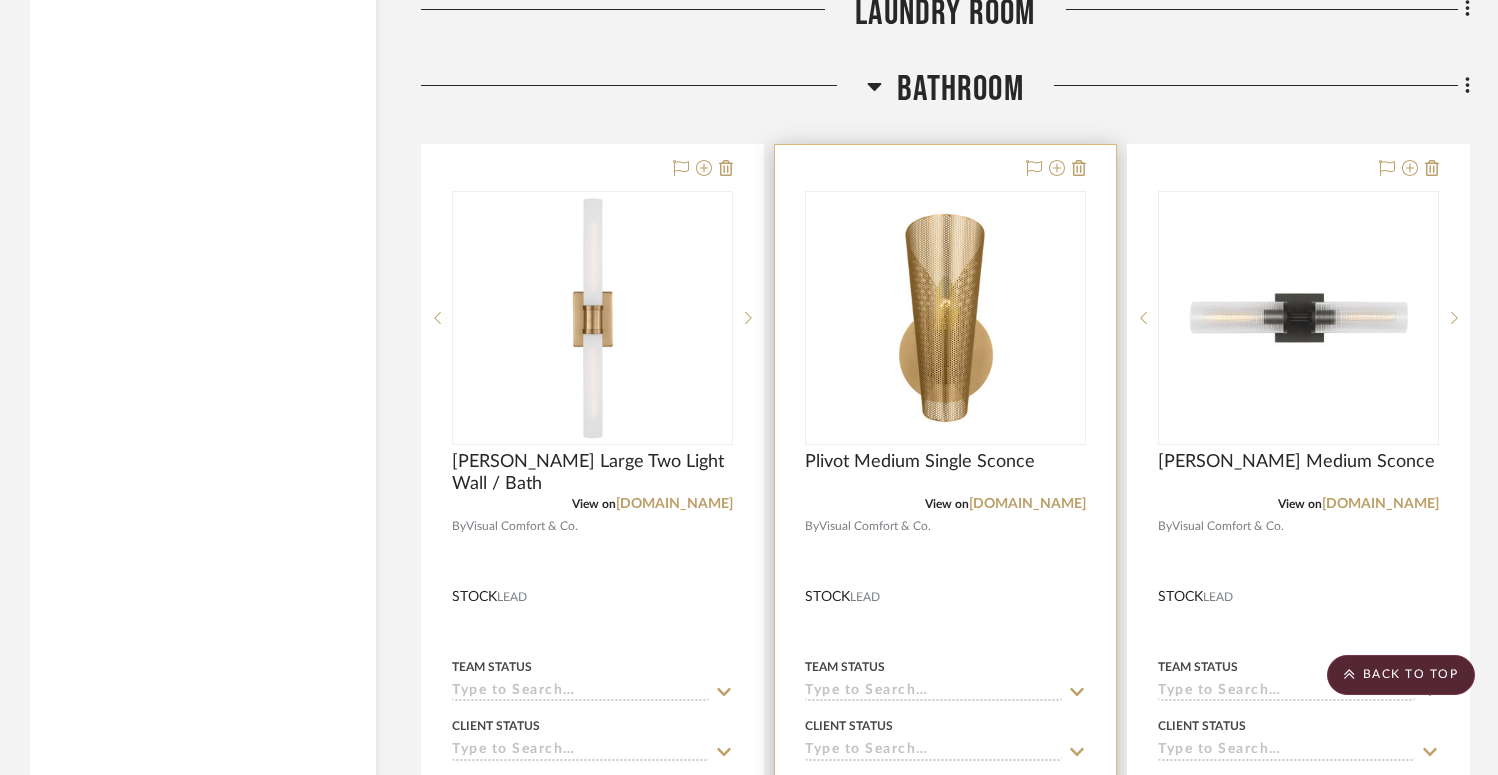 scroll, scrollTop: 11208, scrollLeft: 0, axis: vertical 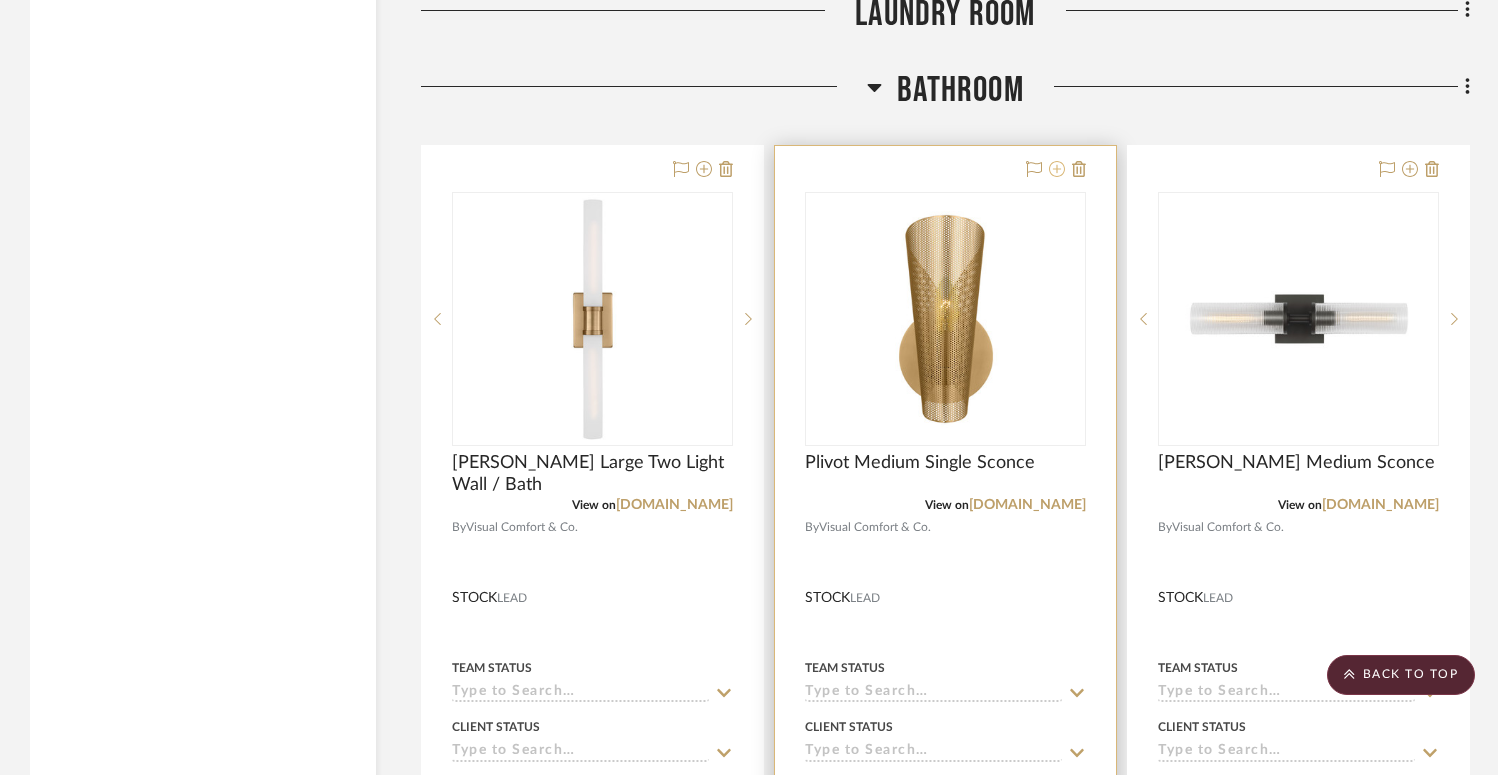click 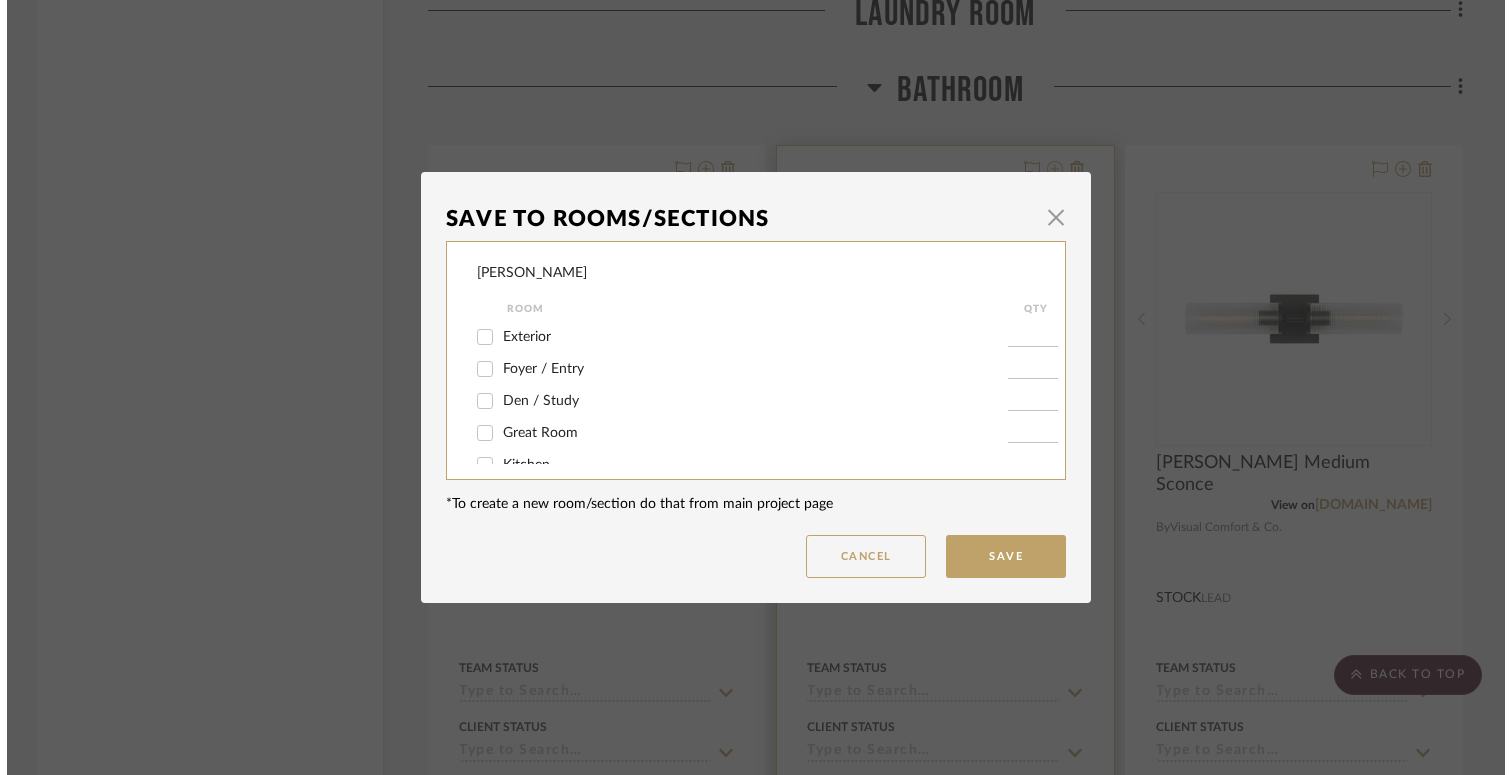 scroll, scrollTop: 0, scrollLeft: 0, axis: both 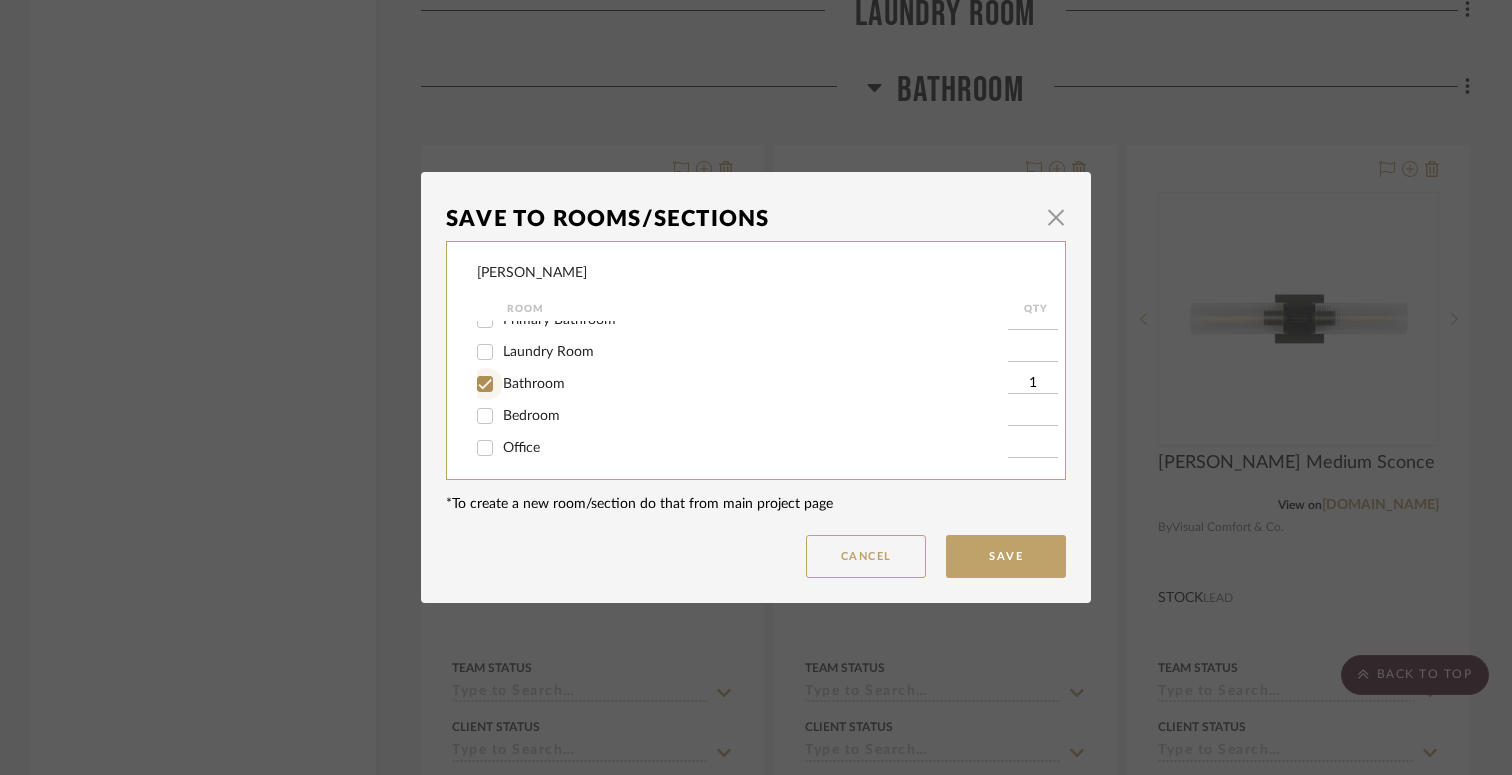 click on "Bathroom" at bounding box center [485, 384] 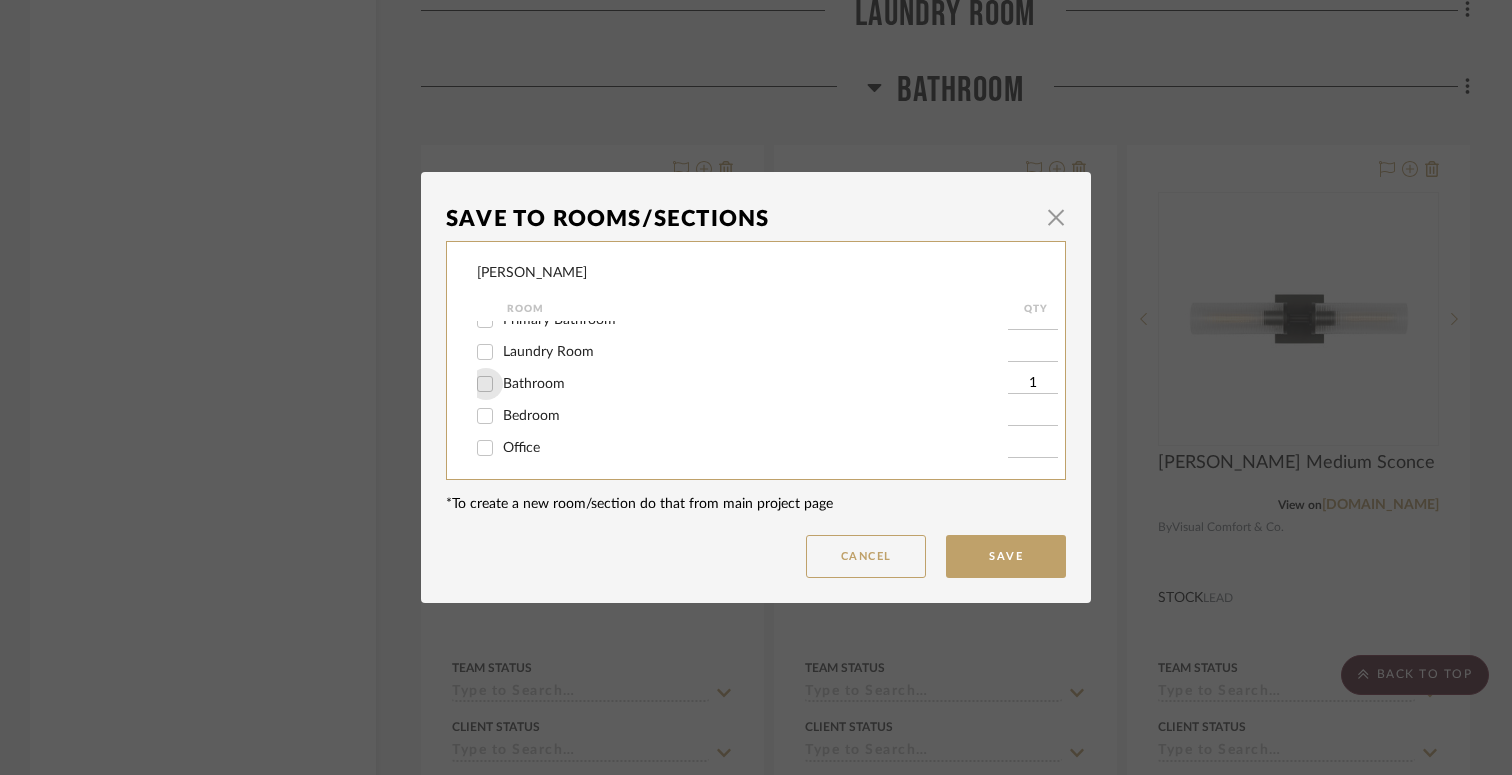 checkbox on "false" 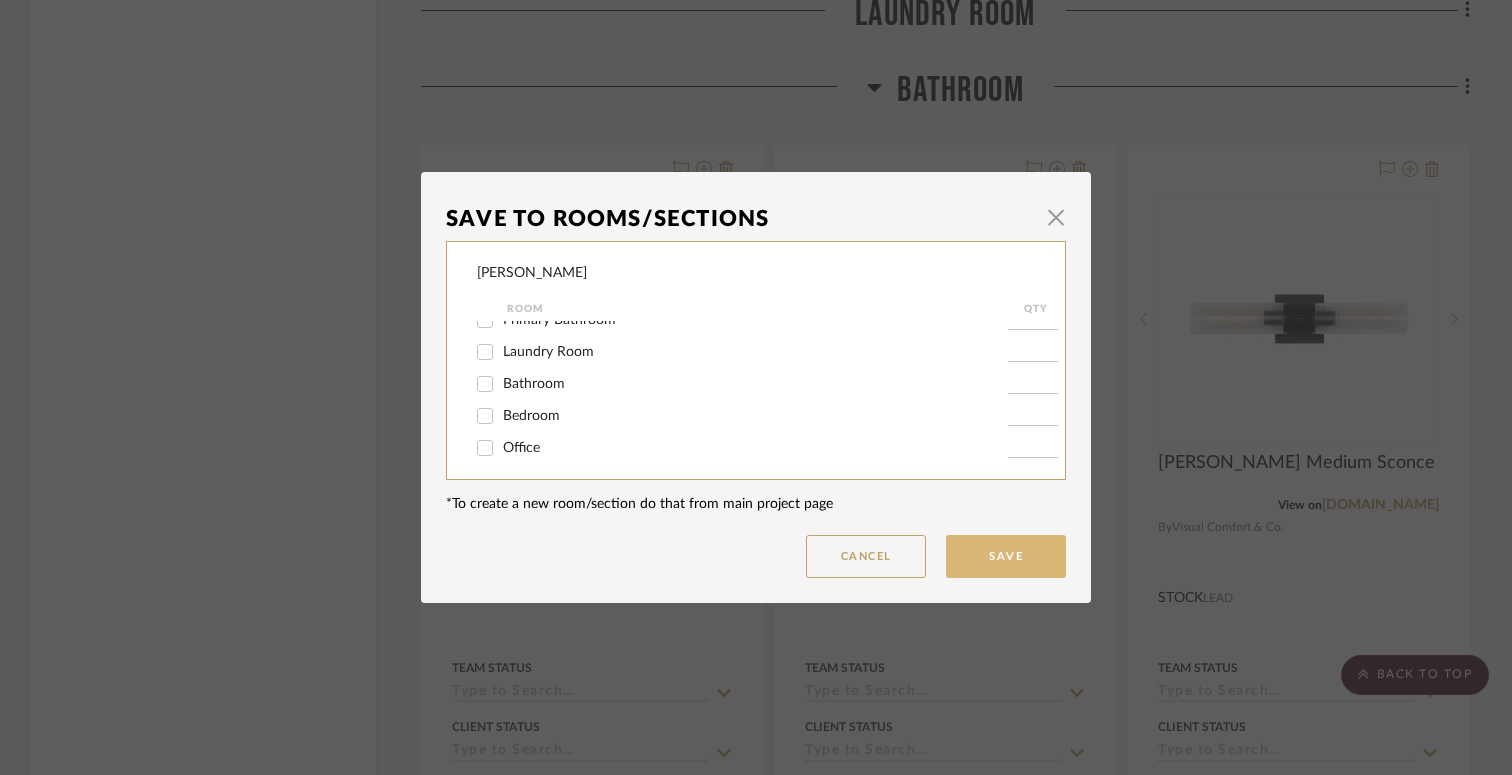 click on "Save" at bounding box center [1006, 556] 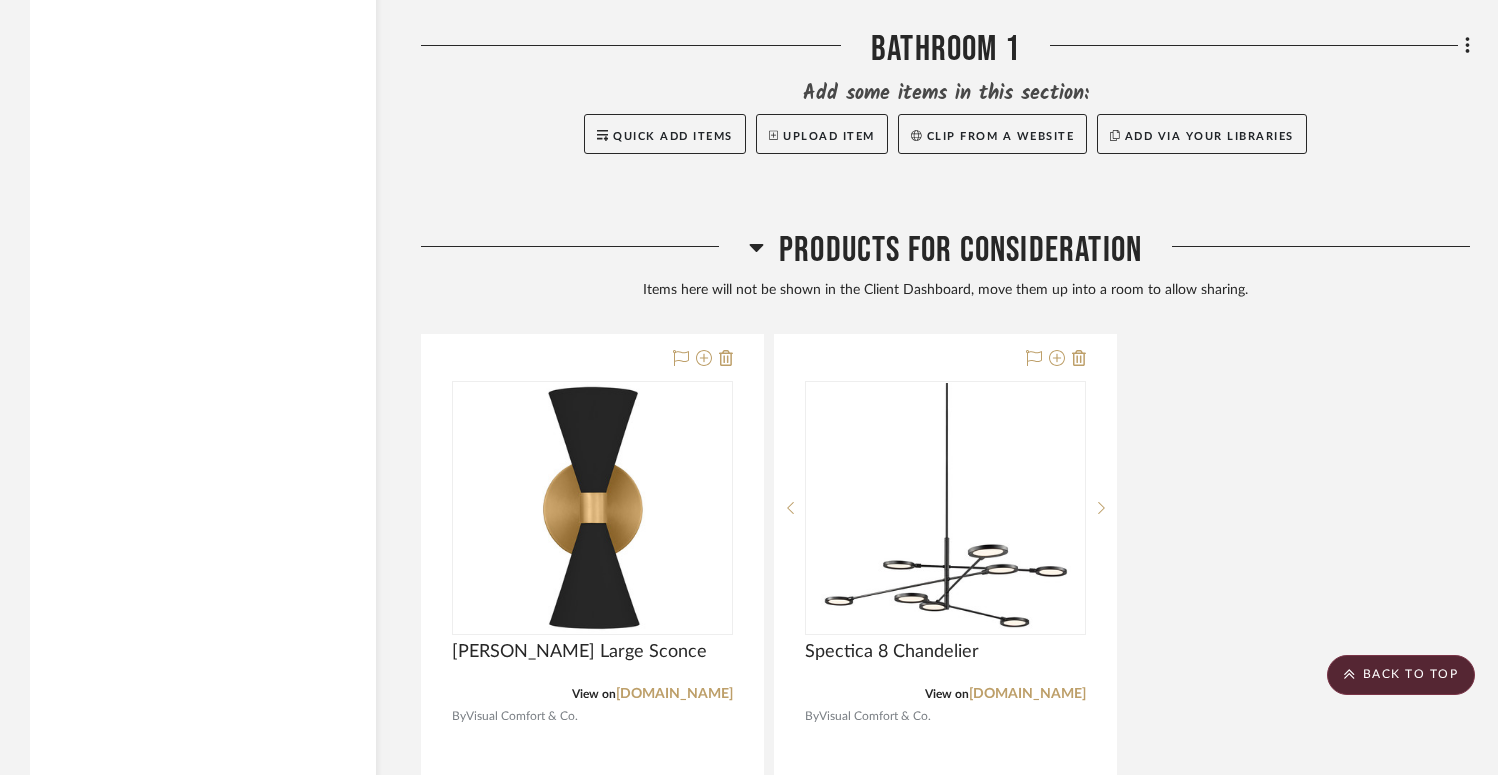 scroll, scrollTop: 13412, scrollLeft: 0, axis: vertical 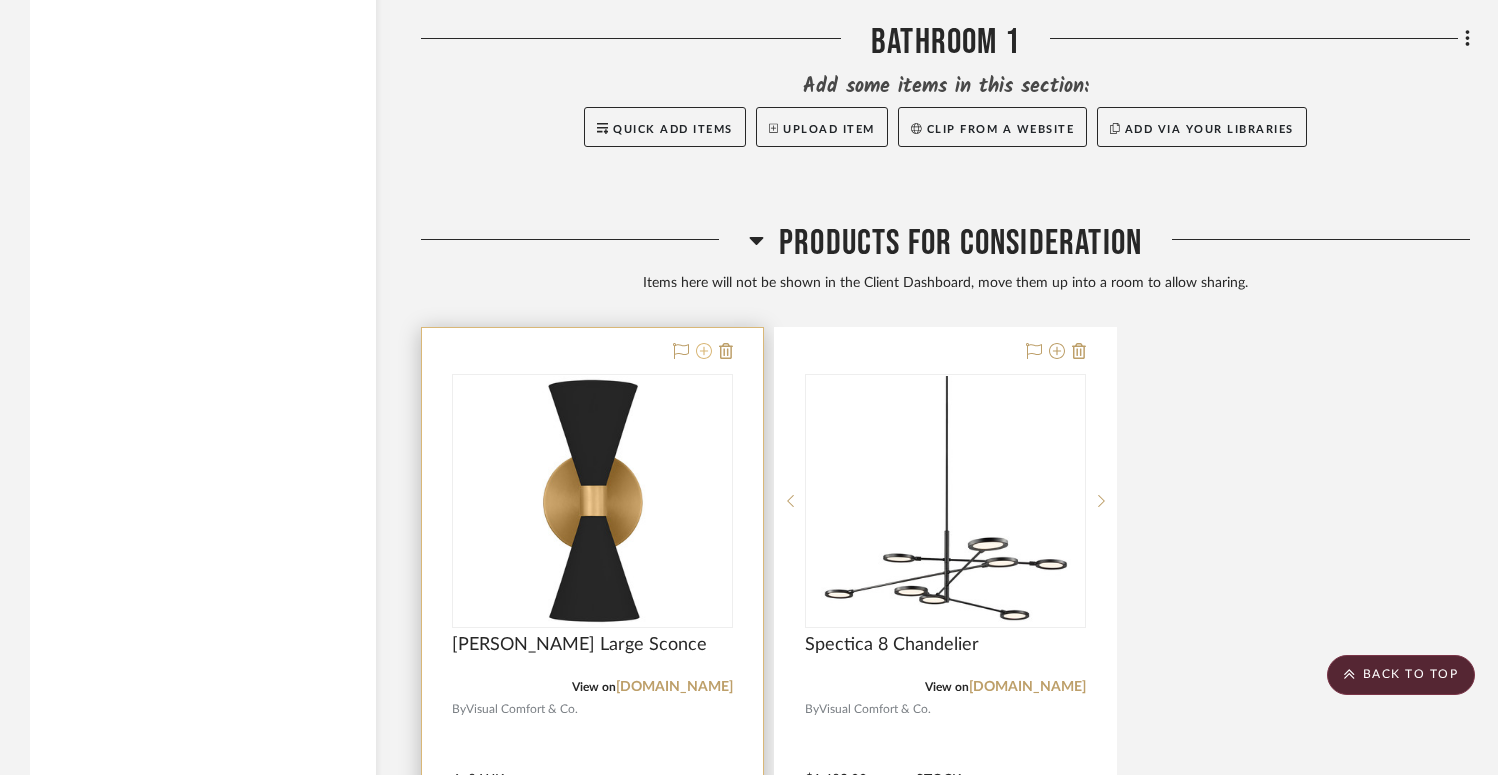 click 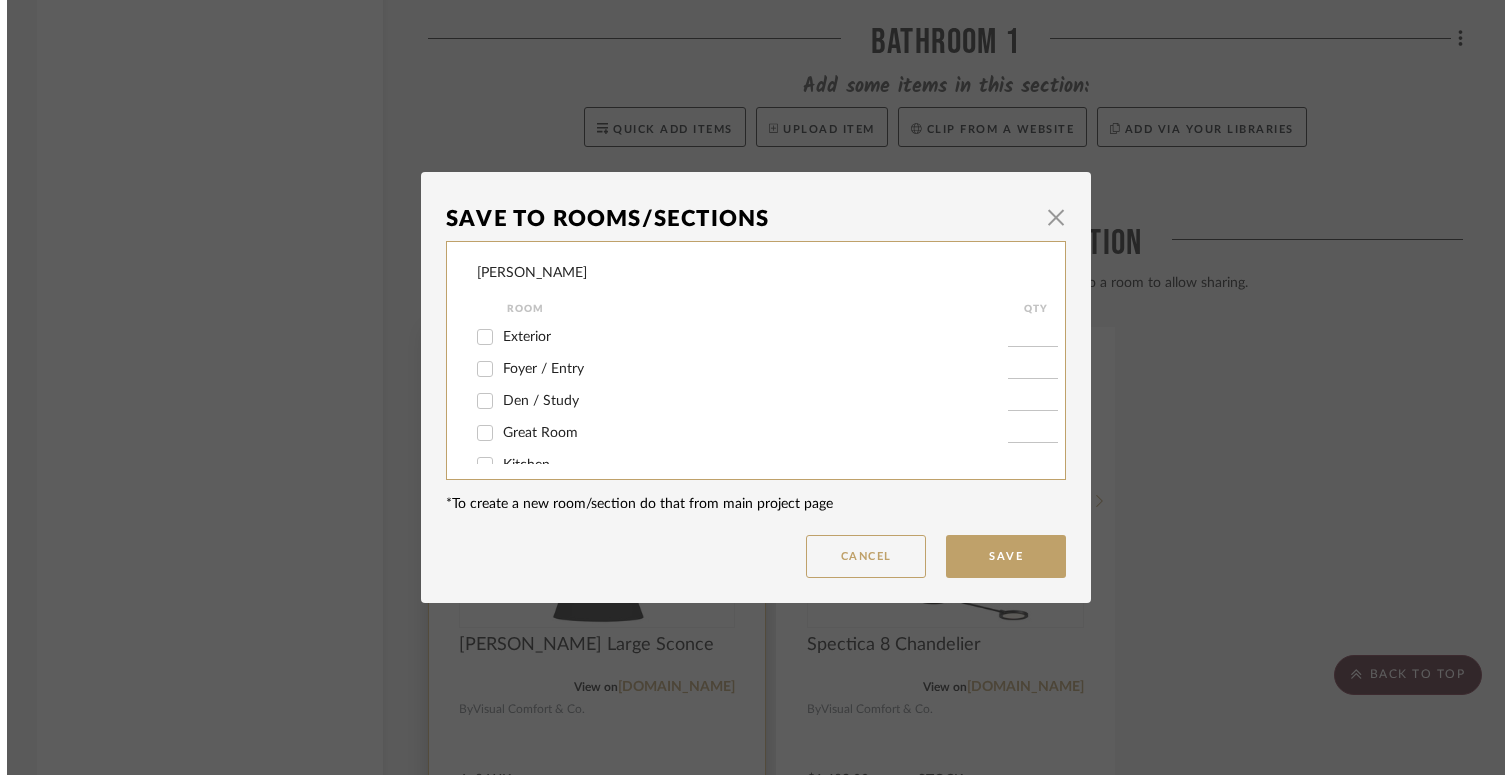 scroll, scrollTop: 0, scrollLeft: 0, axis: both 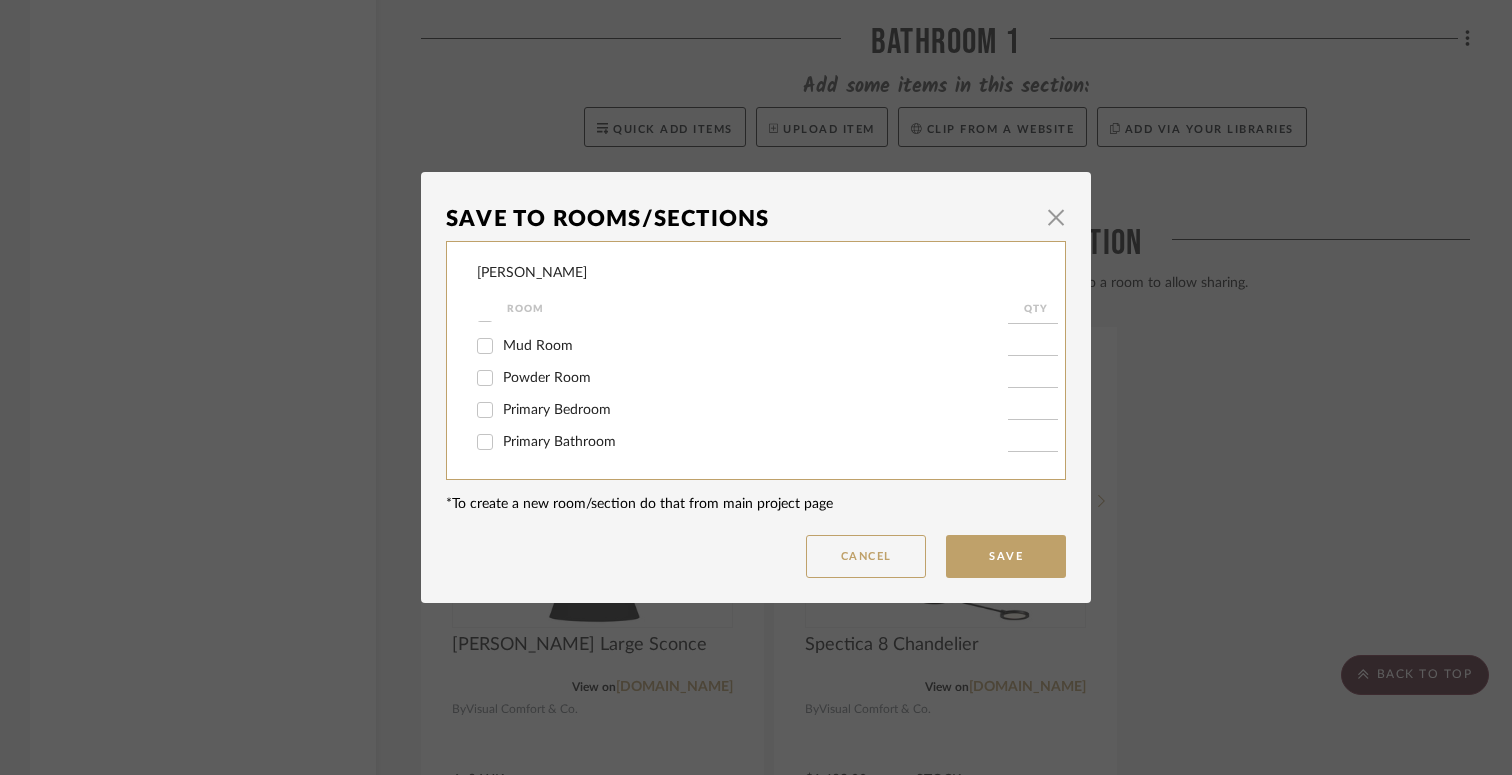 click on "Powder Room" at bounding box center (547, 378) 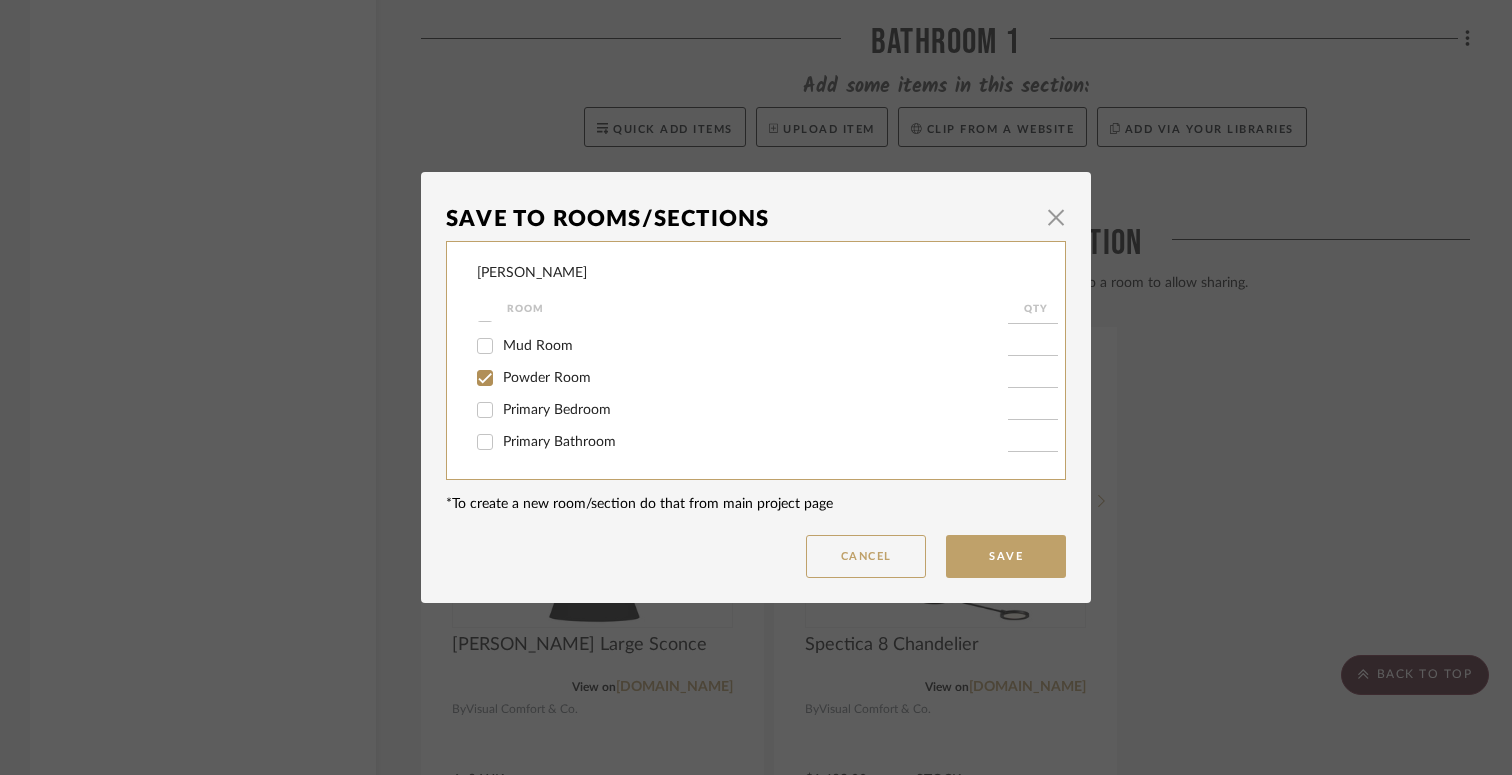 checkbox on "true" 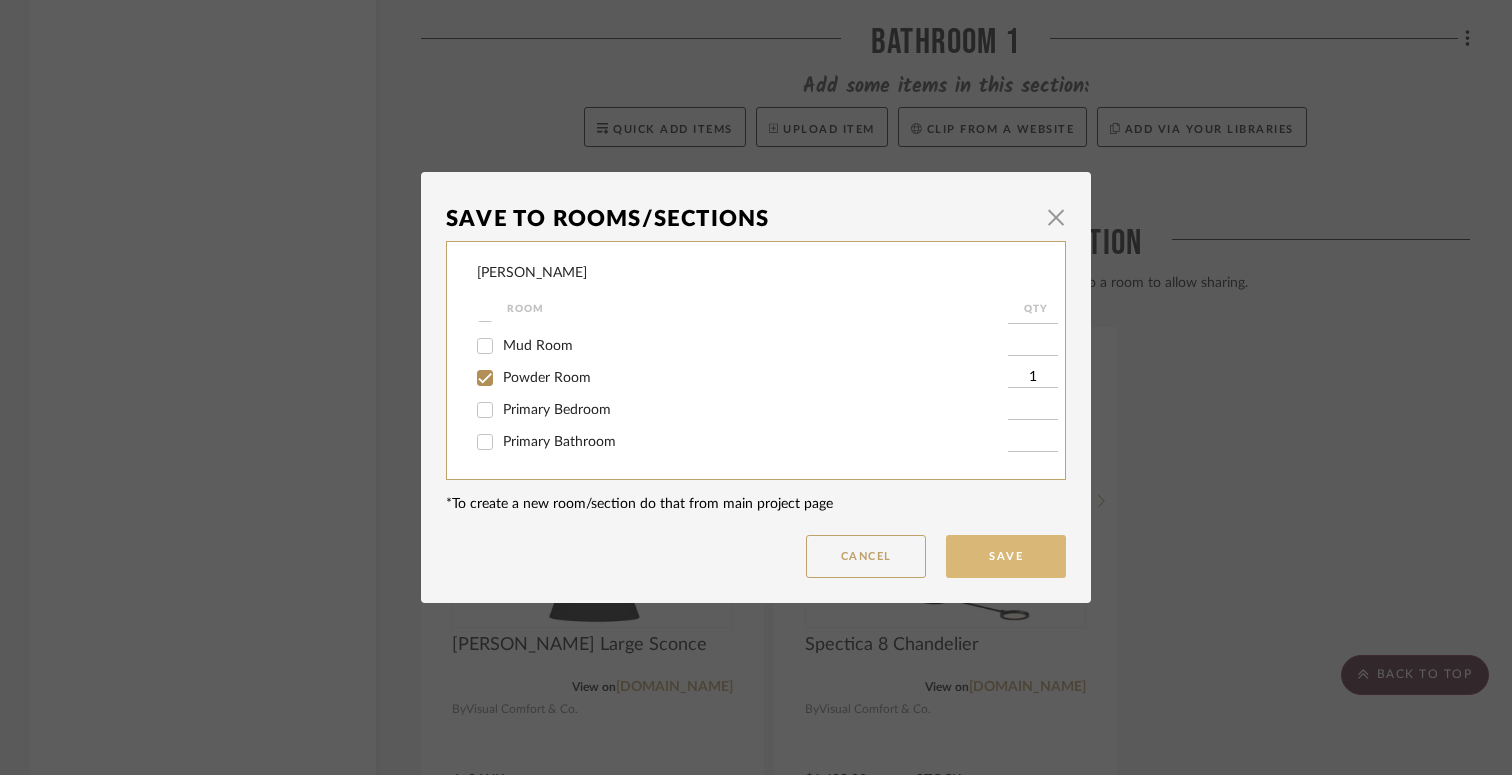 click on "Save" at bounding box center (1006, 556) 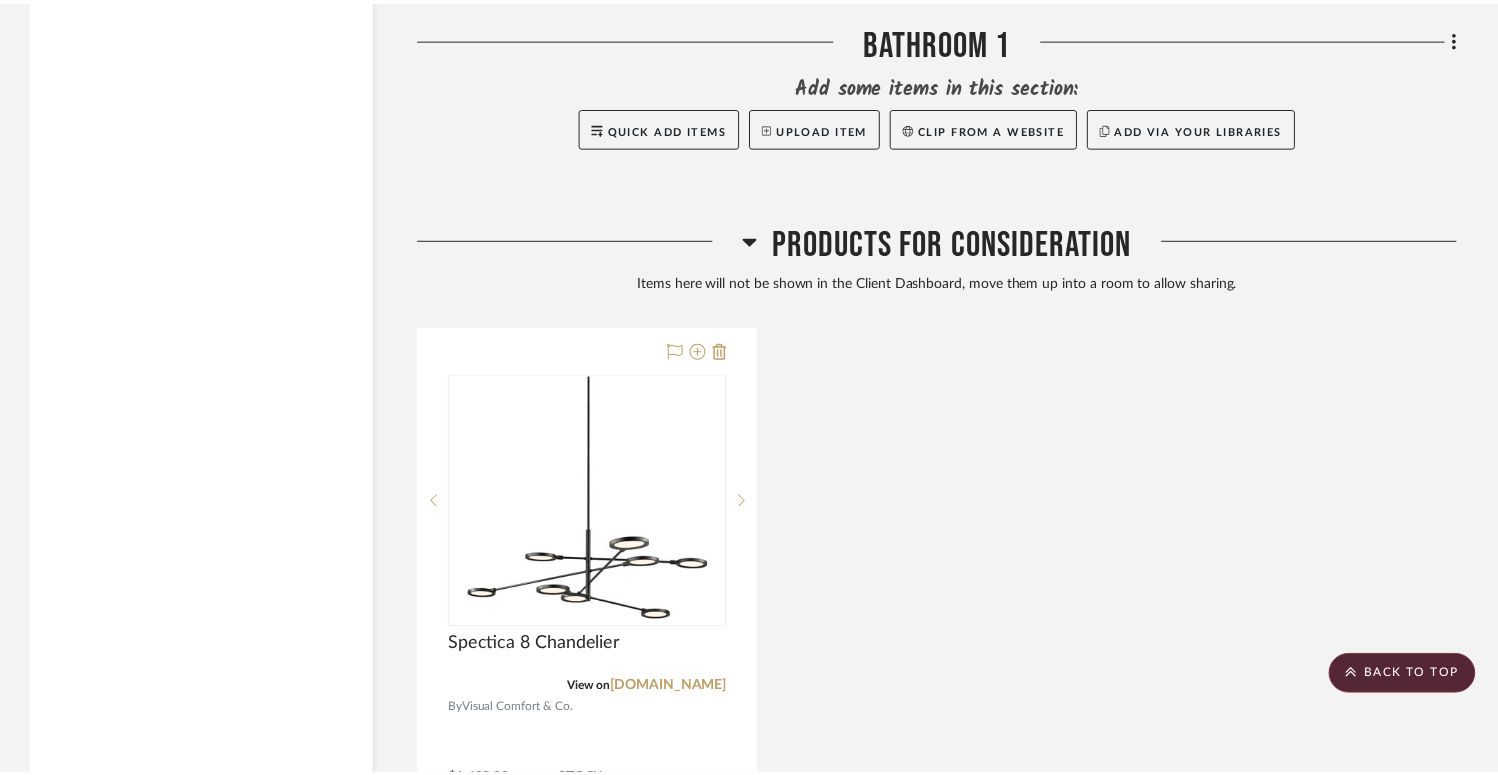 scroll, scrollTop: 13412, scrollLeft: 0, axis: vertical 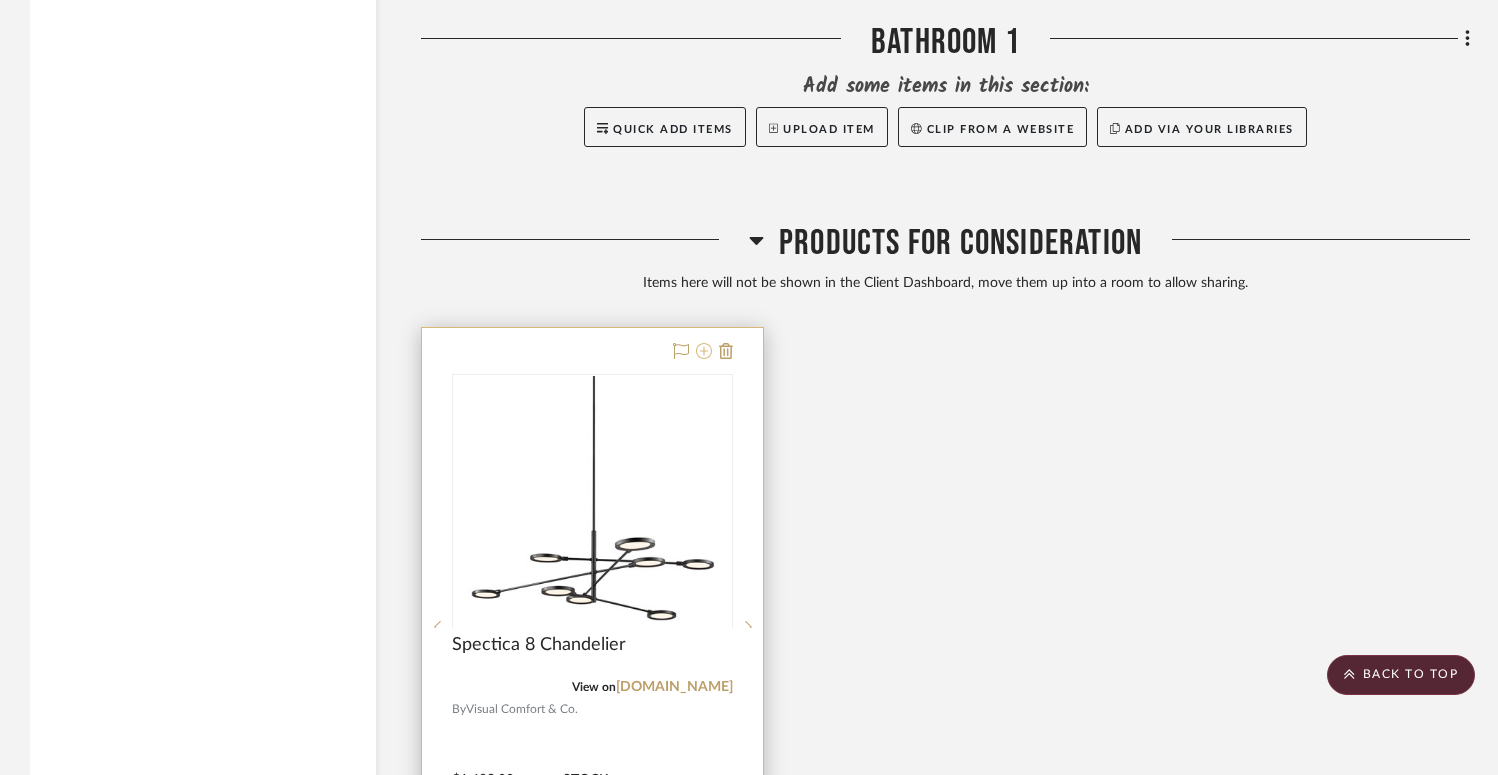 click 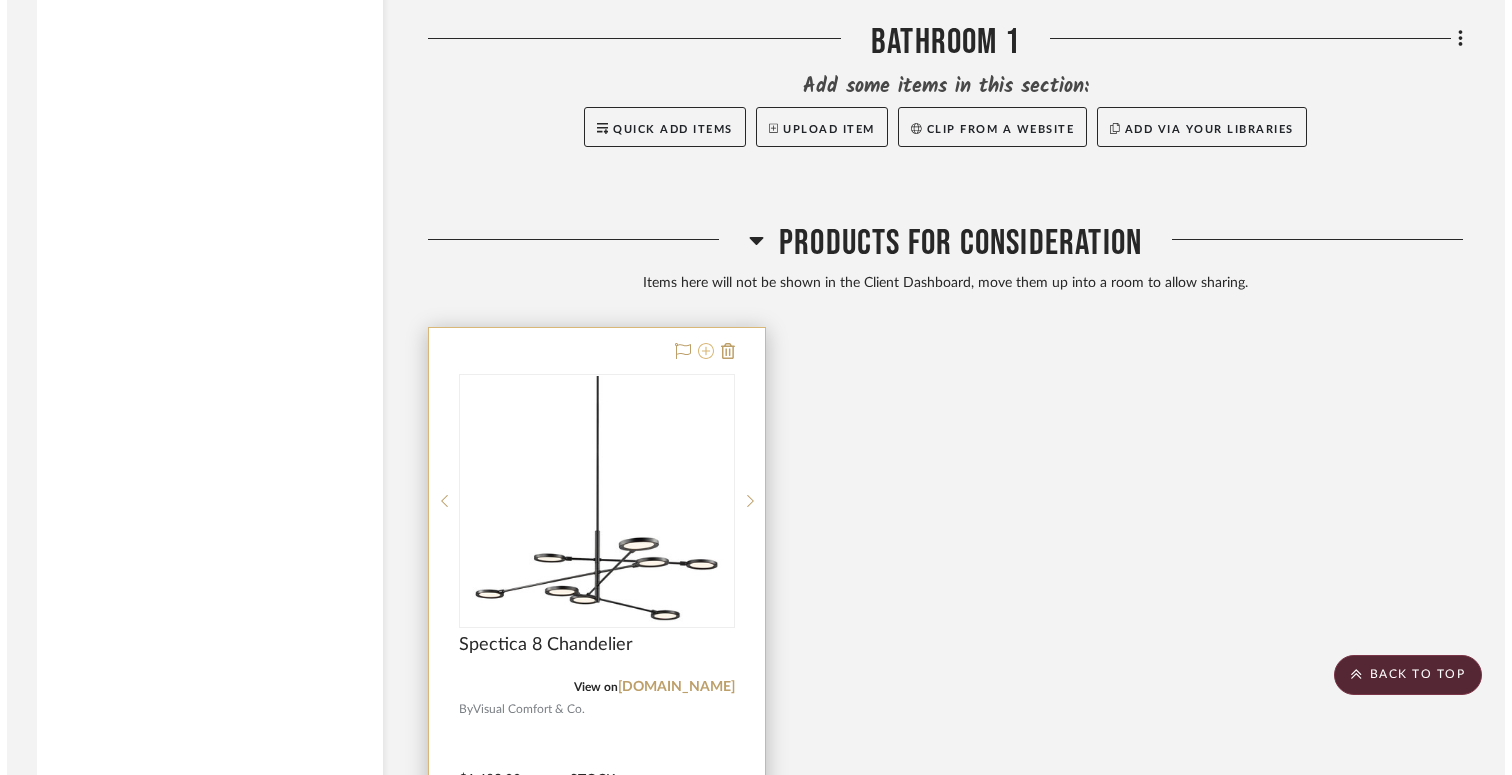 scroll, scrollTop: 0, scrollLeft: 0, axis: both 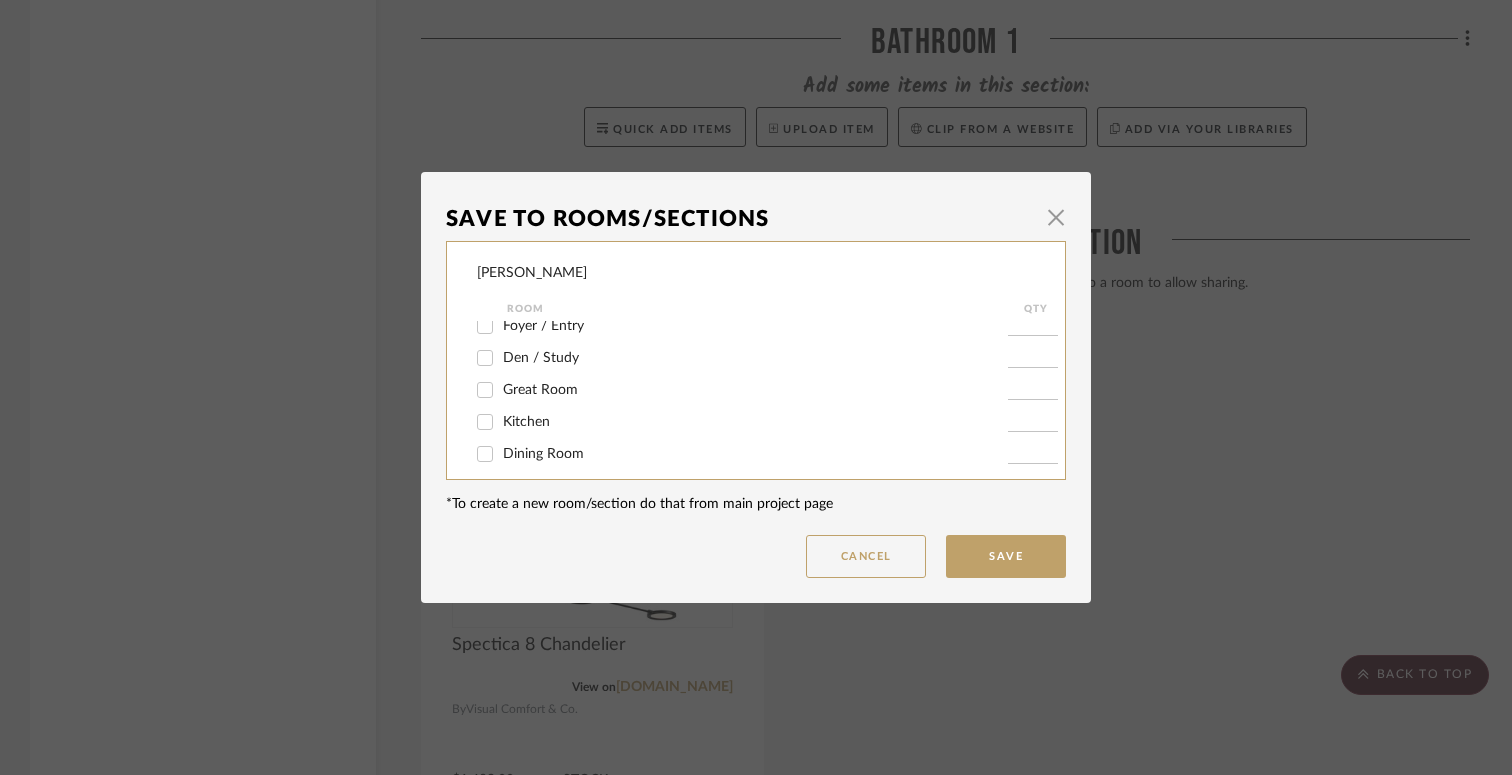 click on "Den / Study" at bounding box center [541, 358] 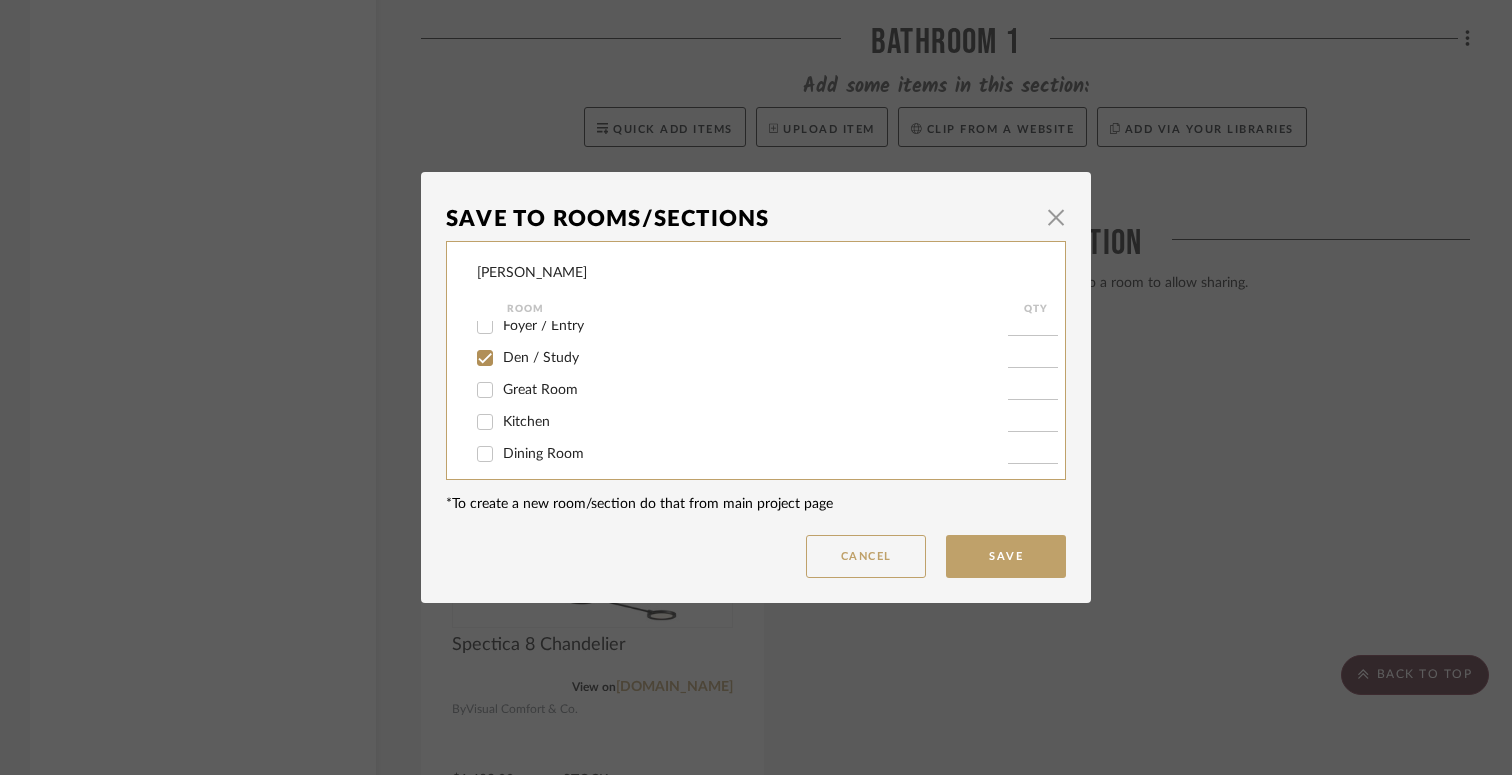 checkbox on "true" 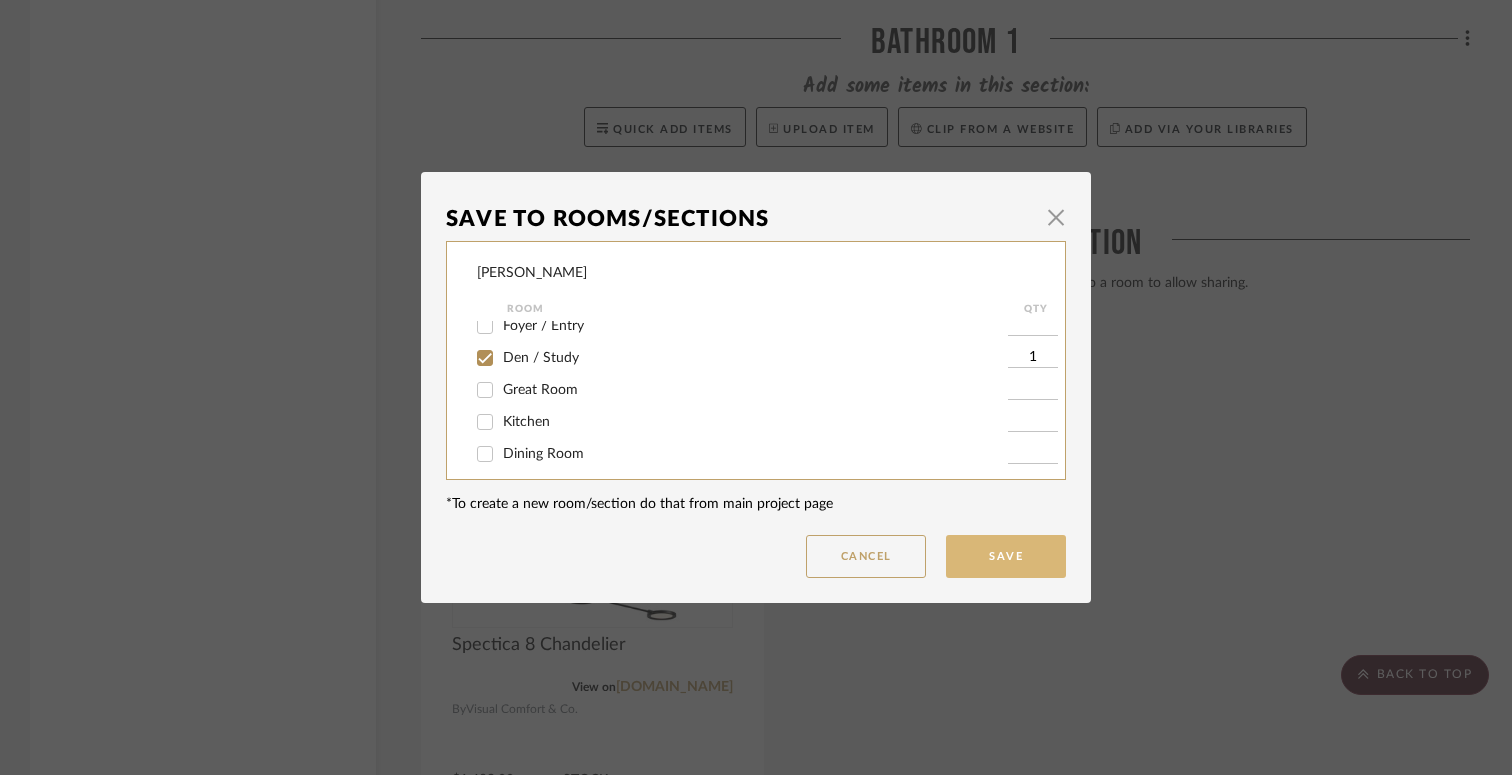 click on "Save" at bounding box center [1006, 556] 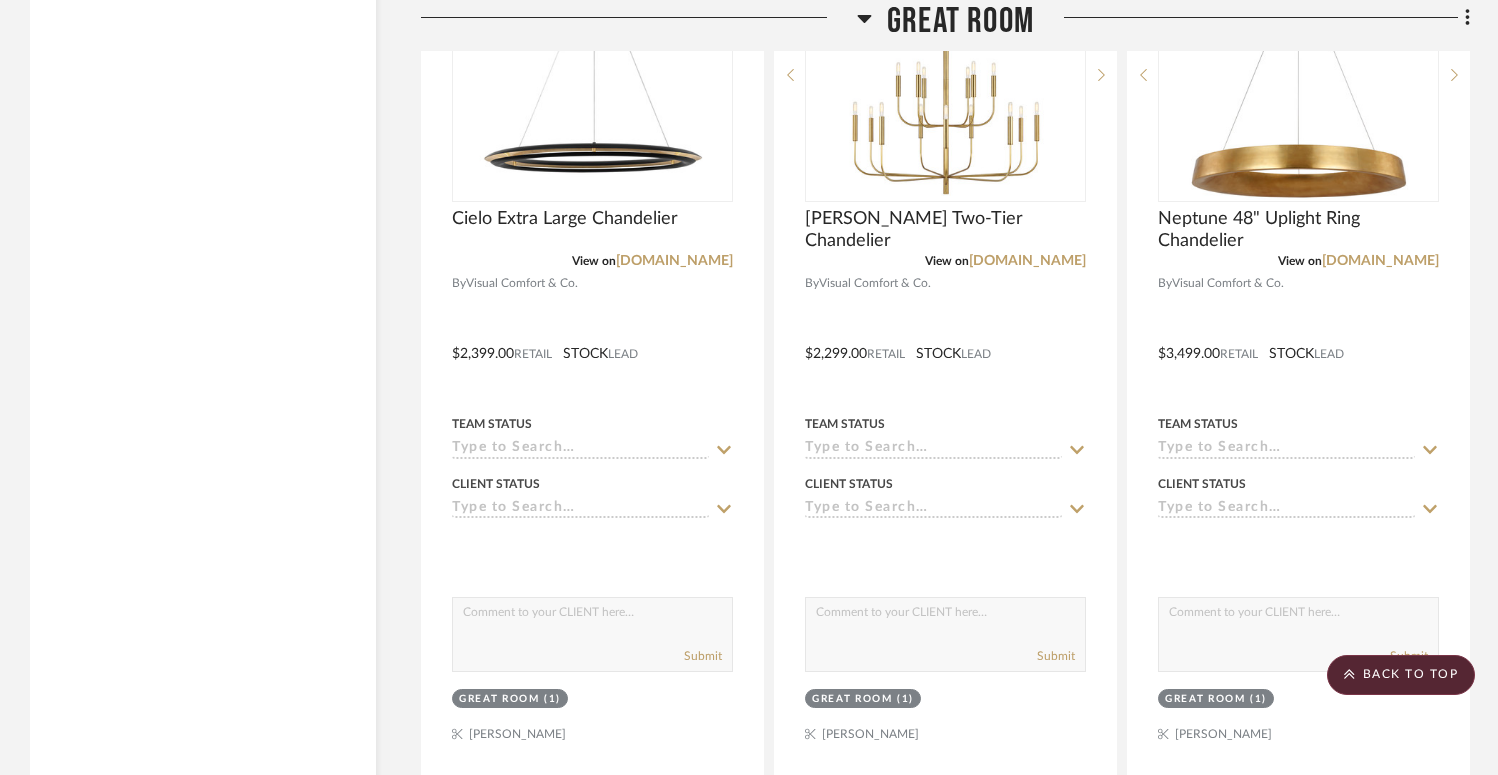 scroll, scrollTop: 3275, scrollLeft: 0, axis: vertical 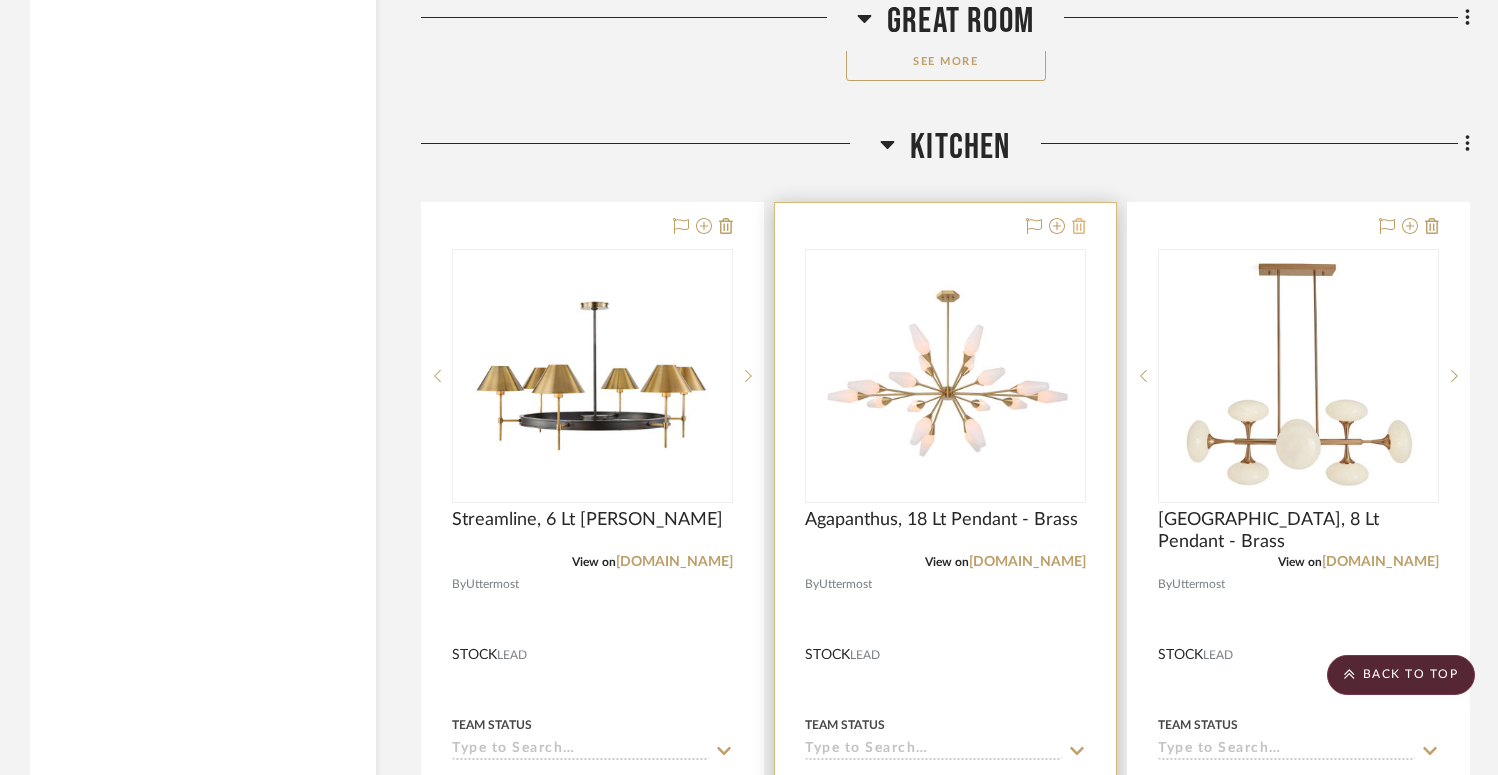click 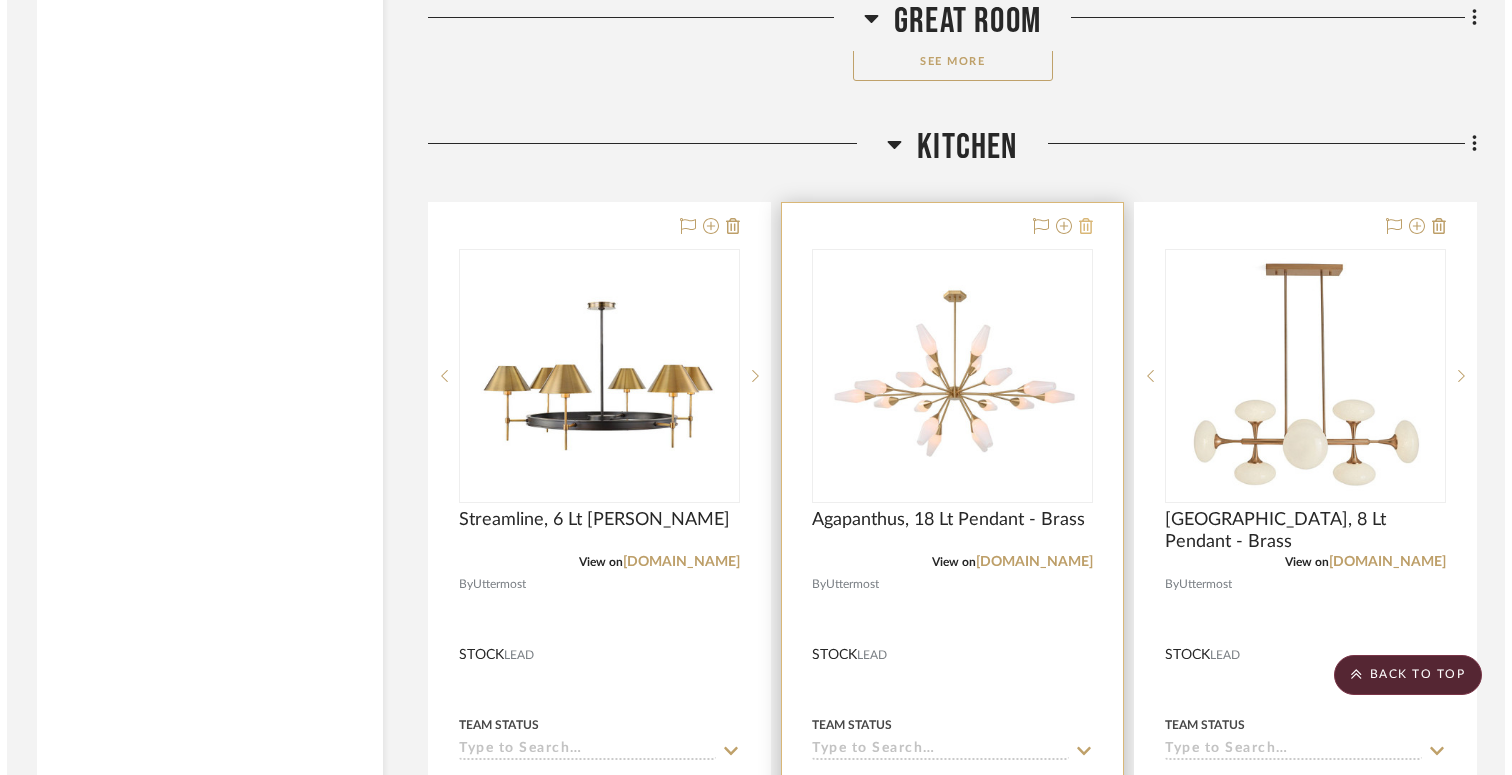 scroll, scrollTop: 0, scrollLeft: 0, axis: both 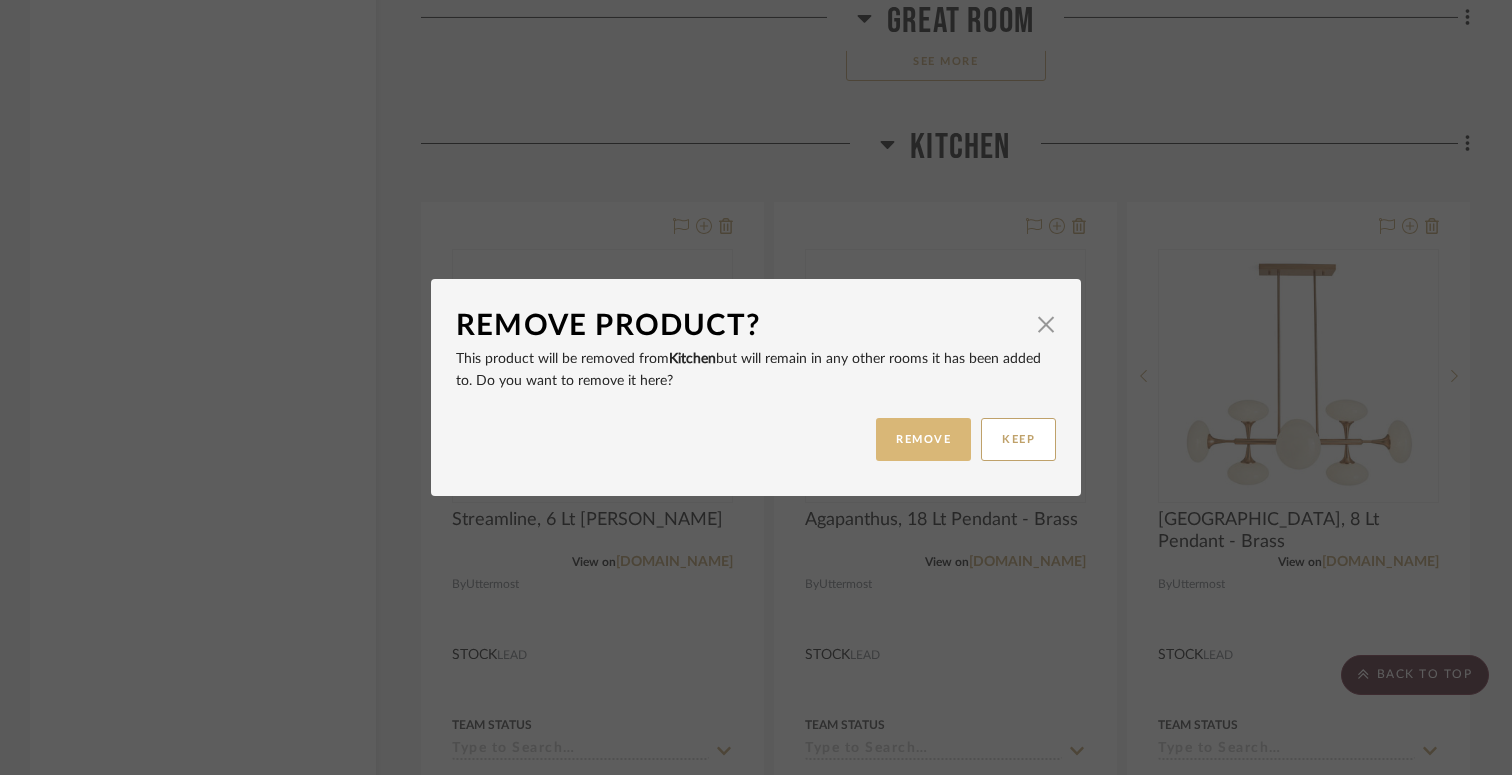 click on "REMOVE" at bounding box center (923, 439) 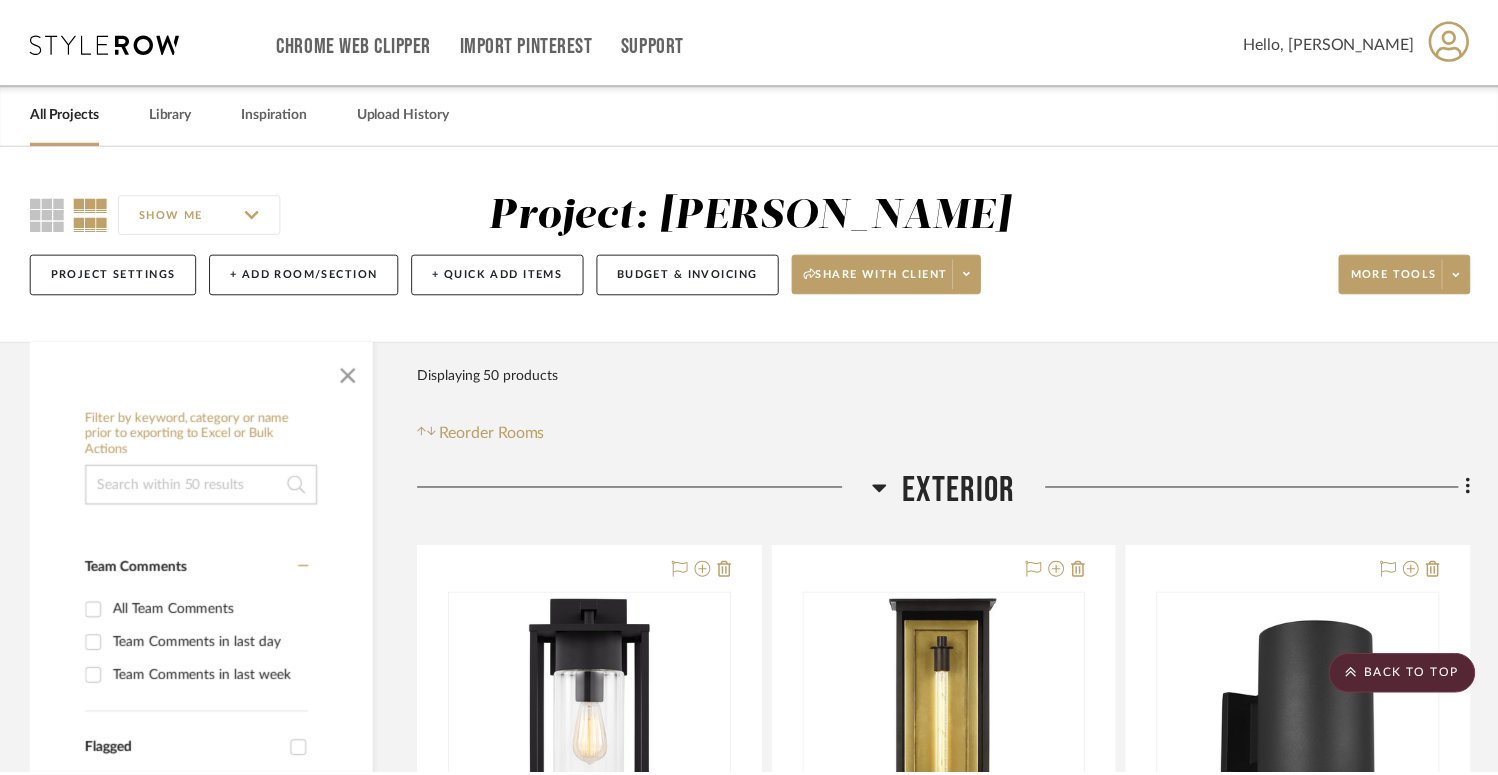 scroll, scrollTop: 6219, scrollLeft: 0, axis: vertical 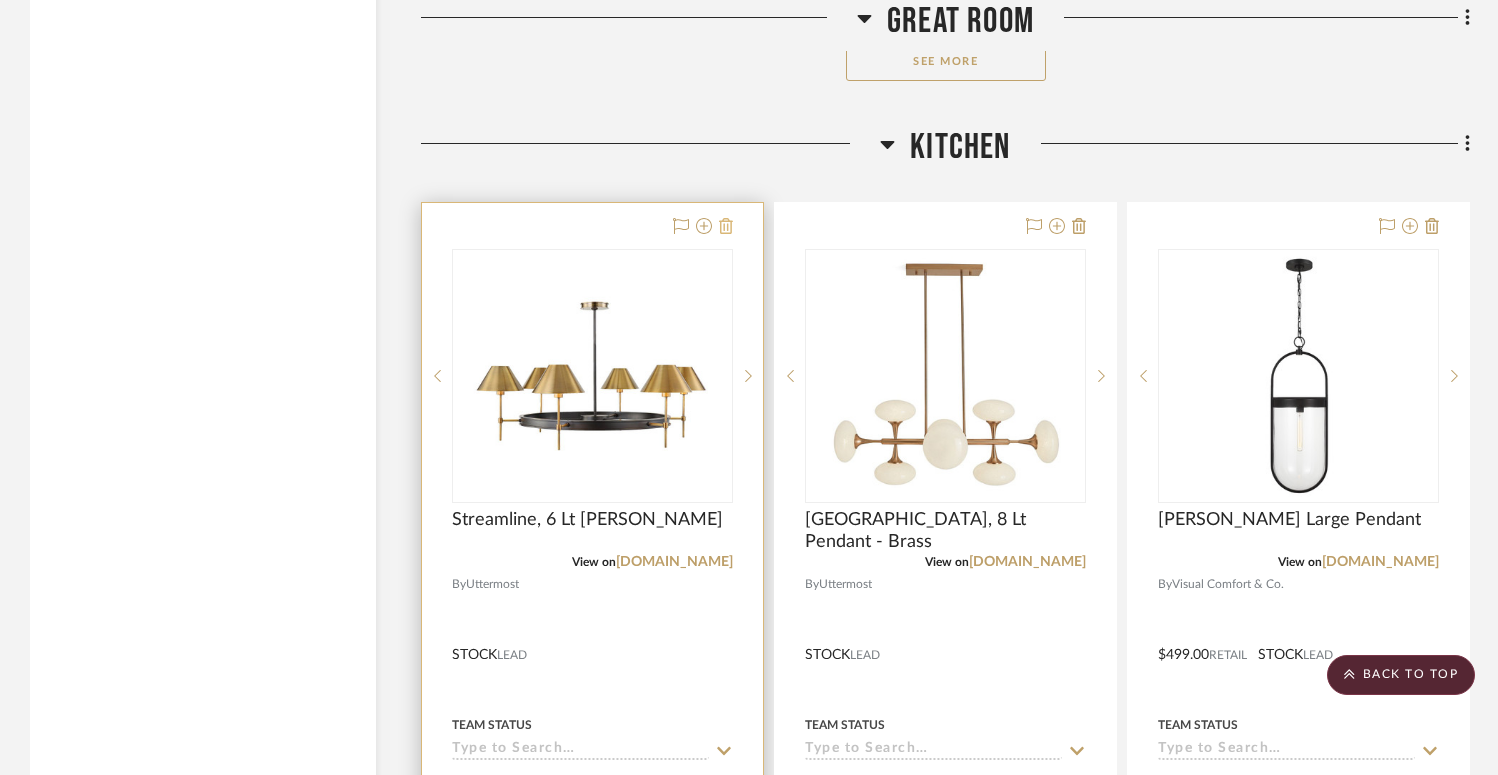 click 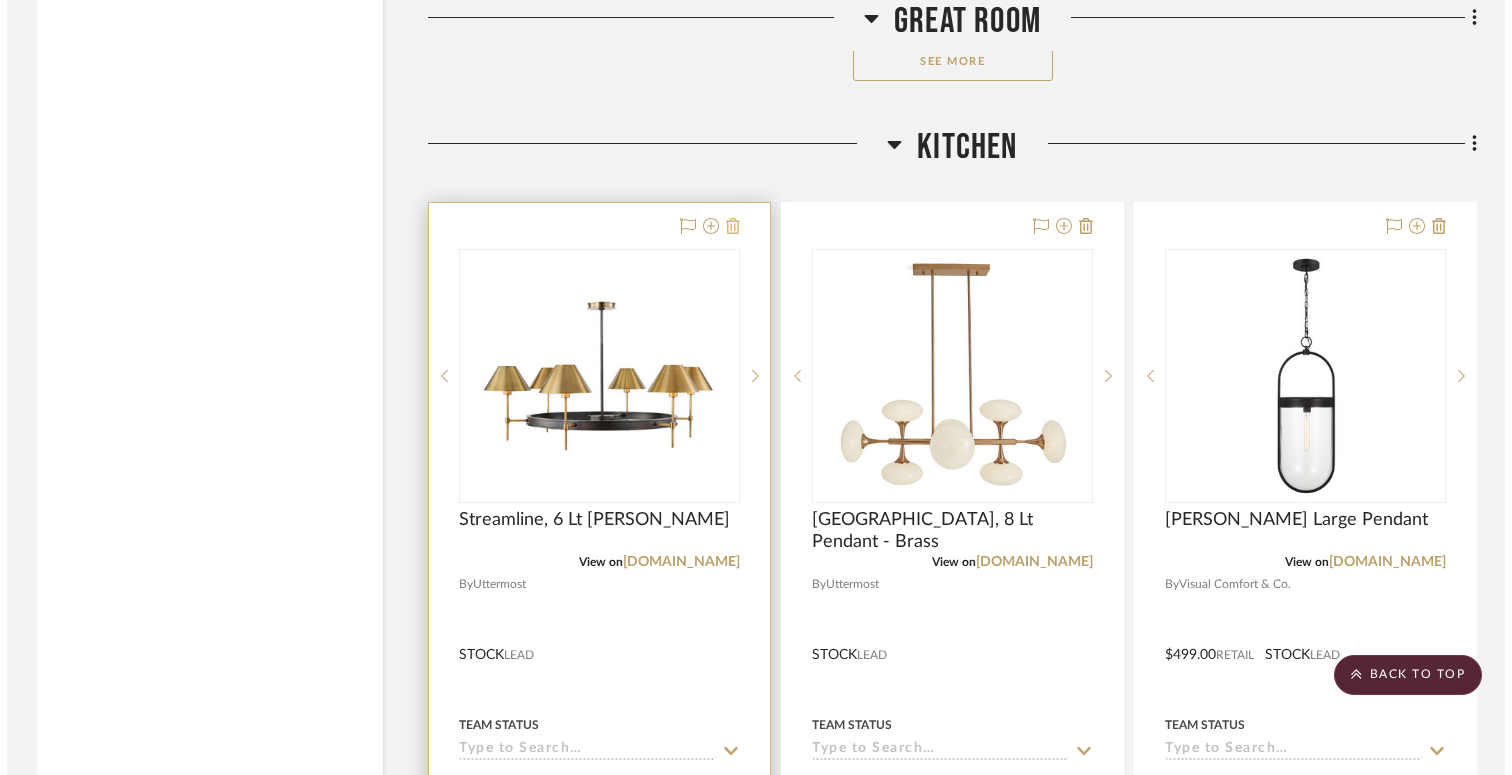 scroll, scrollTop: 0, scrollLeft: 0, axis: both 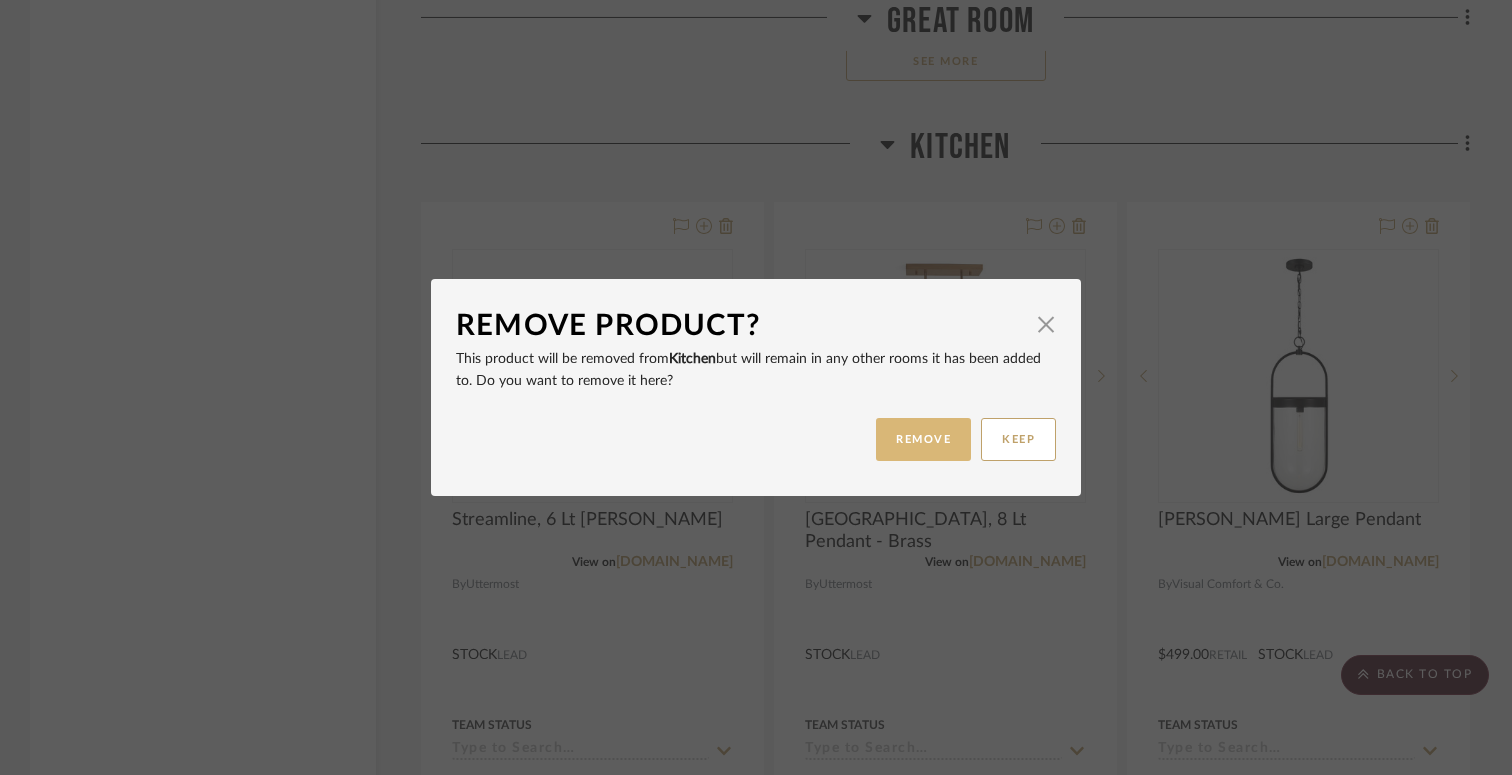 click on "REMOVE" at bounding box center (923, 439) 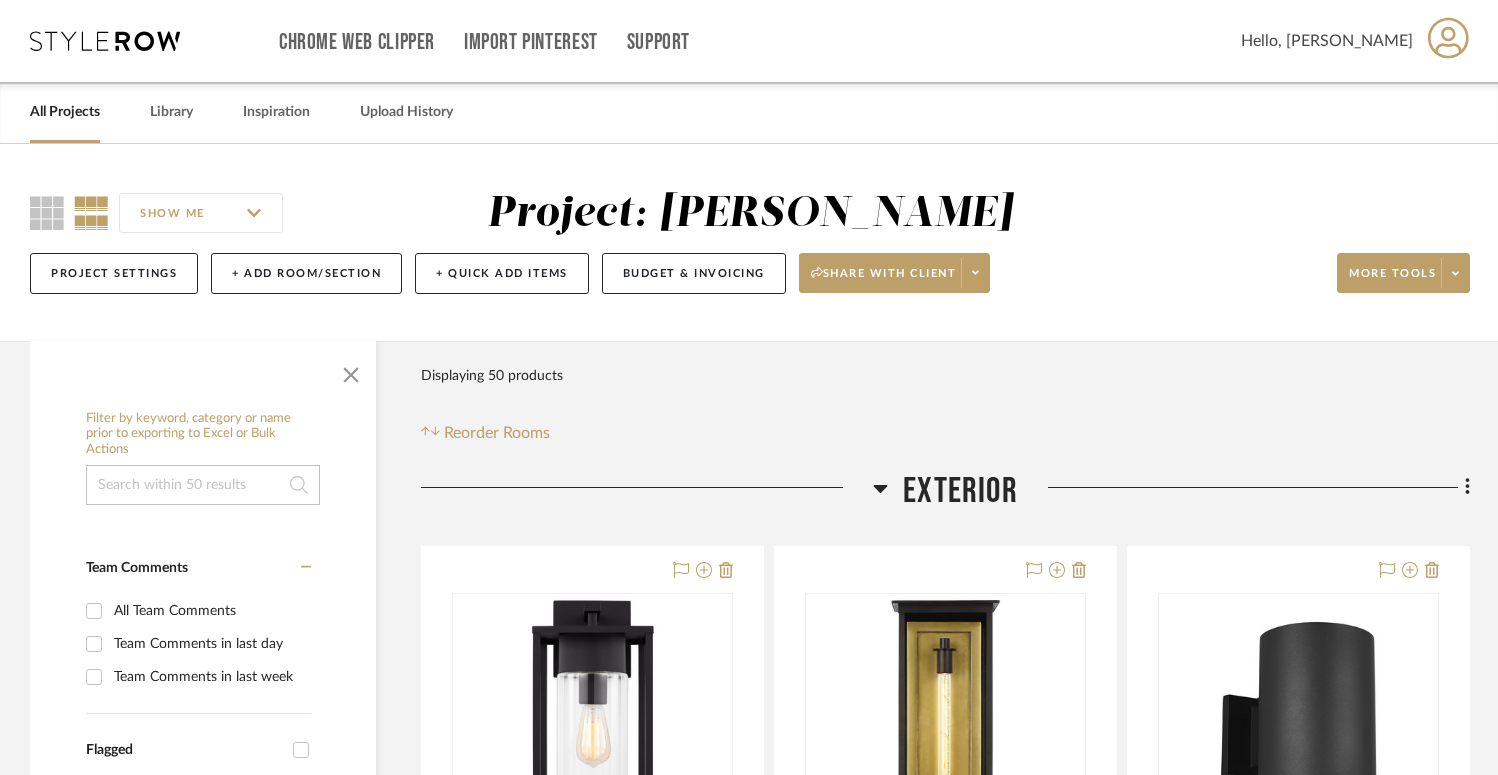 scroll, scrollTop: 0, scrollLeft: 0, axis: both 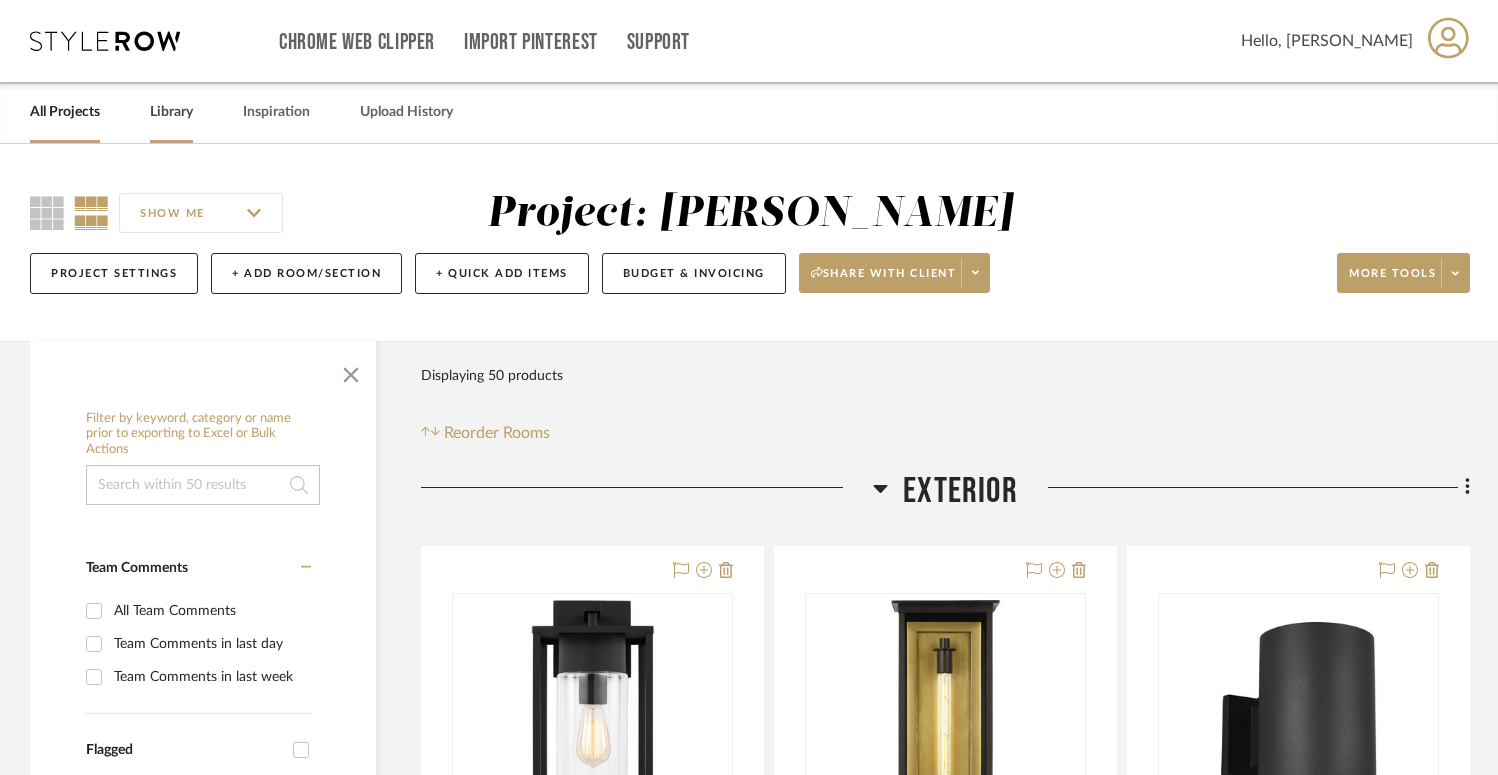 click on "Library" at bounding box center (171, 112) 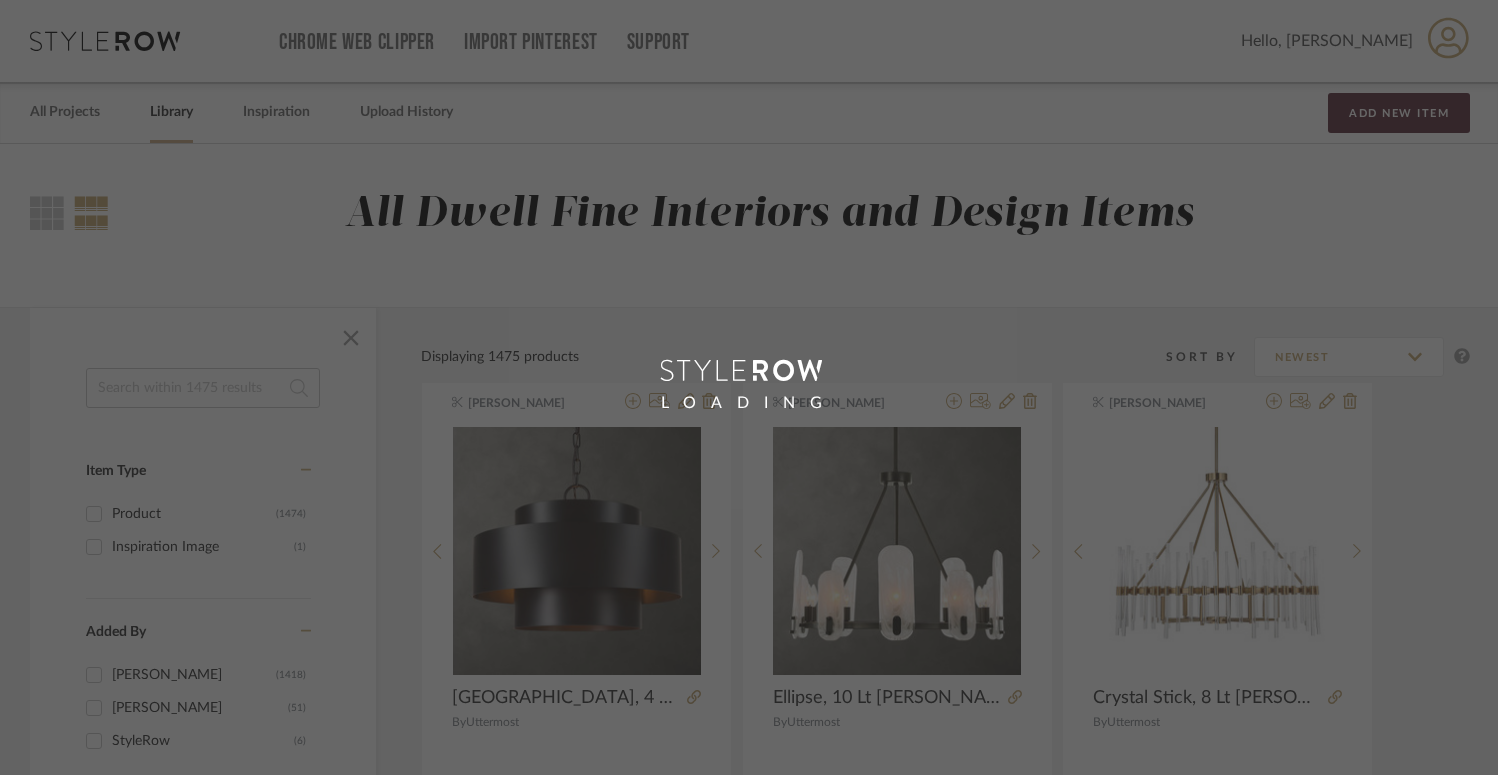 click on "LOADING" at bounding box center (749, 387) 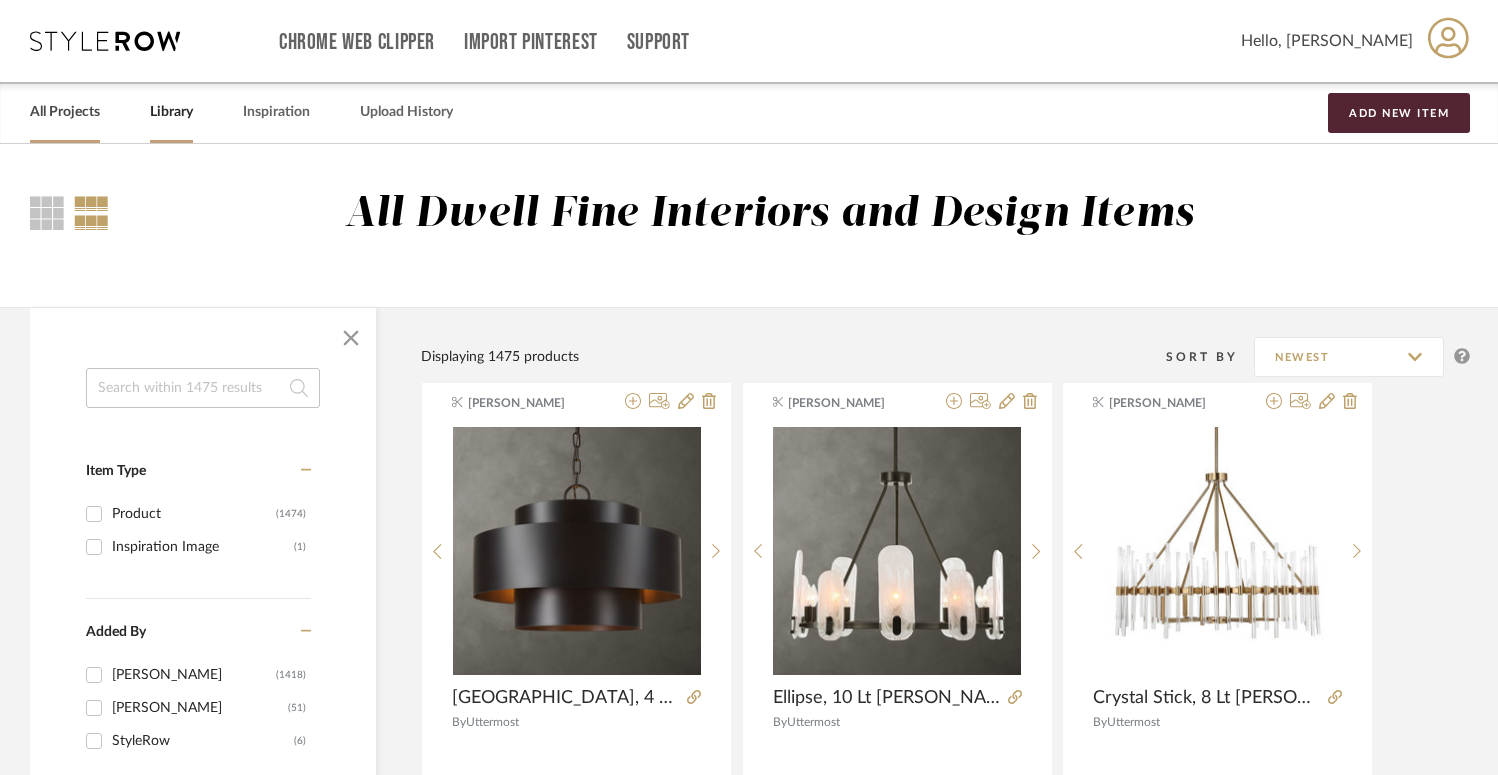 click on "All Projects" at bounding box center [65, 112] 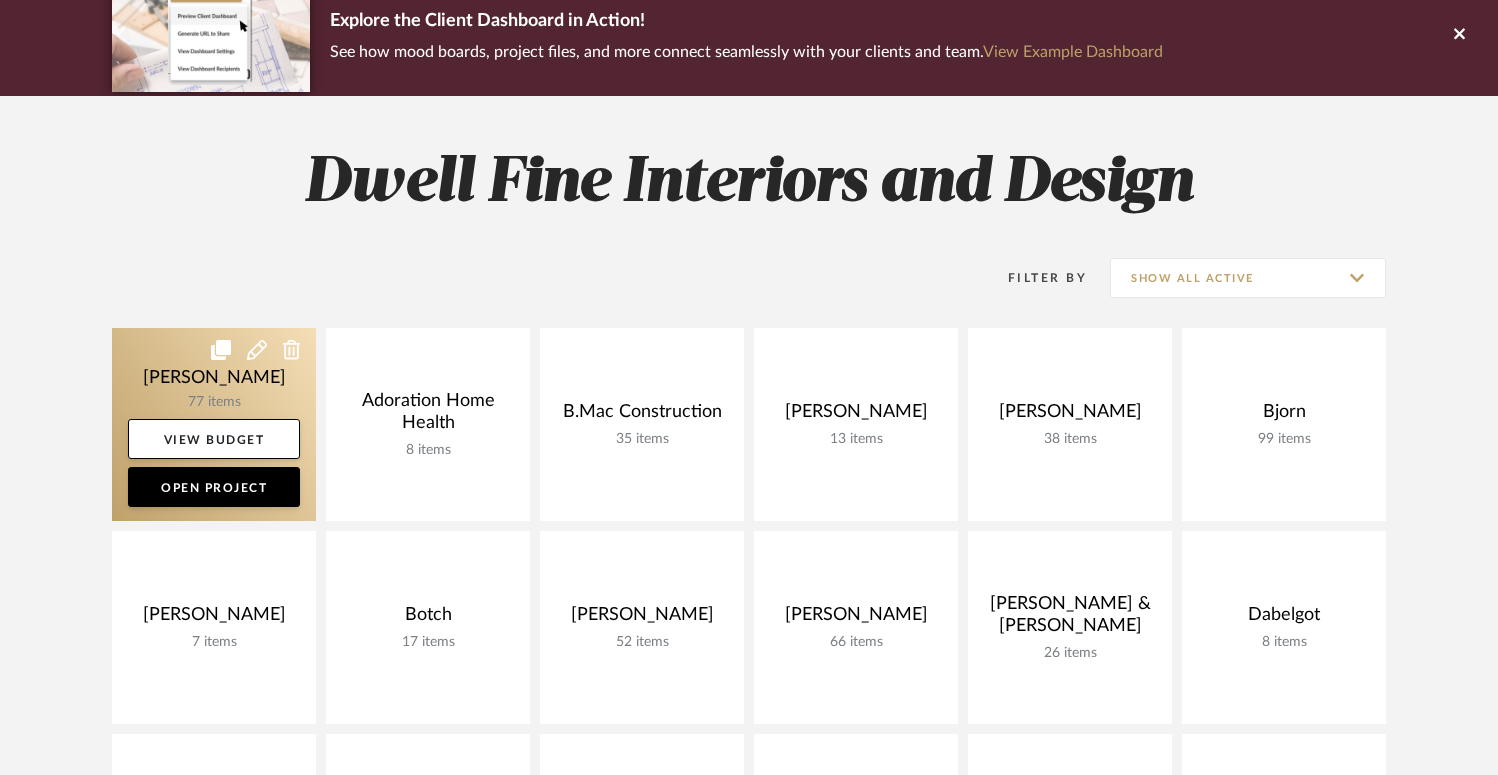 scroll, scrollTop: 211, scrollLeft: 0, axis: vertical 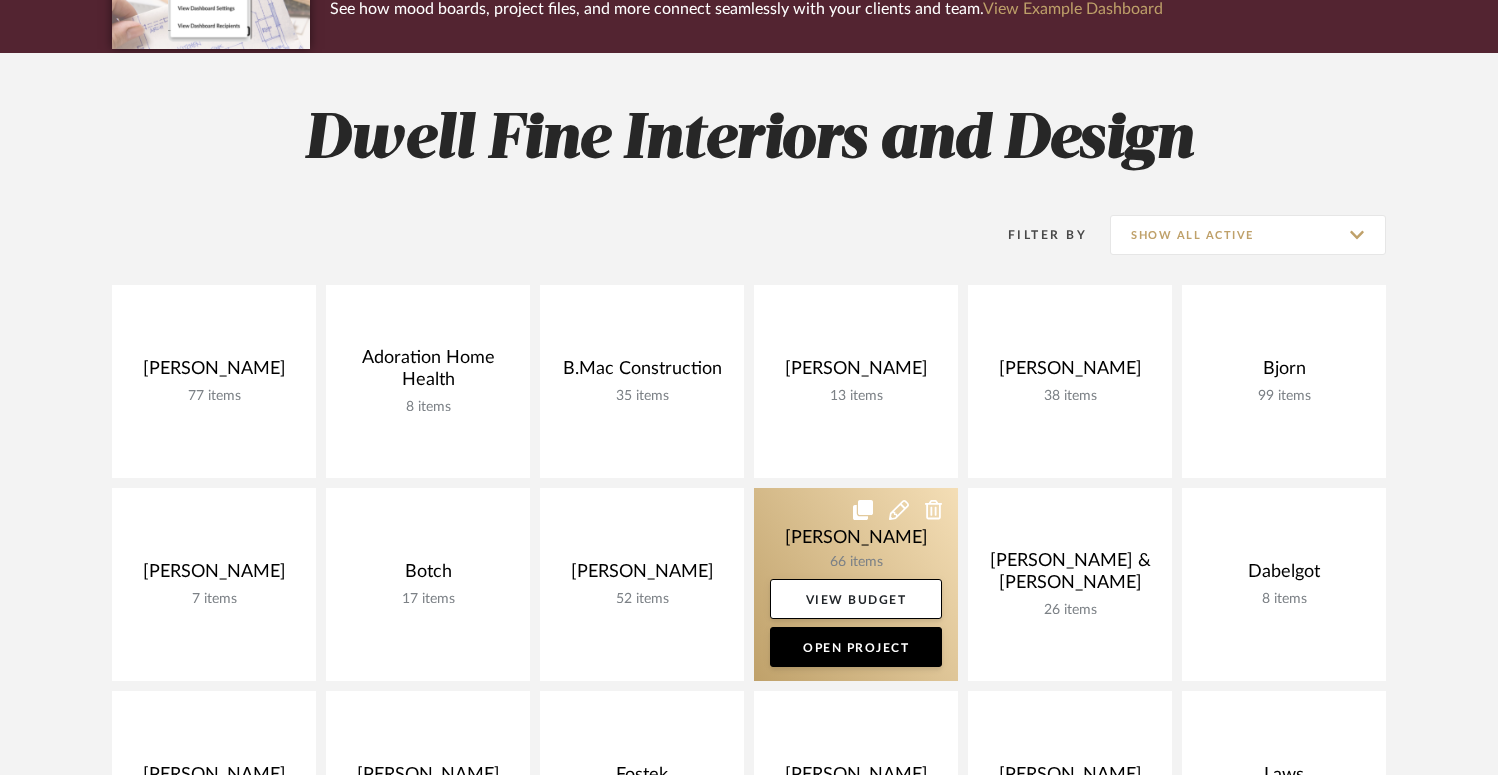 click 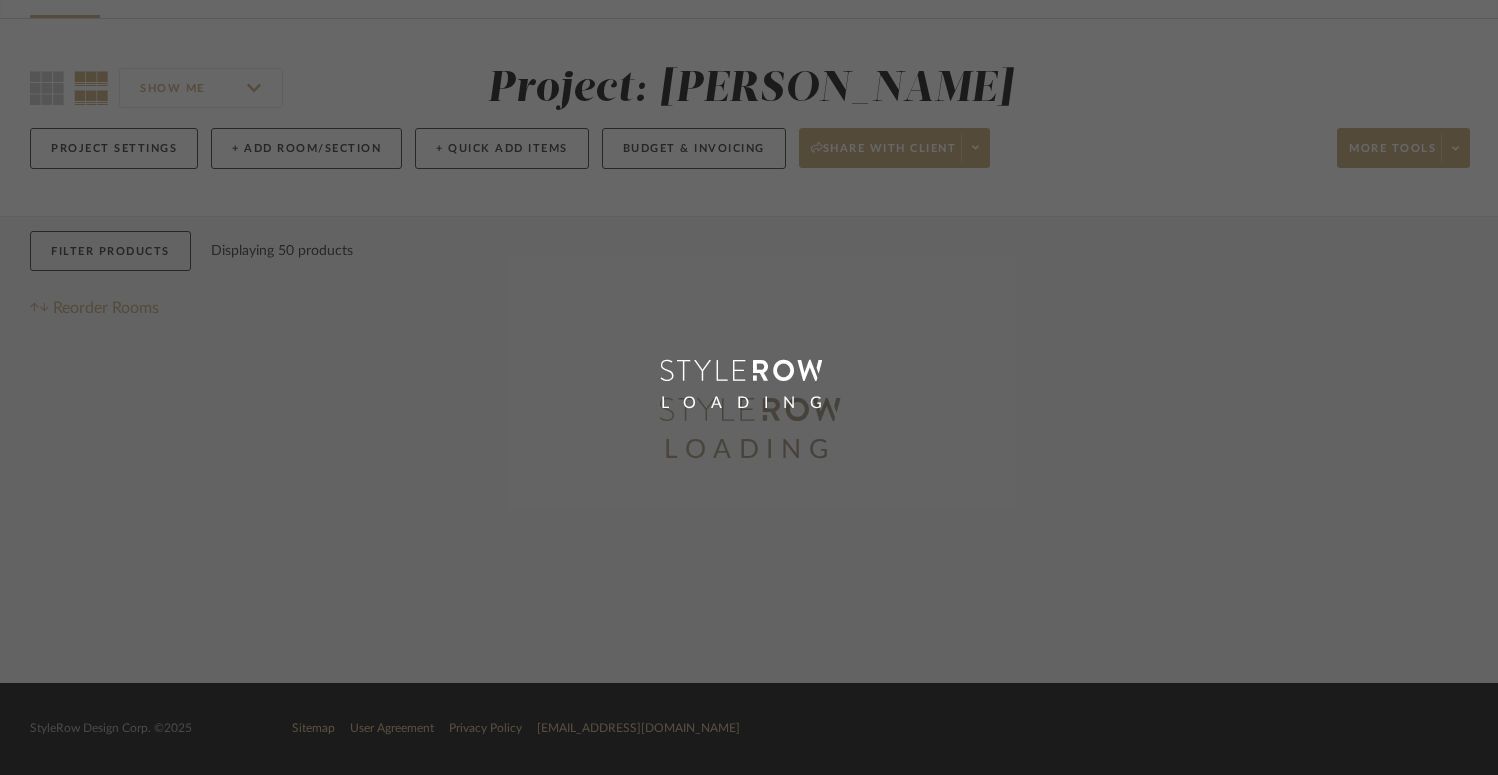 scroll, scrollTop: 124, scrollLeft: 0, axis: vertical 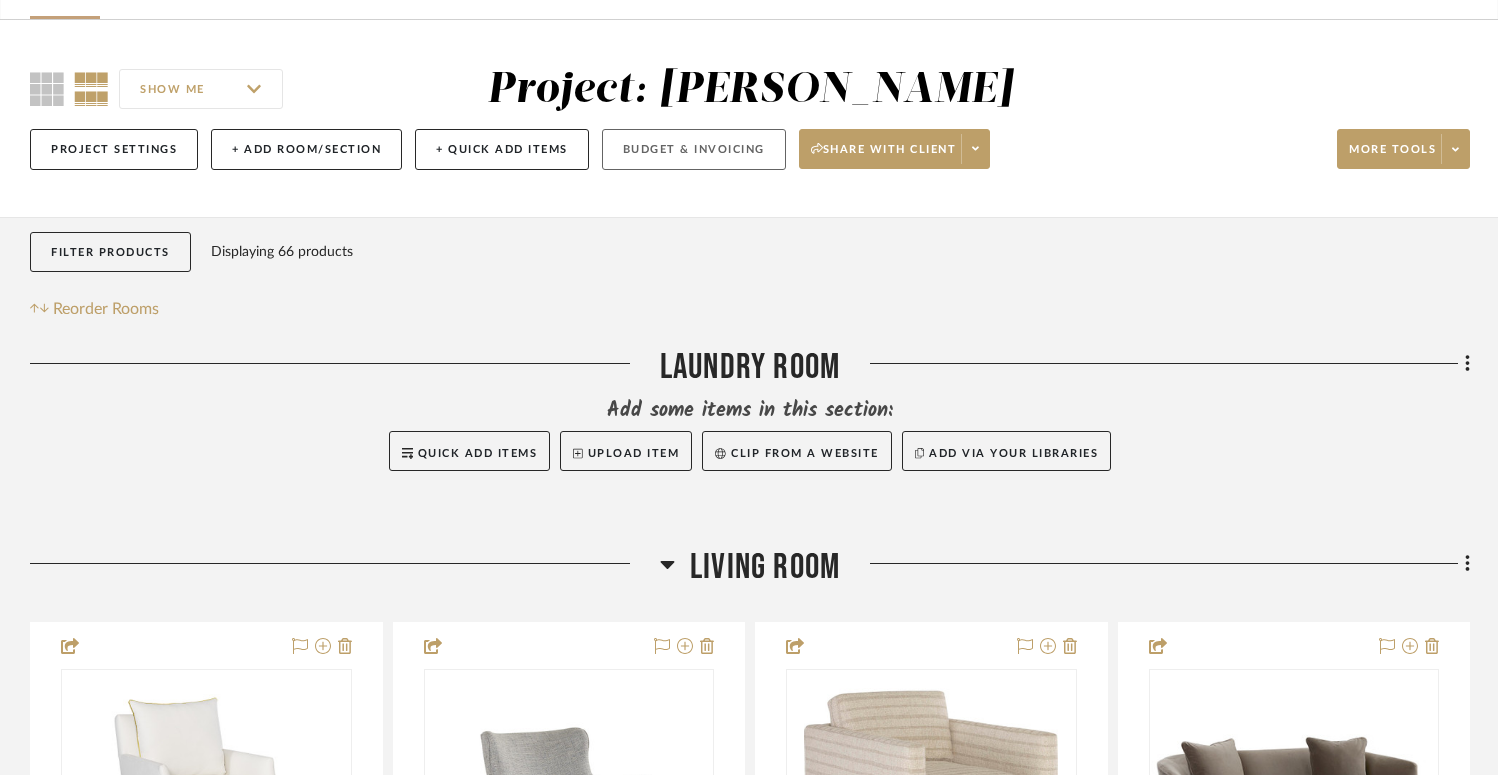 click on "Budget & Invoicing" 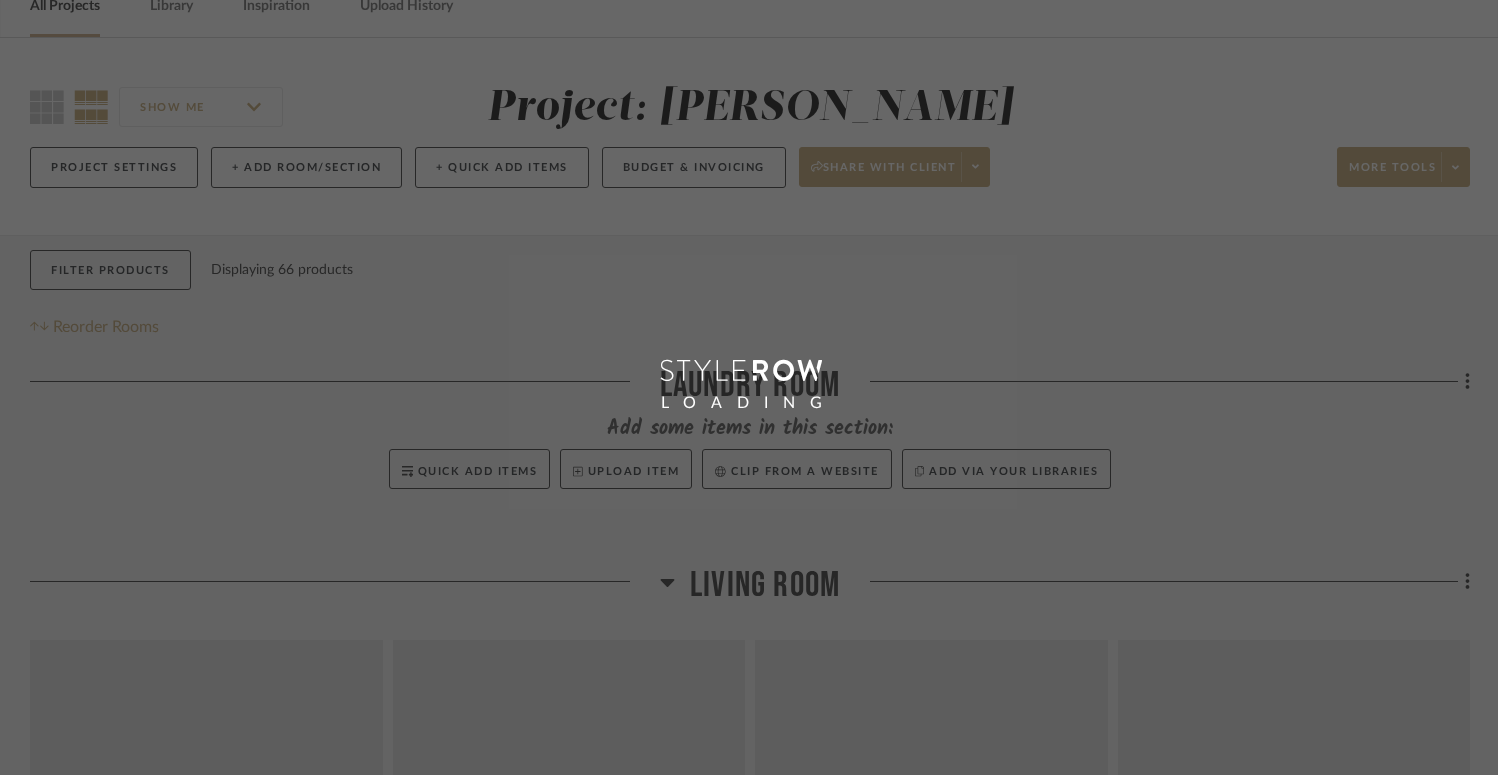 scroll, scrollTop: 0, scrollLeft: 0, axis: both 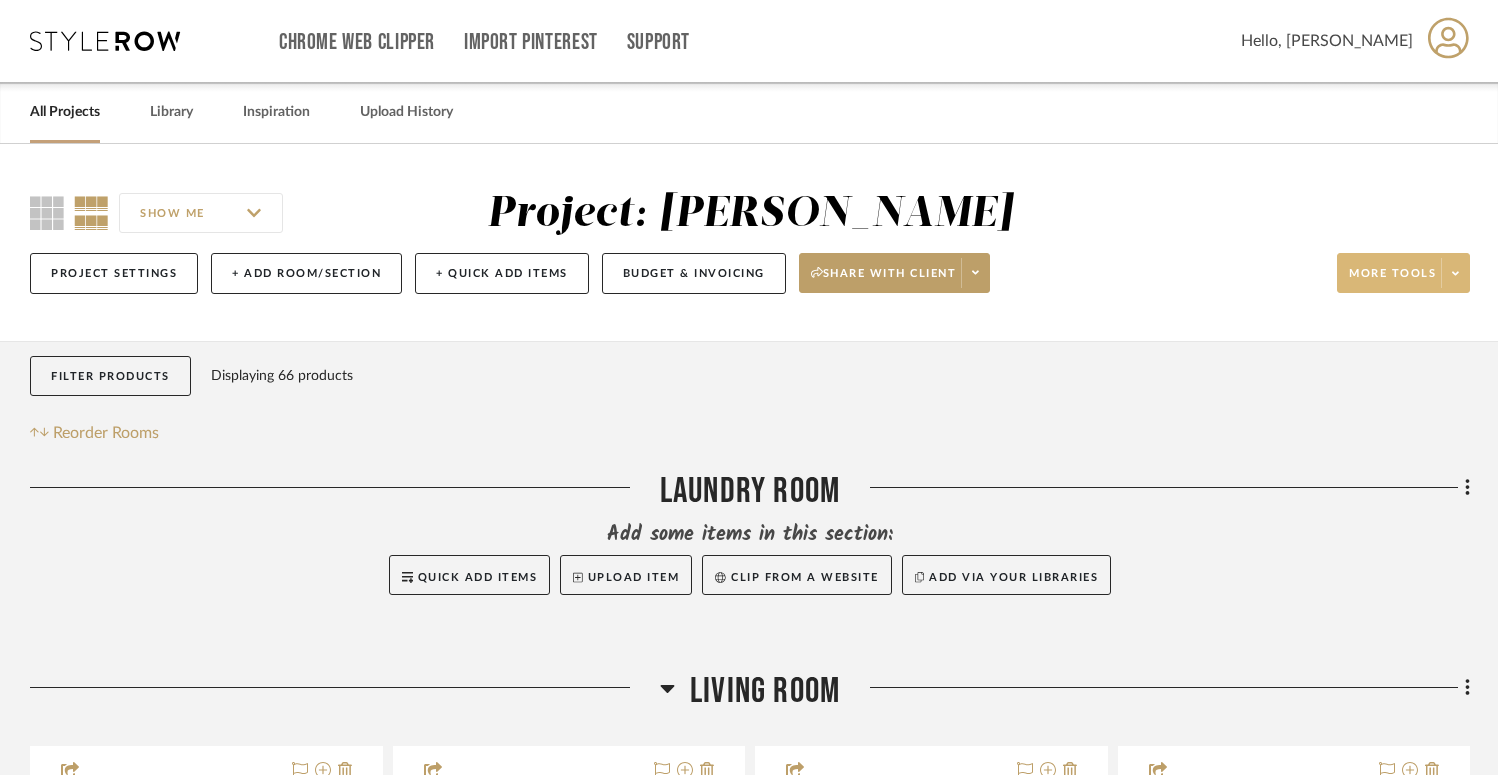 click 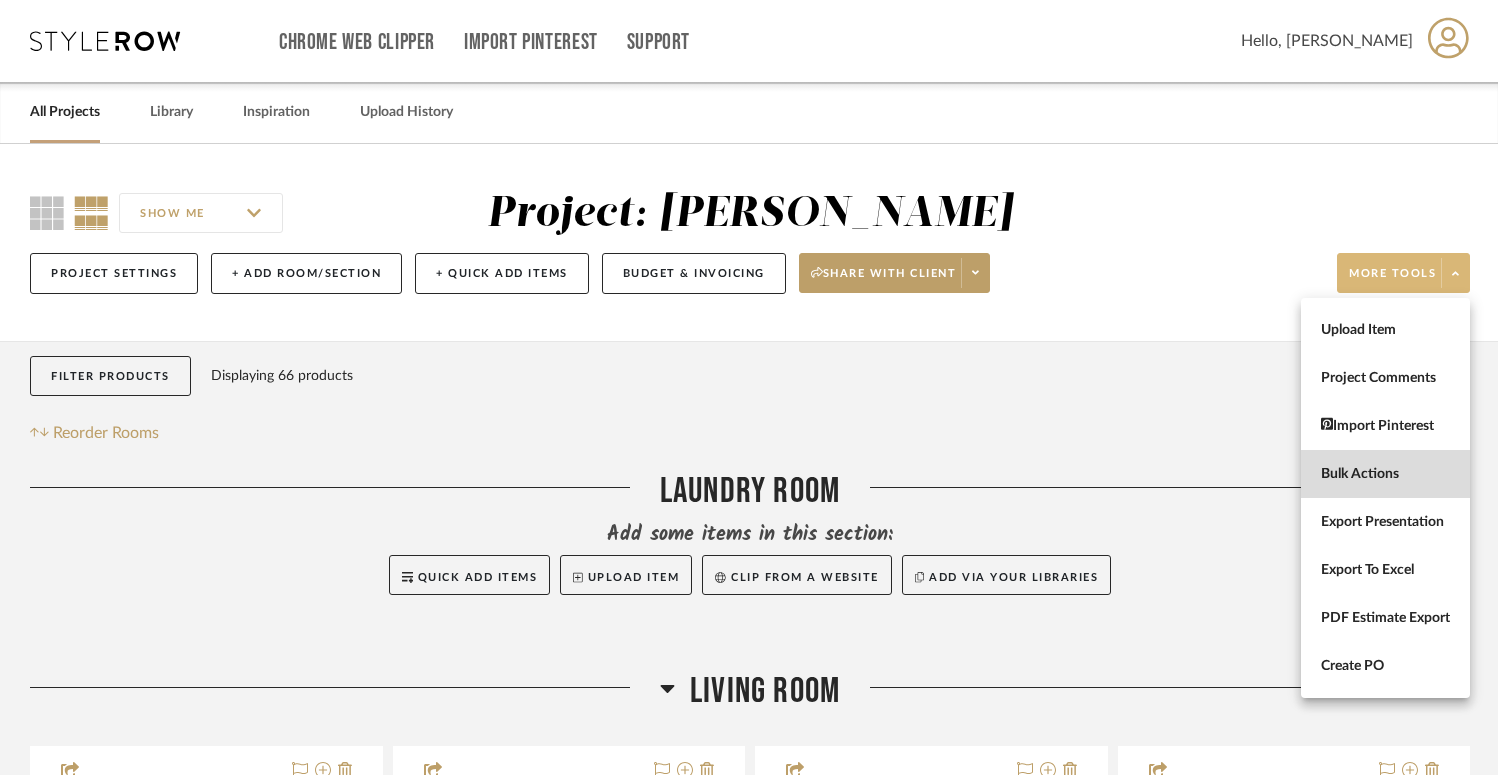 click on "Bulk Actions" at bounding box center (1385, 474) 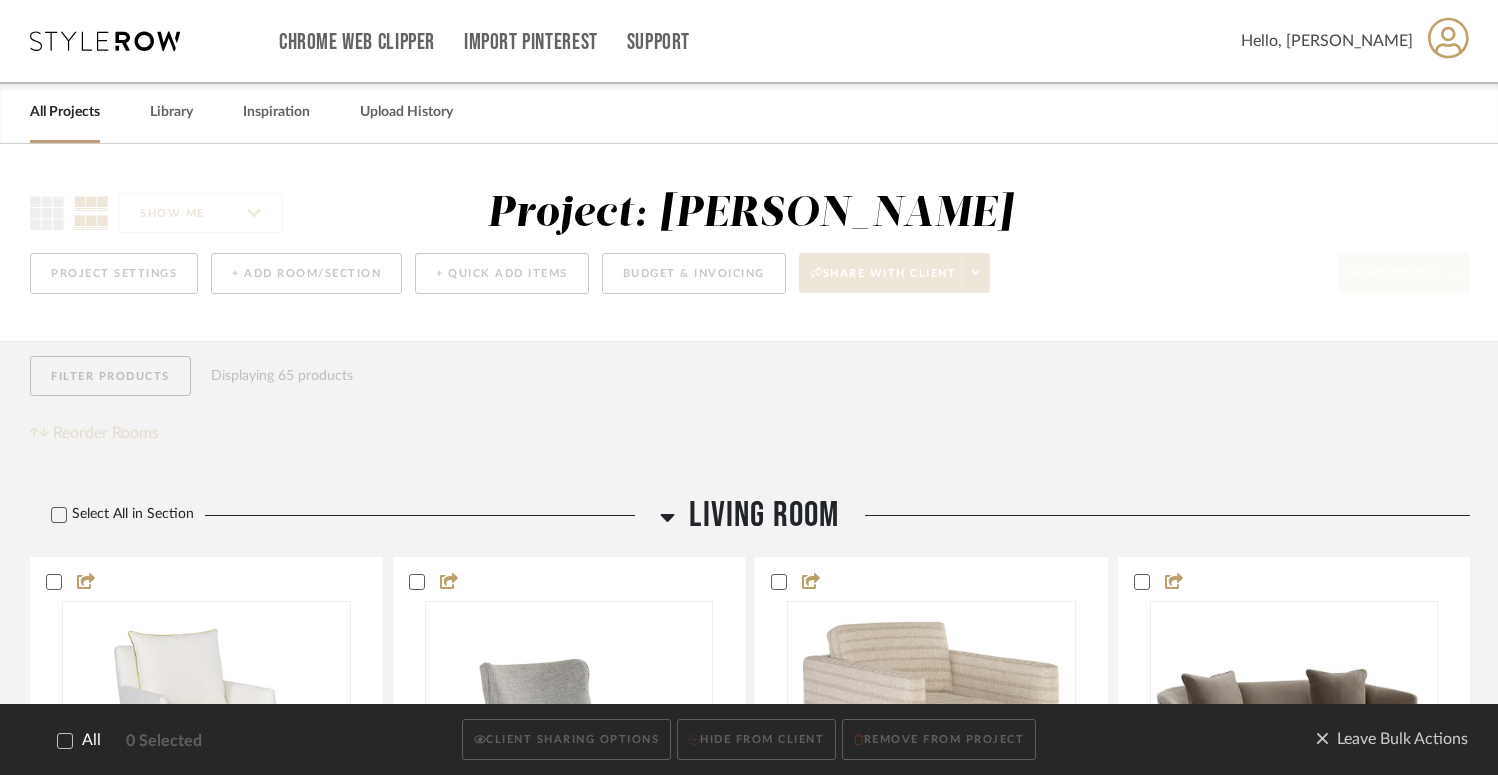 click 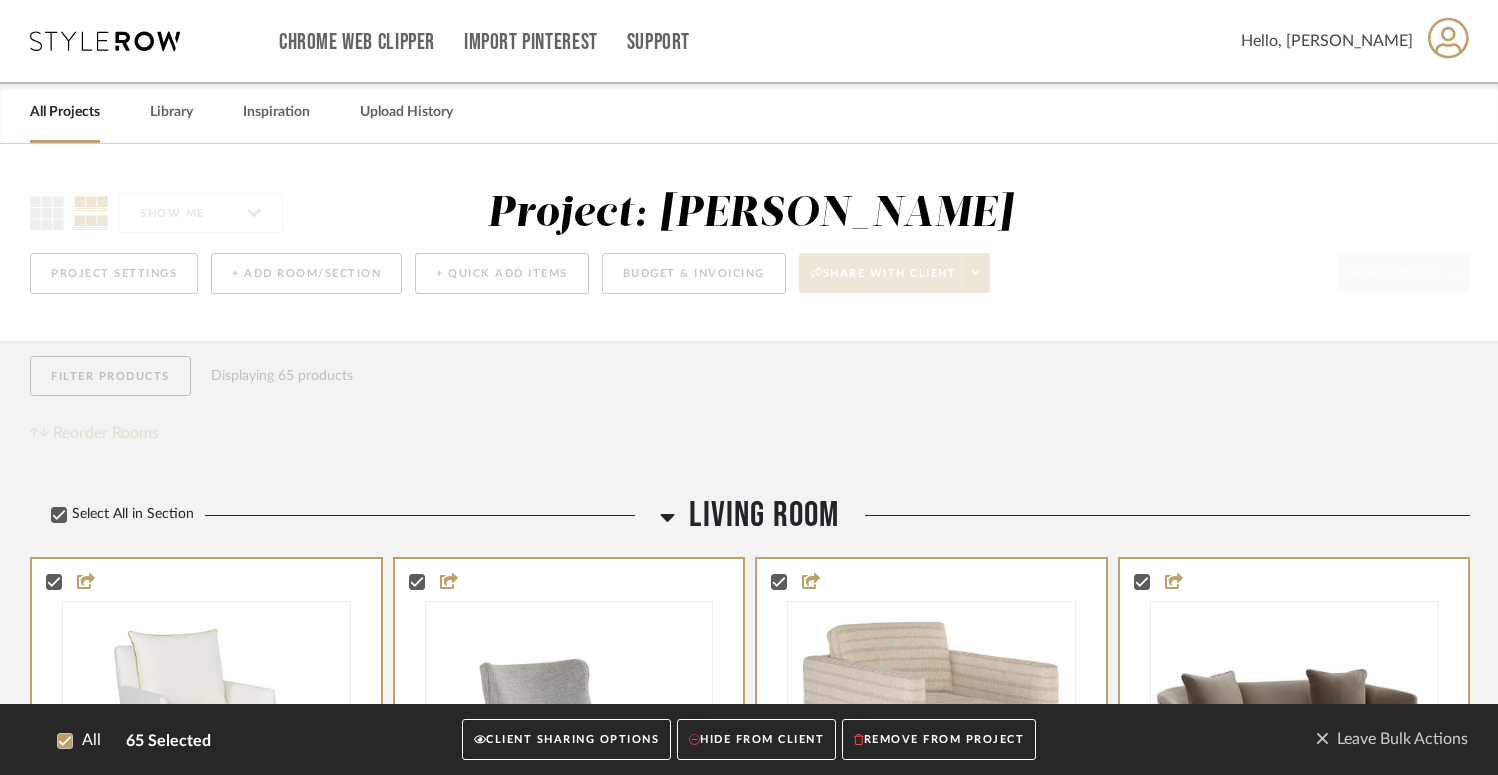 click on "CLIENT SHARING OPTIONS" 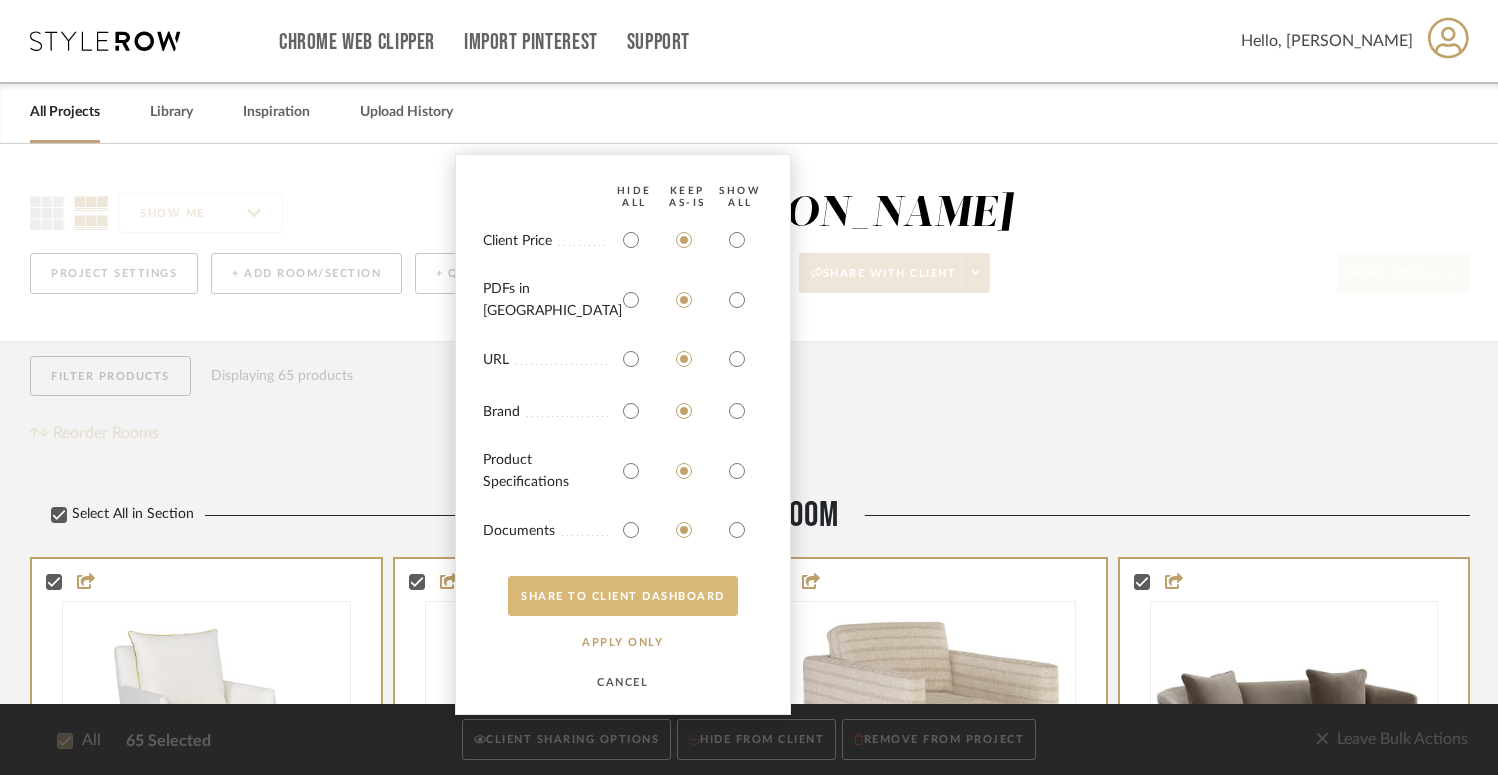 click on "SHARE TO CLIENT Dashboard" at bounding box center (623, 596) 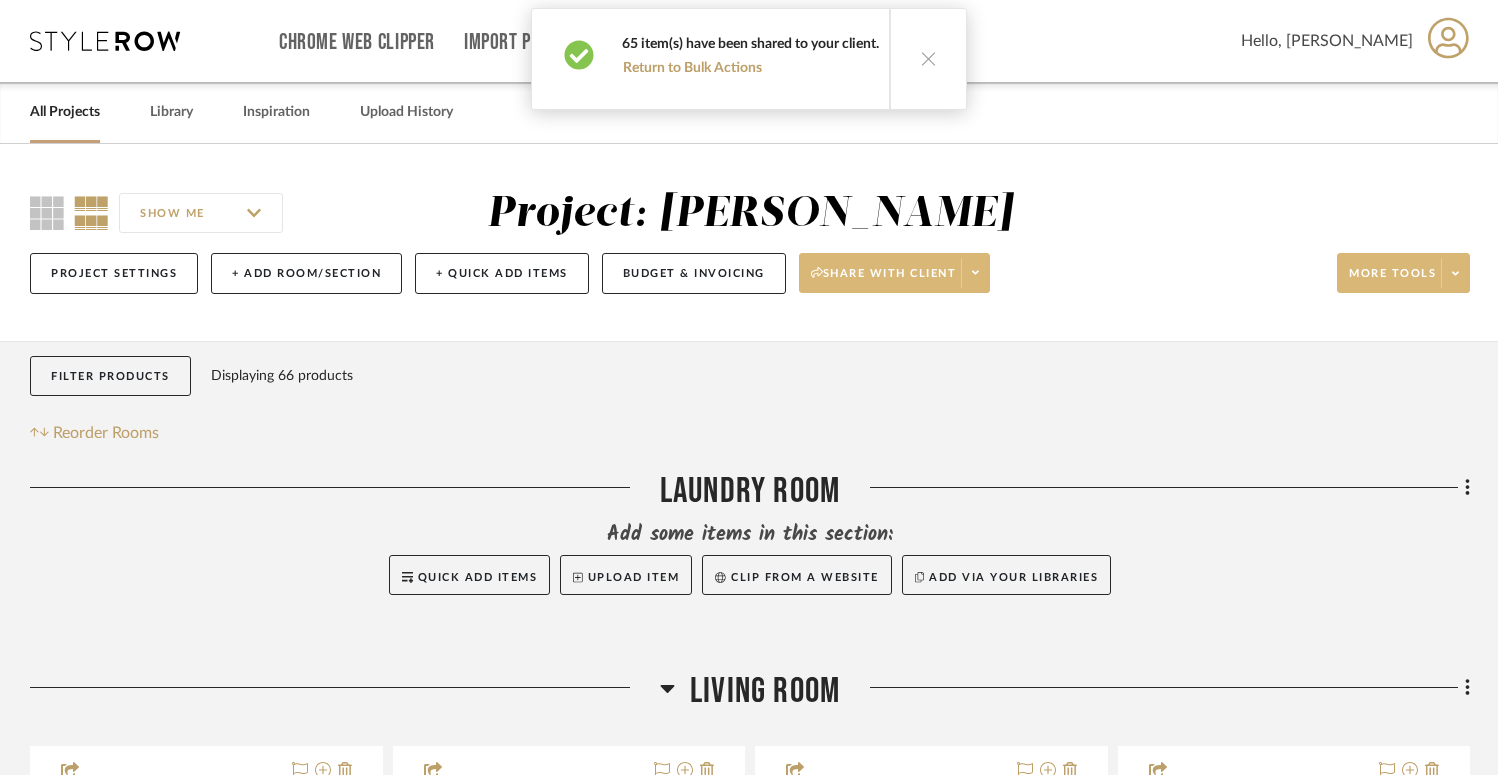 click on "Share with client" 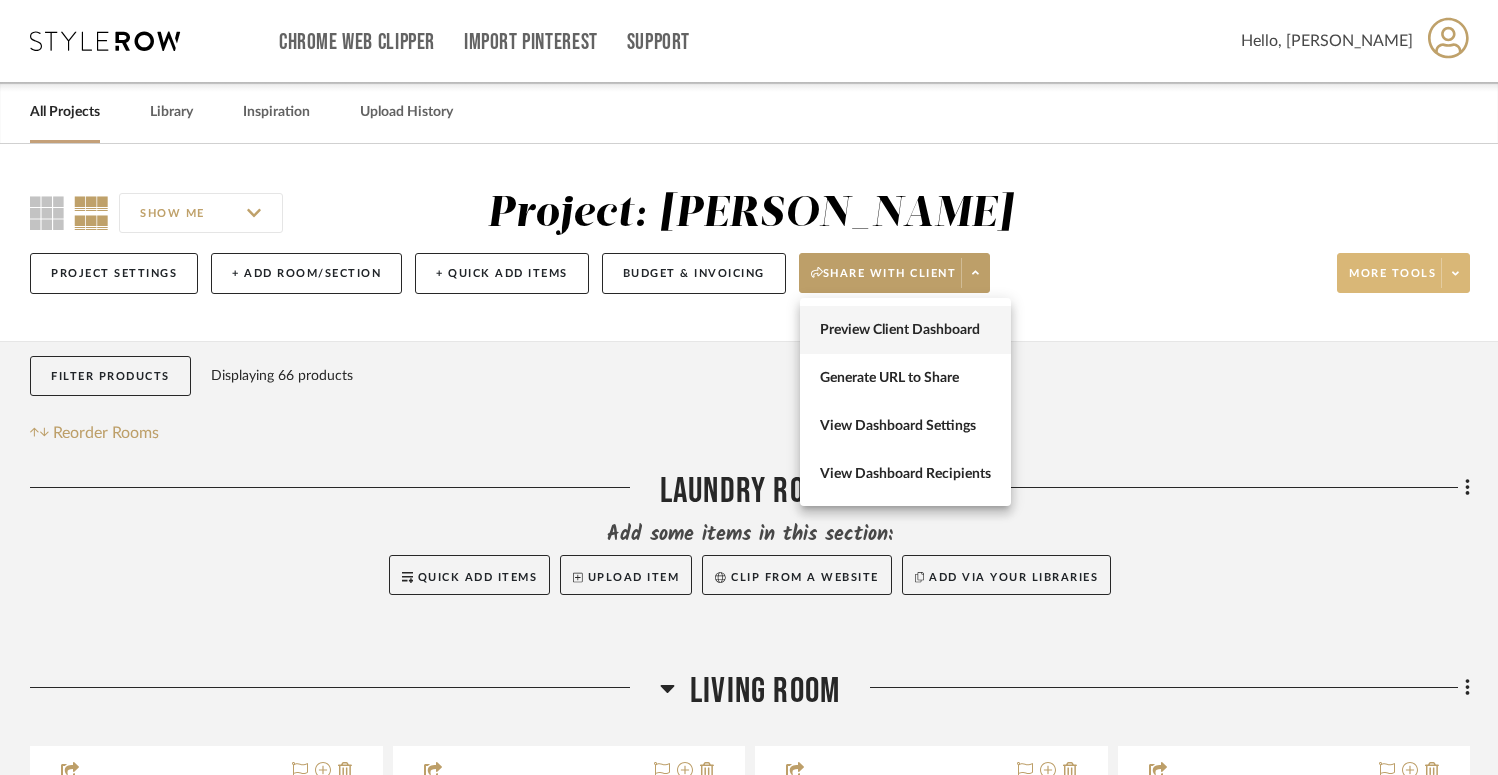 click on "Preview Client Dashboard" at bounding box center (905, 330) 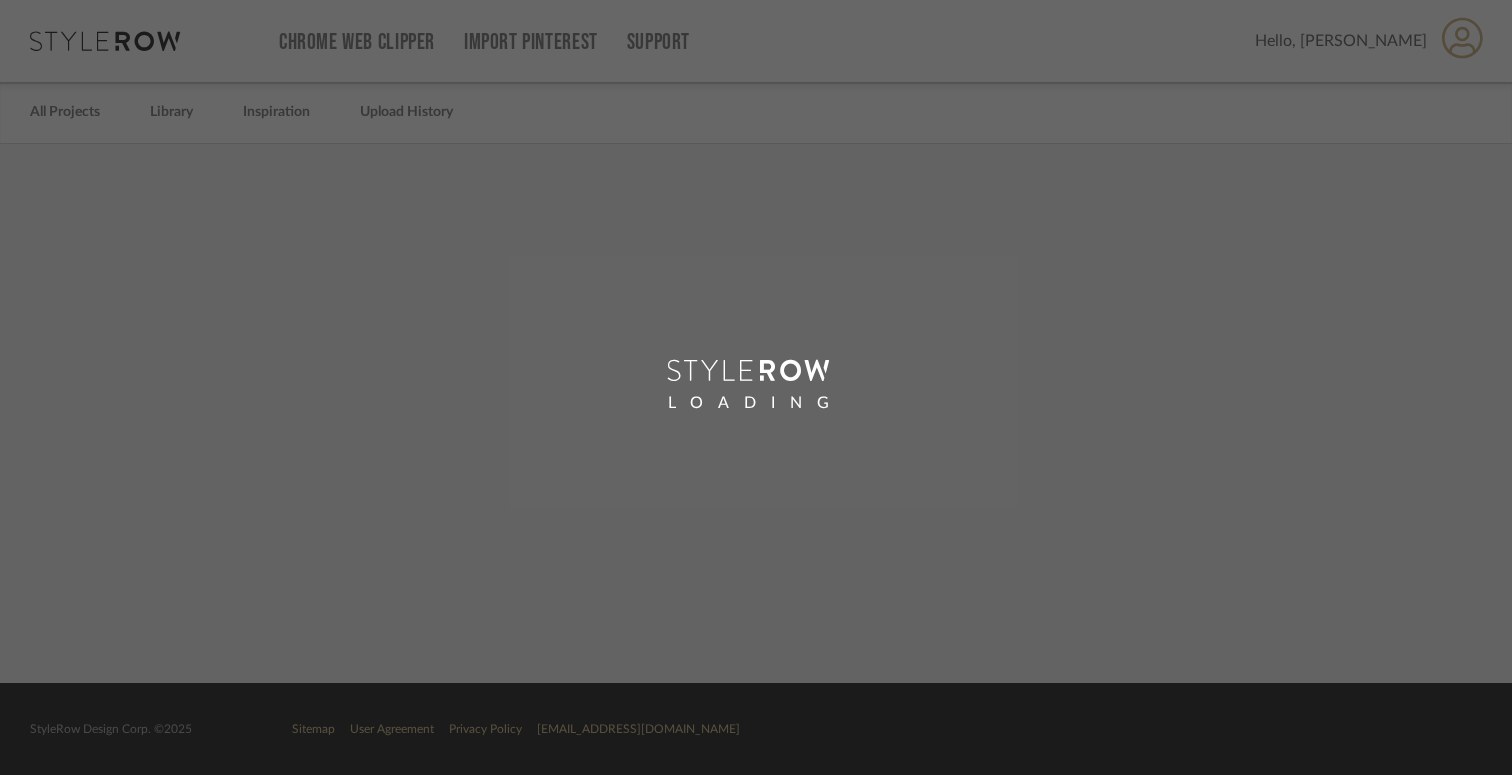 scroll, scrollTop: 0, scrollLeft: 0, axis: both 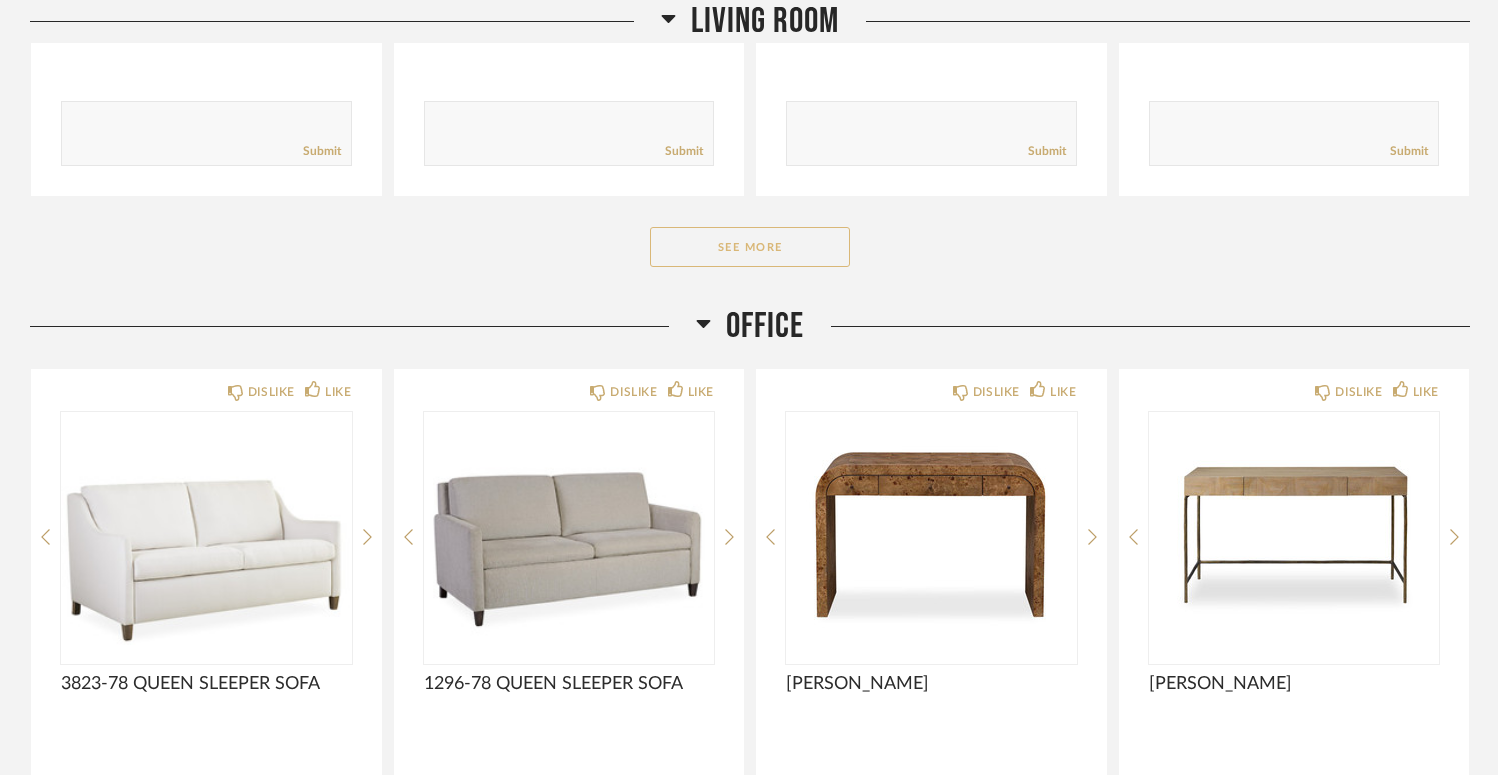 click on "See More" 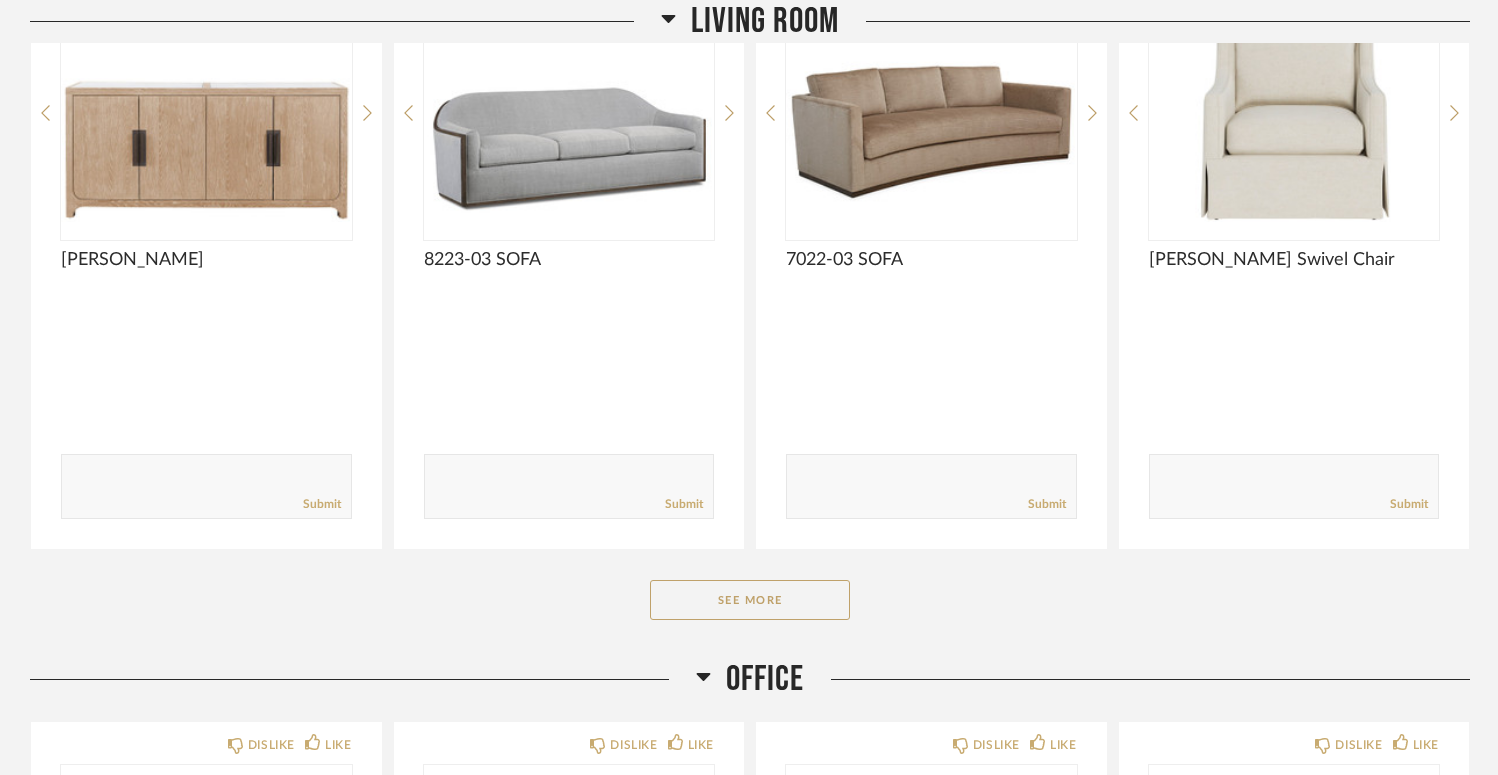 scroll, scrollTop: 2906, scrollLeft: 0, axis: vertical 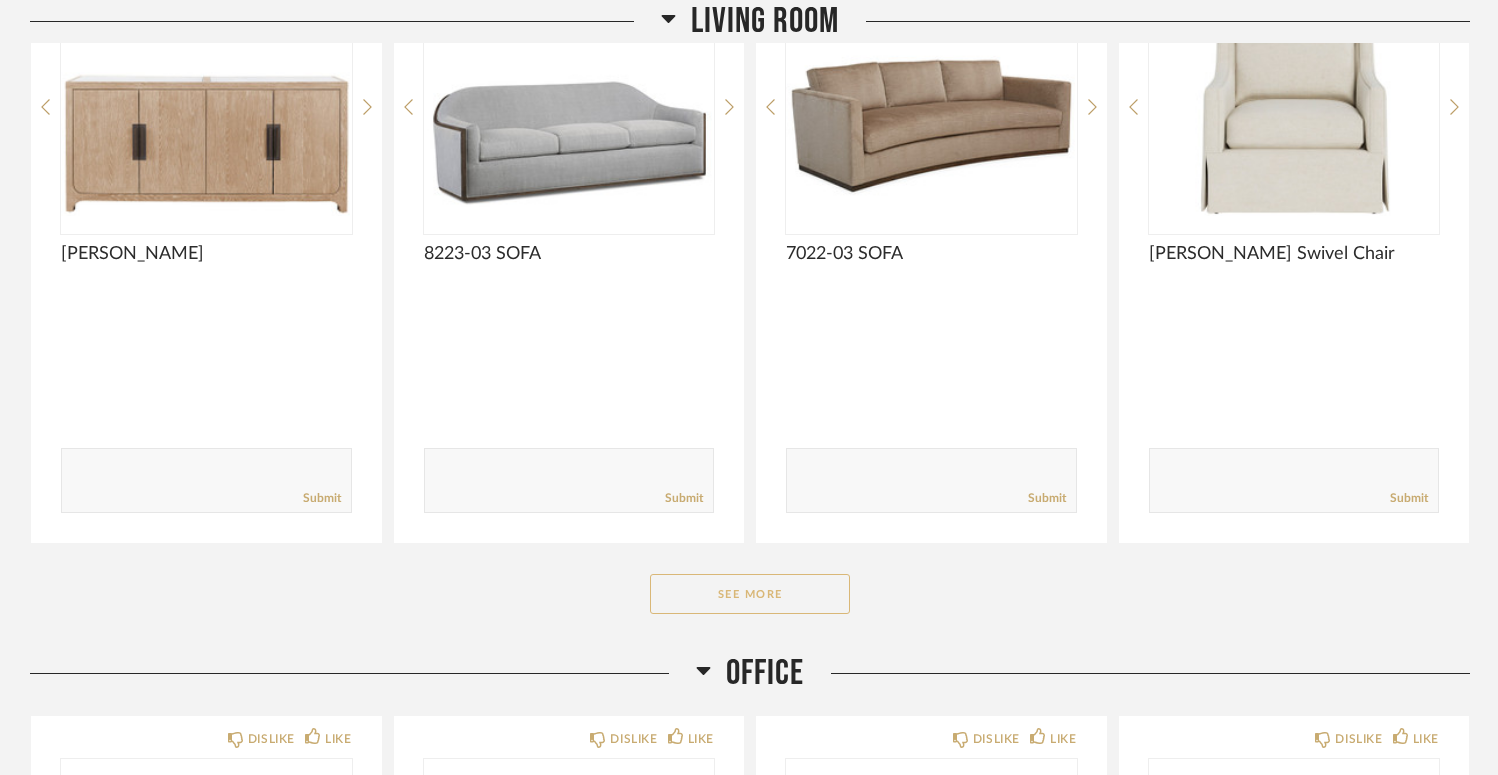 click on "See More" 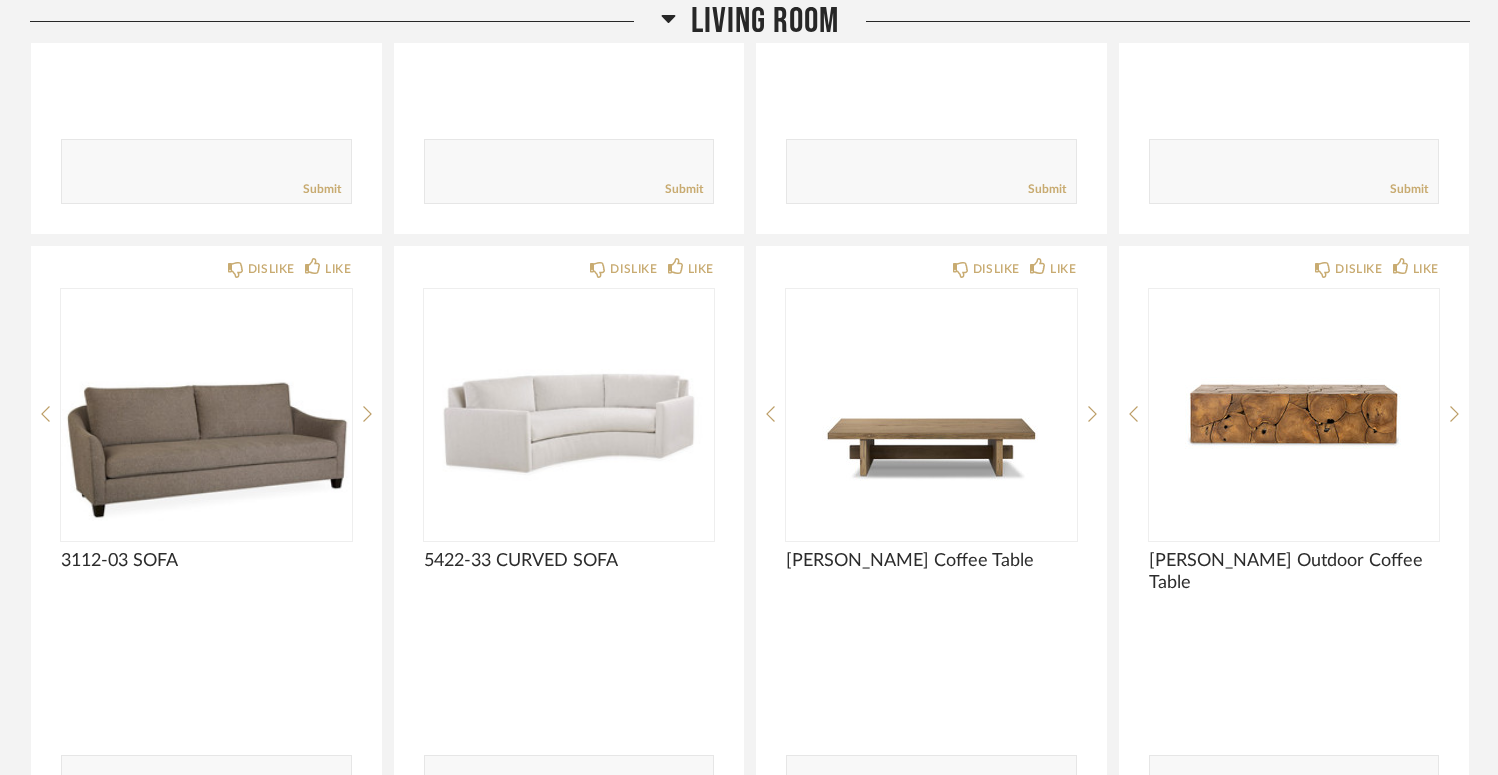 scroll, scrollTop: 751, scrollLeft: 0, axis: vertical 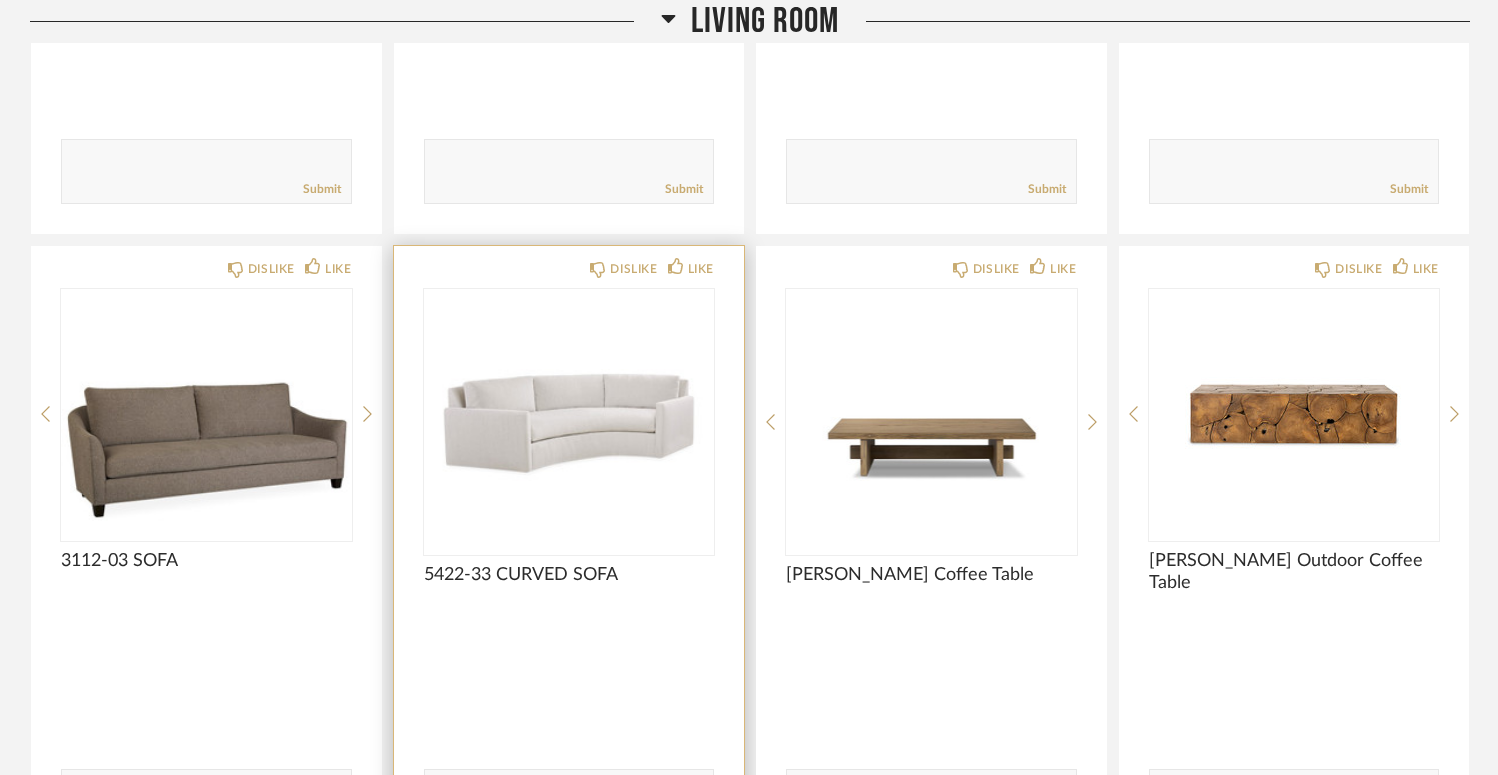 click at bounding box center (569, 414) 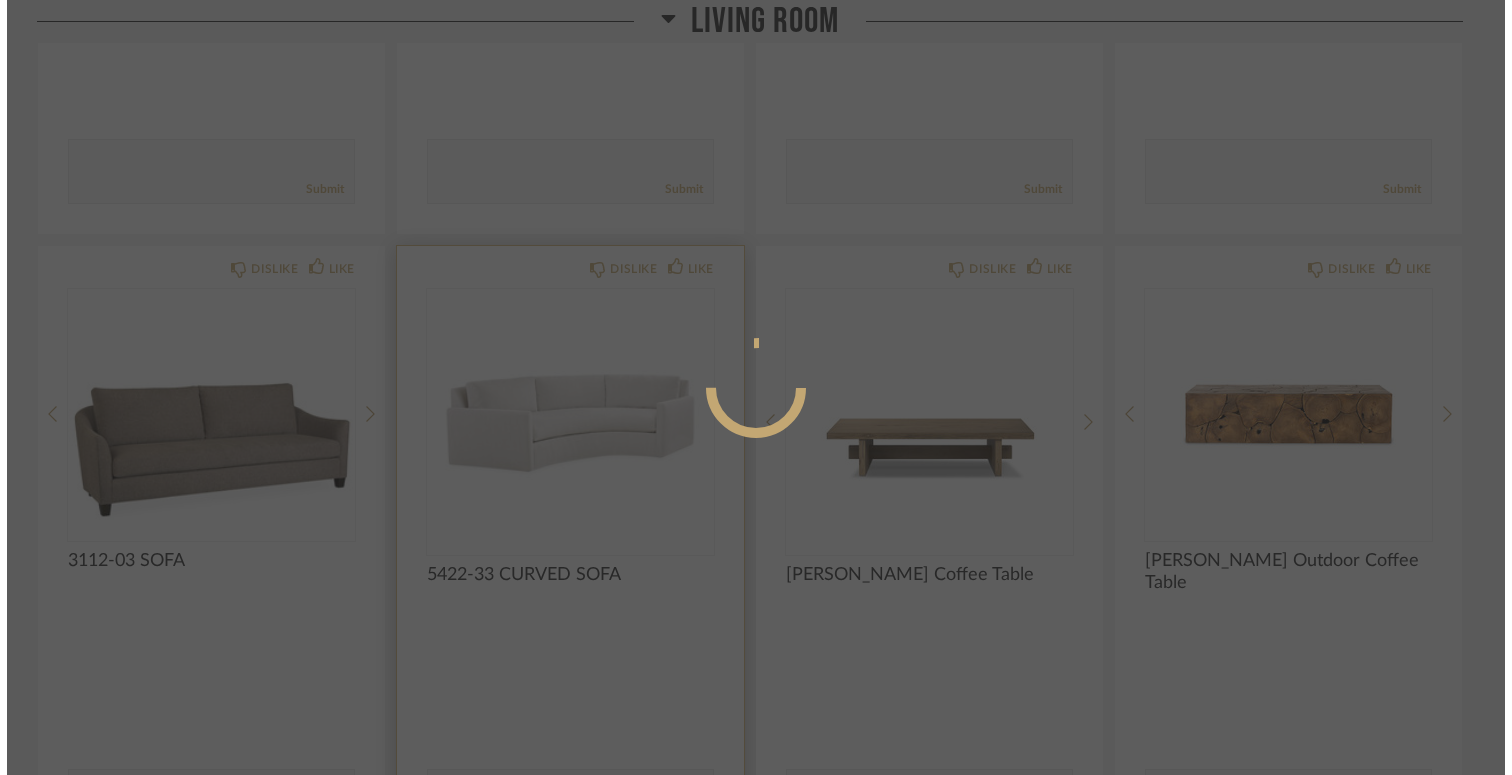 scroll, scrollTop: 0, scrollLeft: 0, axis: both 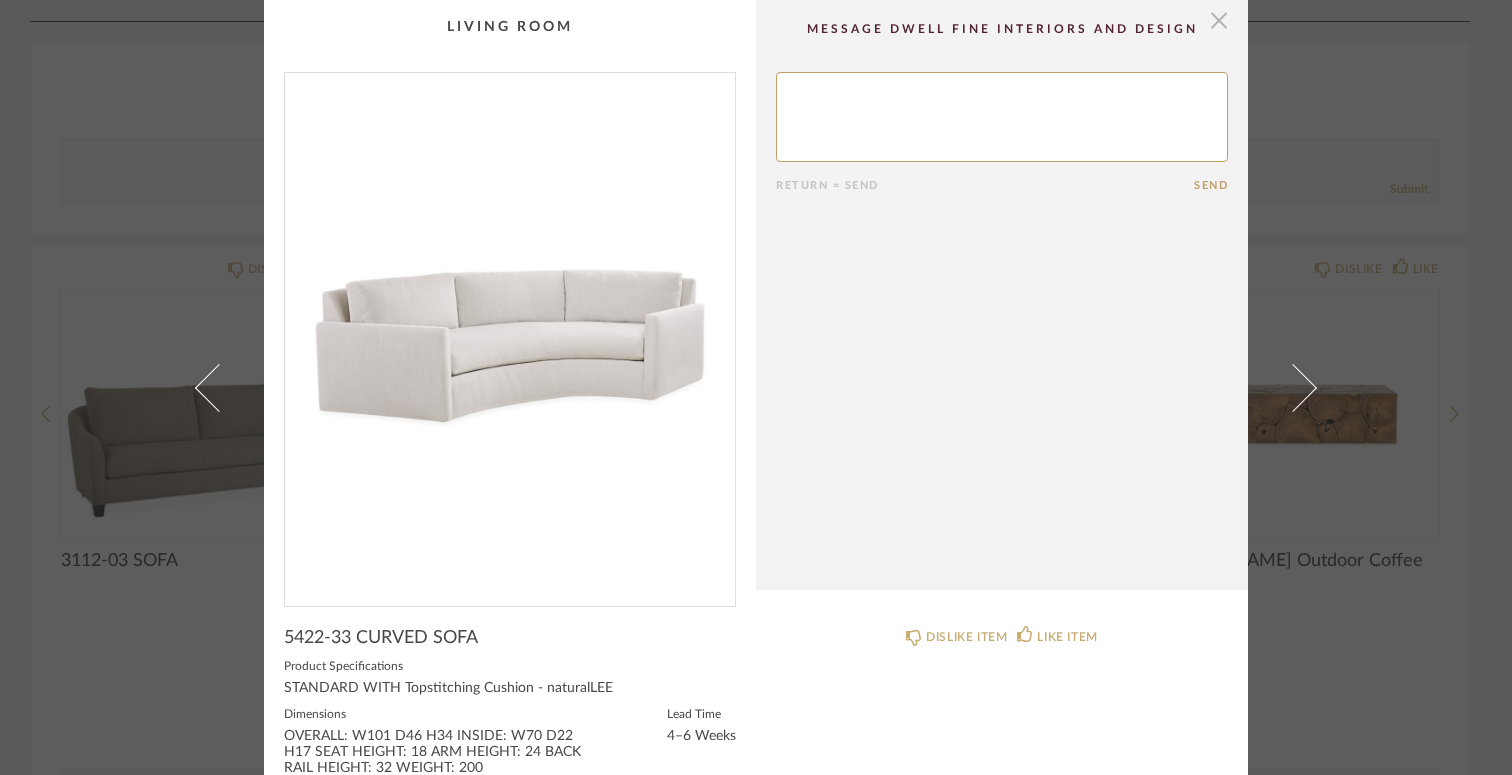 click at bounding box center (1219, 20) 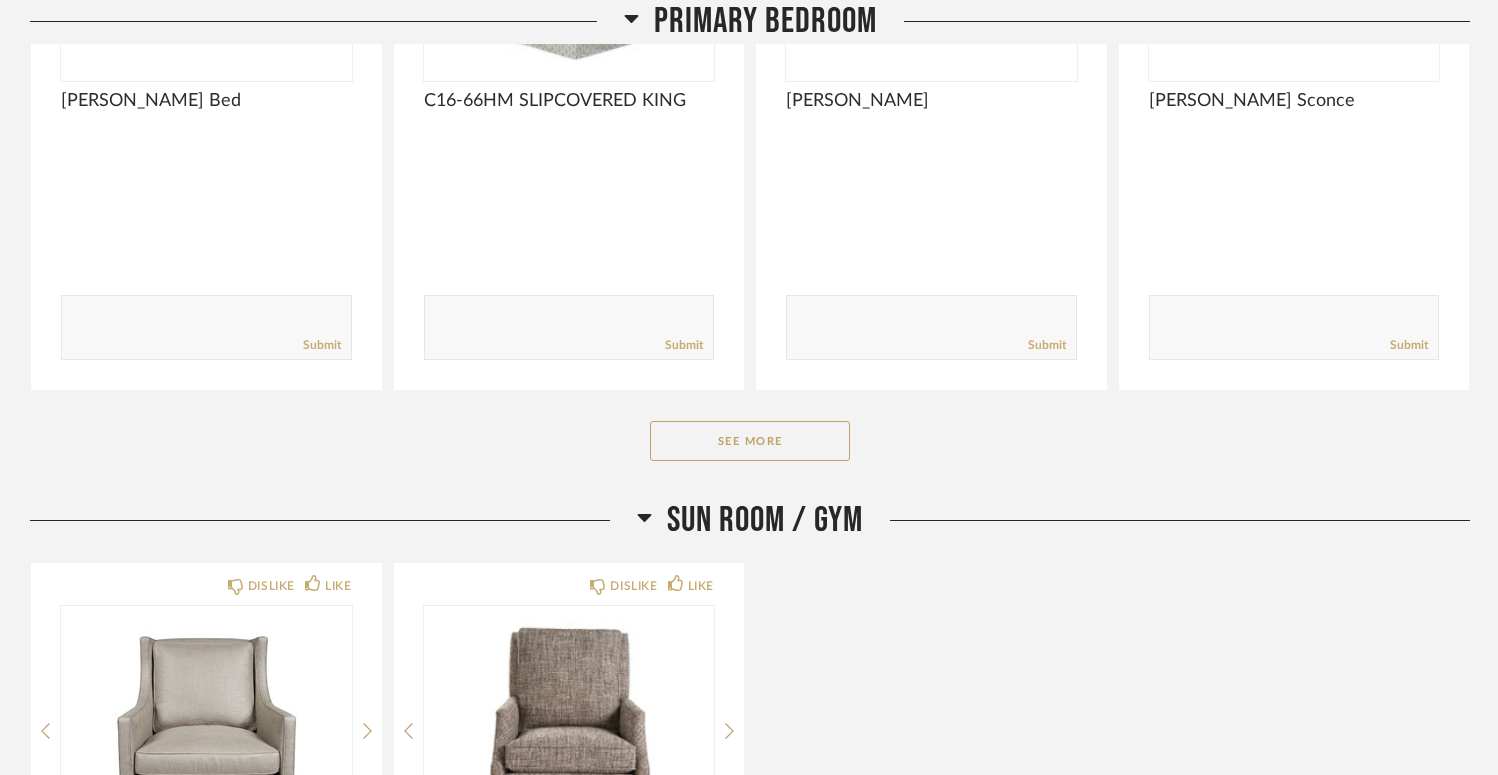 scroll, scrollTop: 5910, scrollLeft: 0, axis: vertical 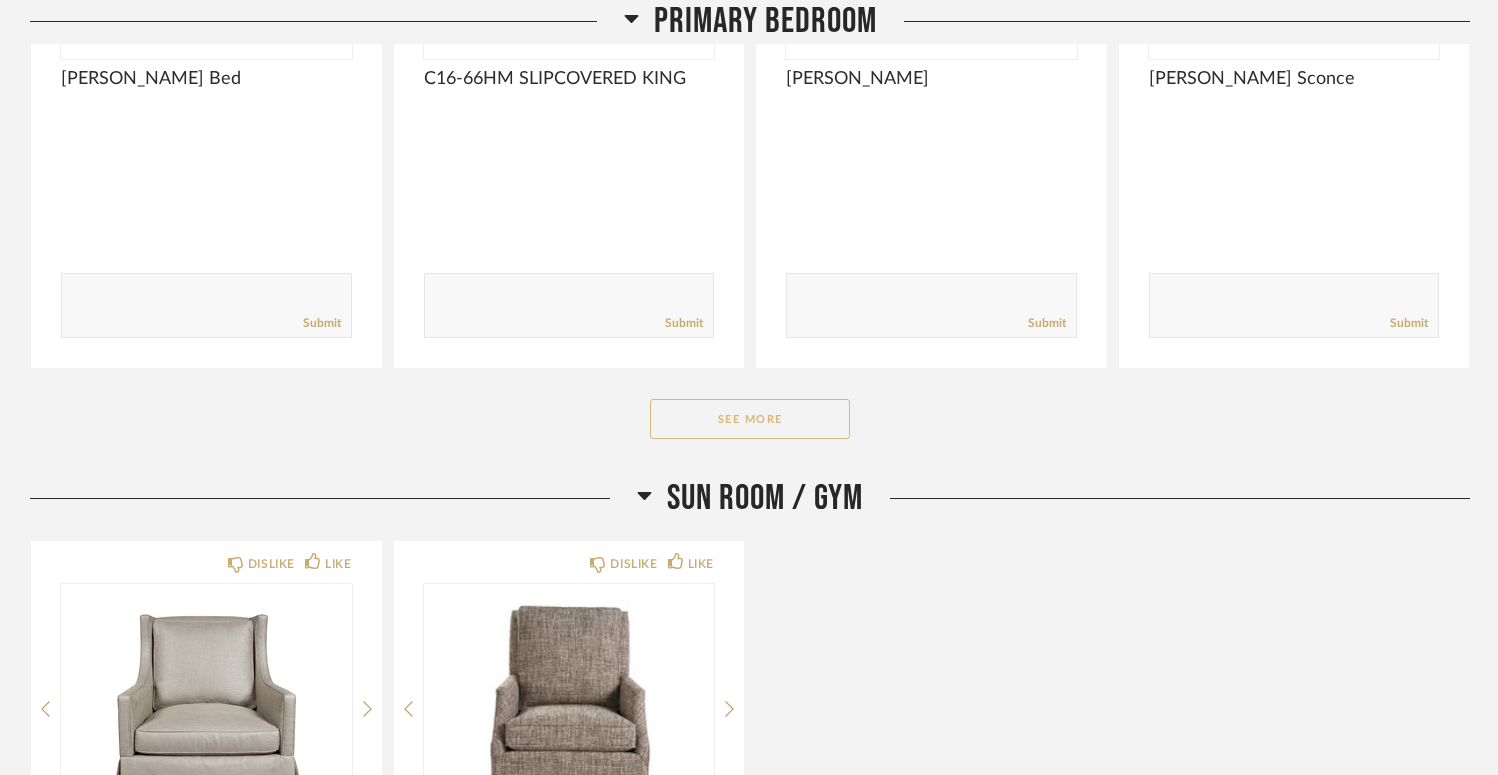 click on "See More" 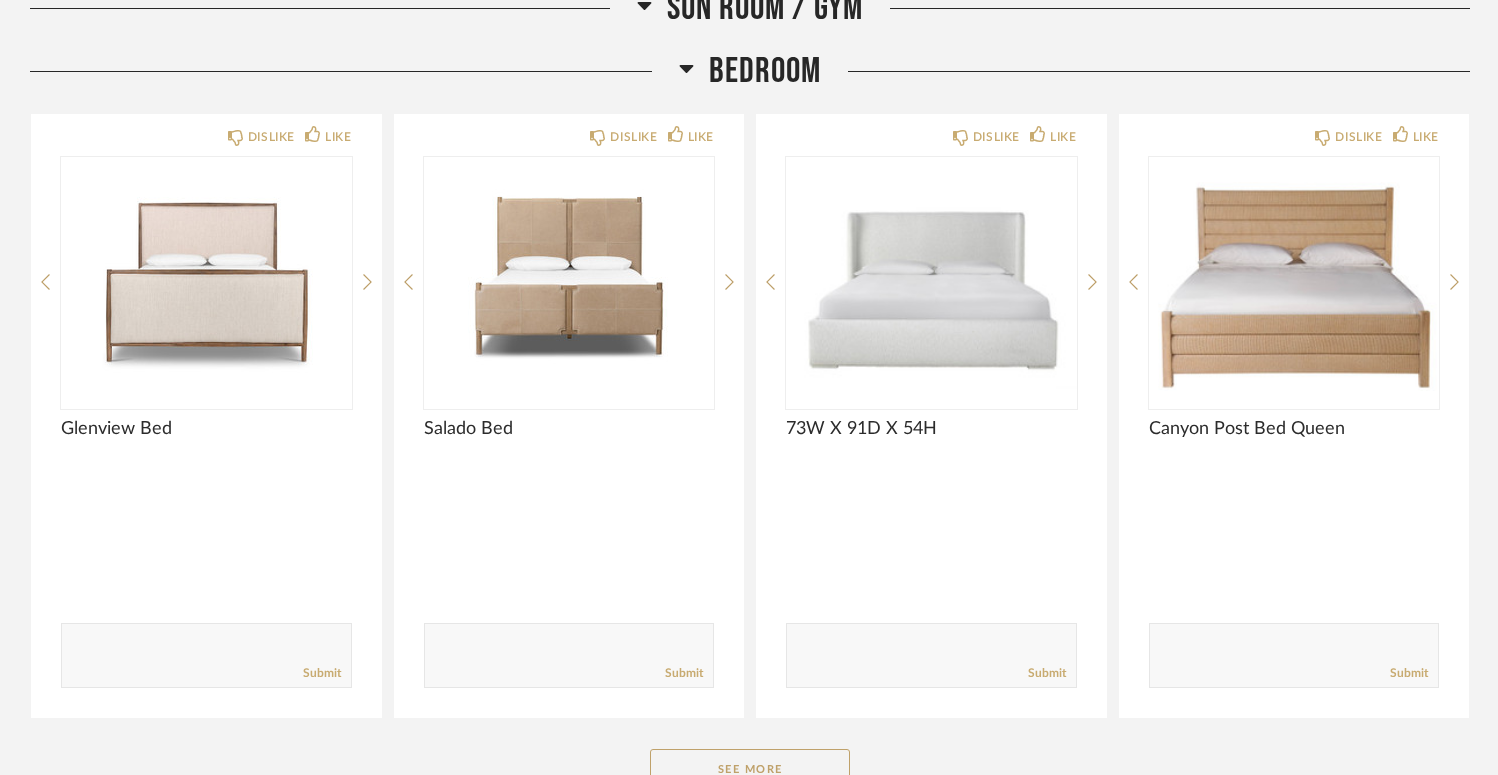 scroll, scrollTop: 9641, scrollLeft: 0, axis: vertical 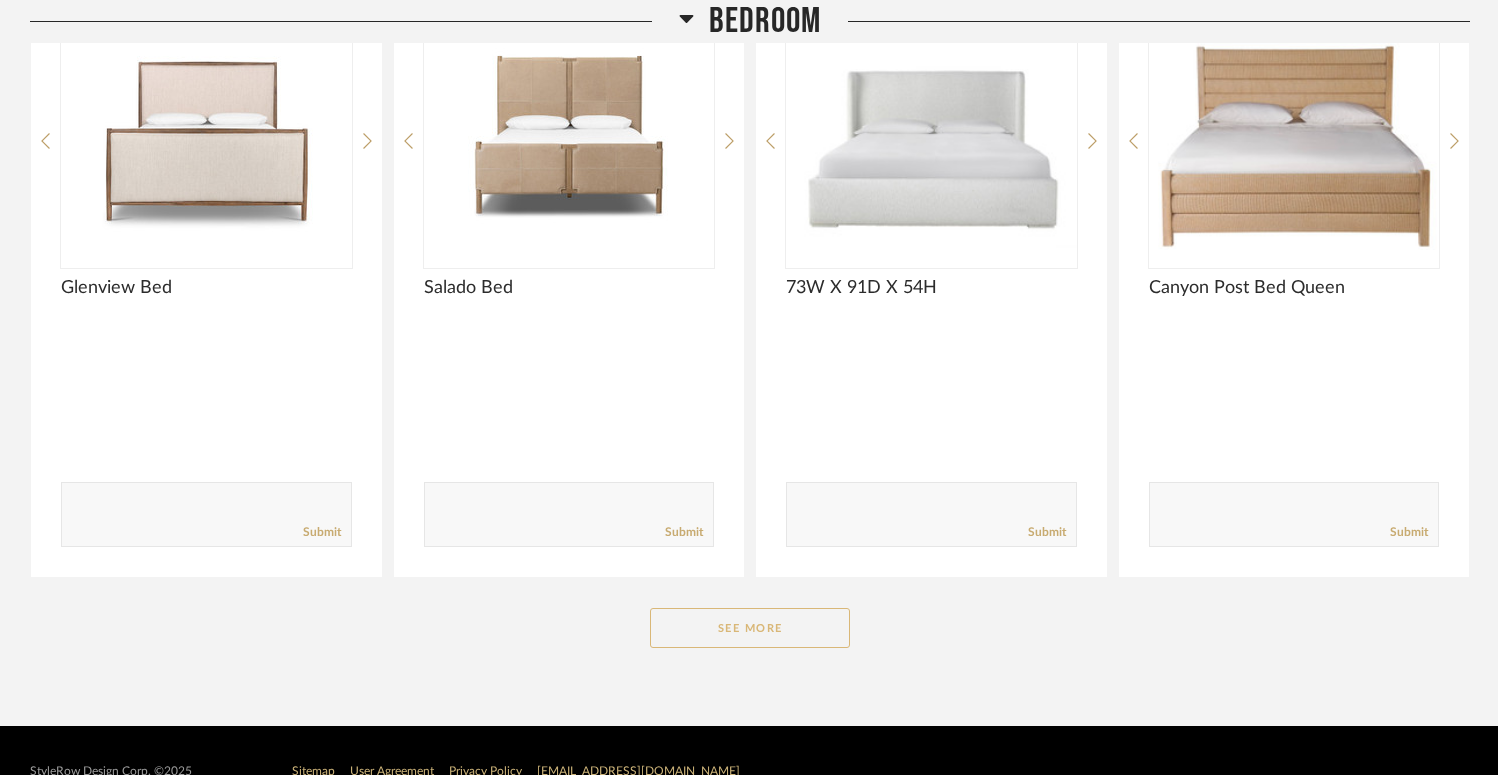 click on "See More" 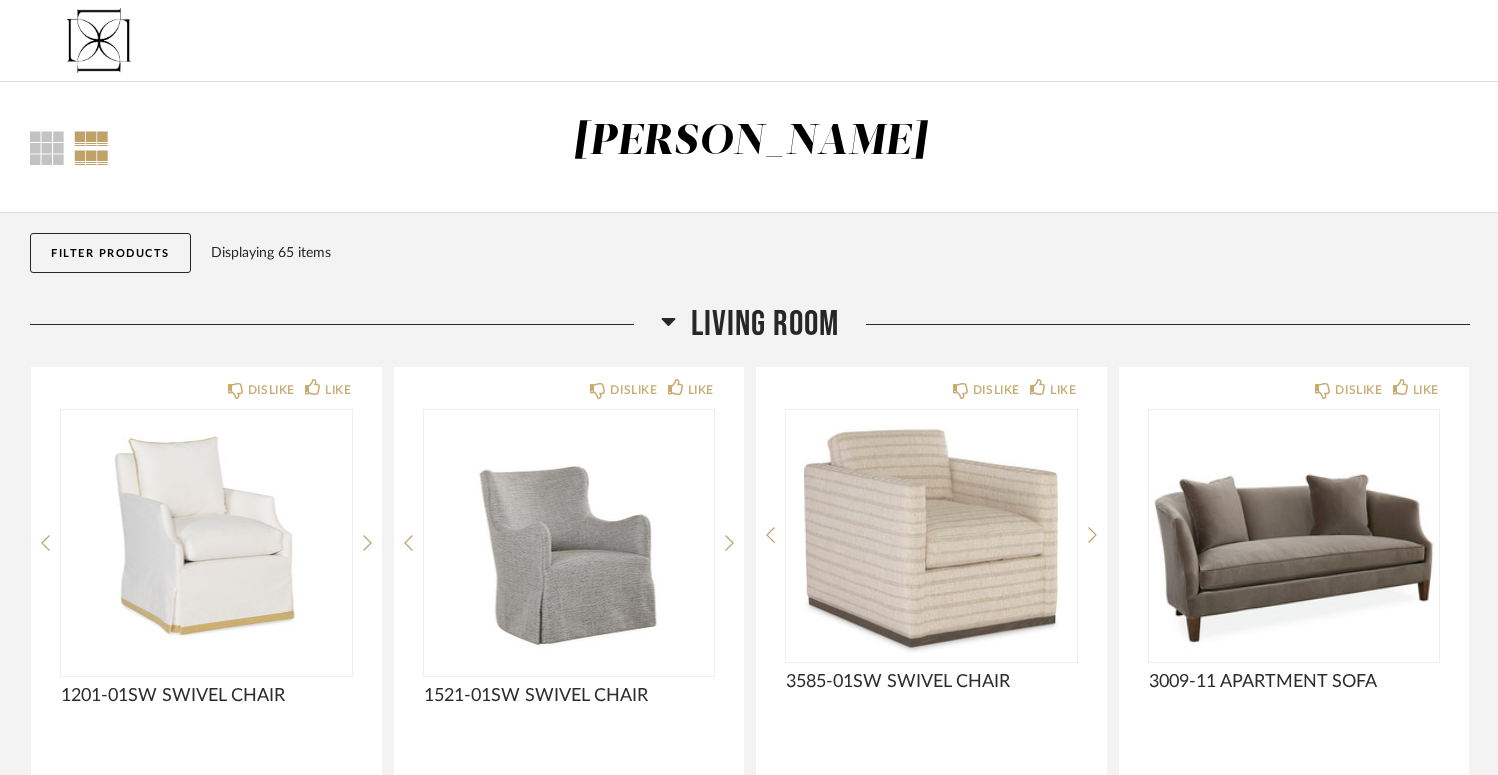 scroll, scrollTop: 0, scrollLeft: 0, axis: both 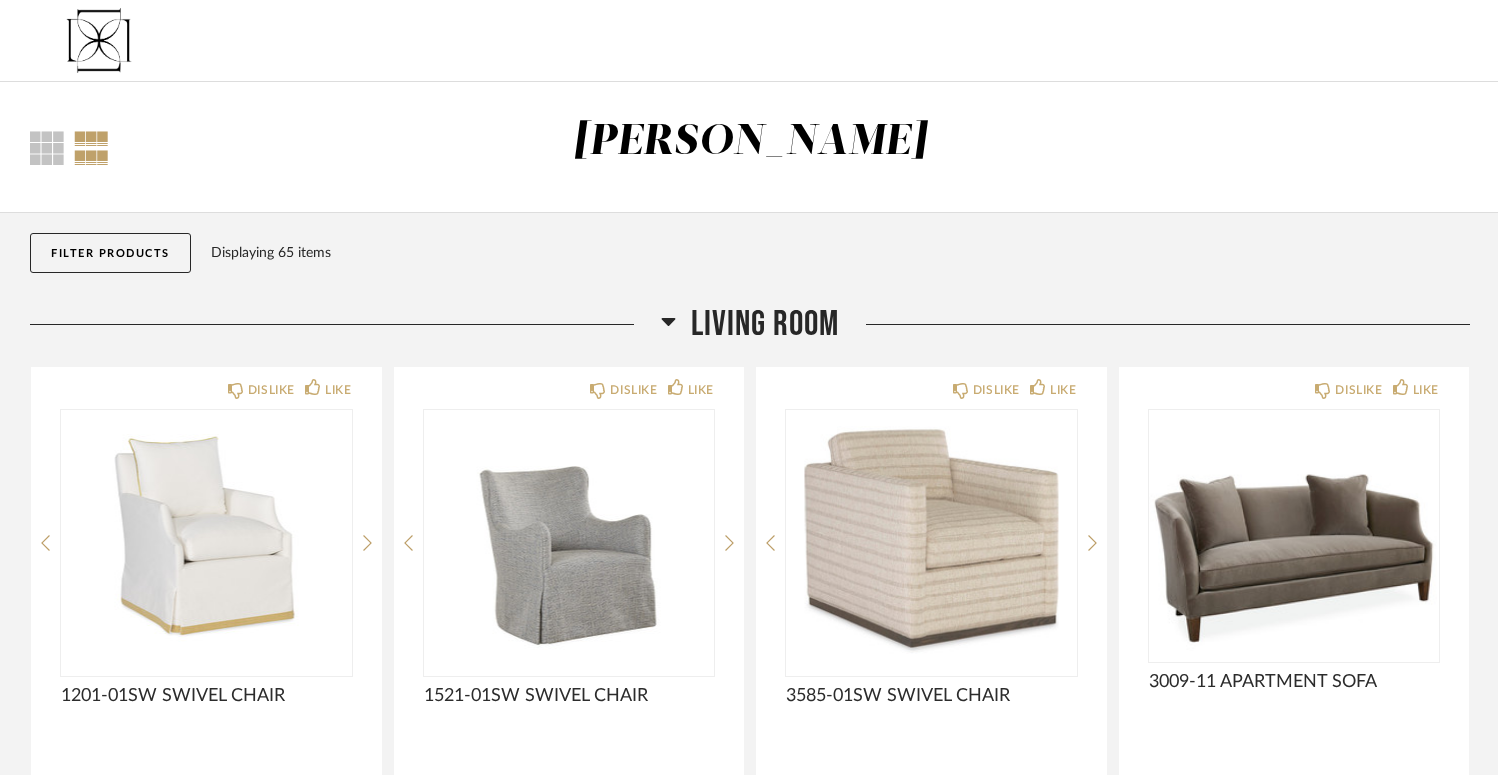click on "Filter Products   Displaying 65 items" 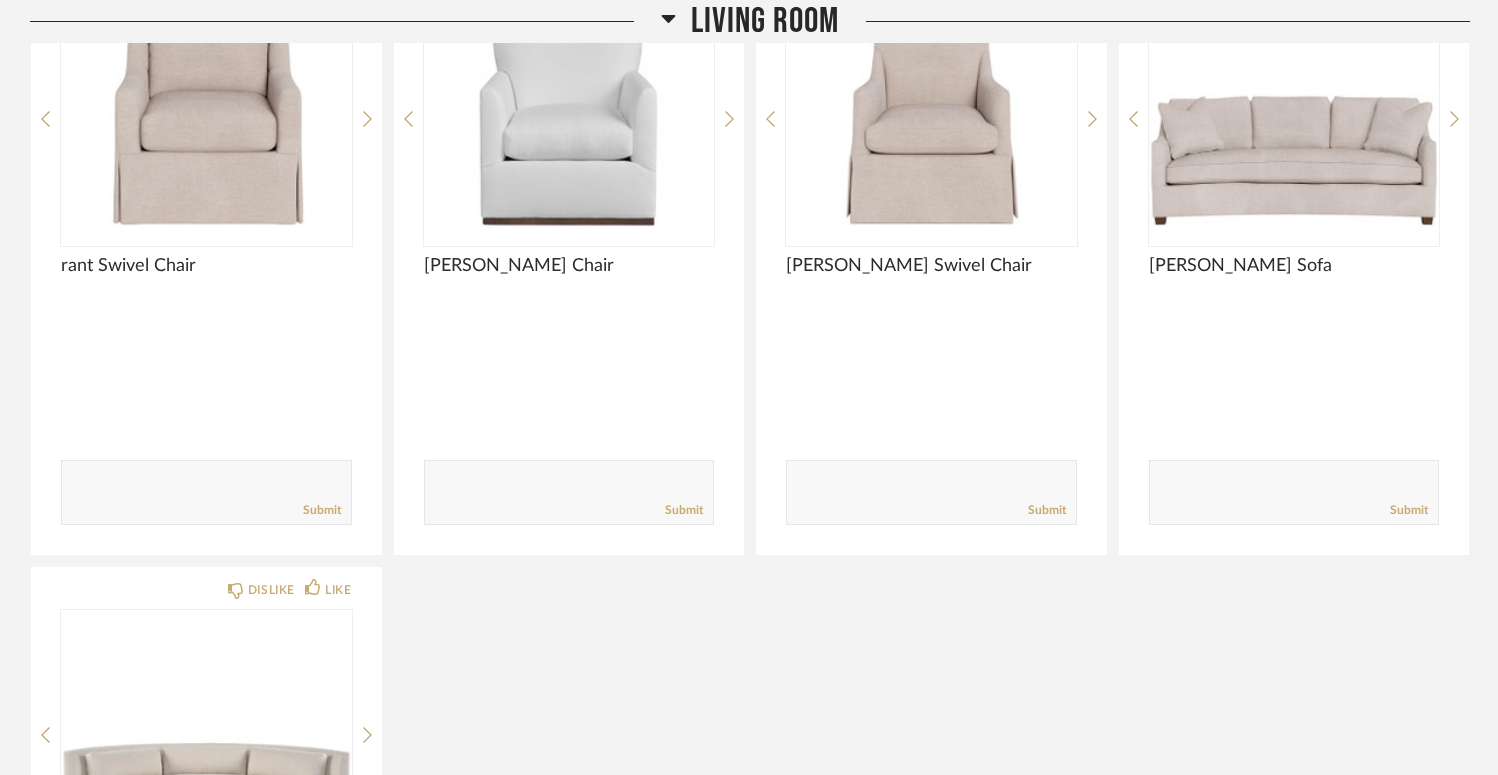 scroll, scrollTop: 3574, scrollLeft: 0, axis: vertical 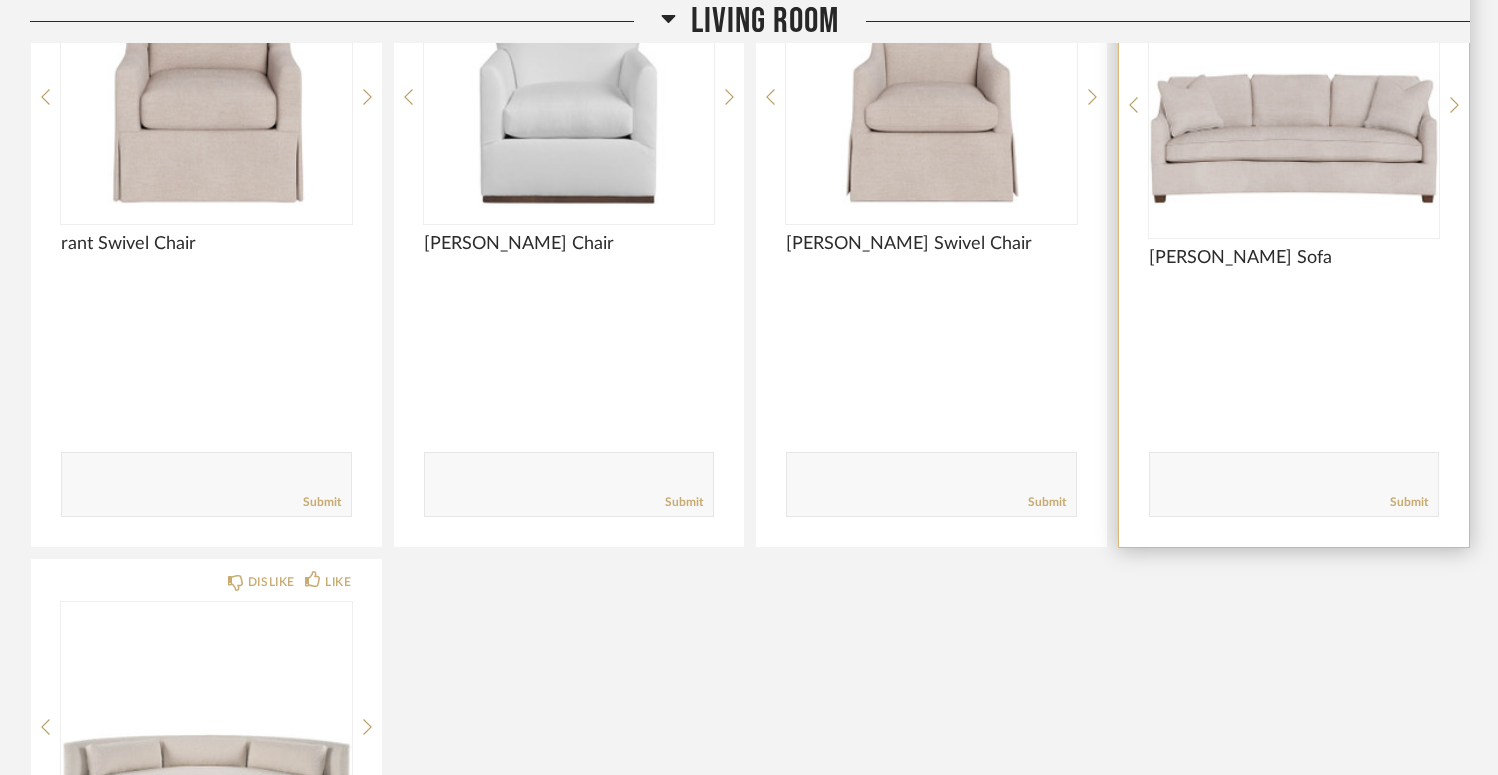 click at bounding box center (1294, 97) 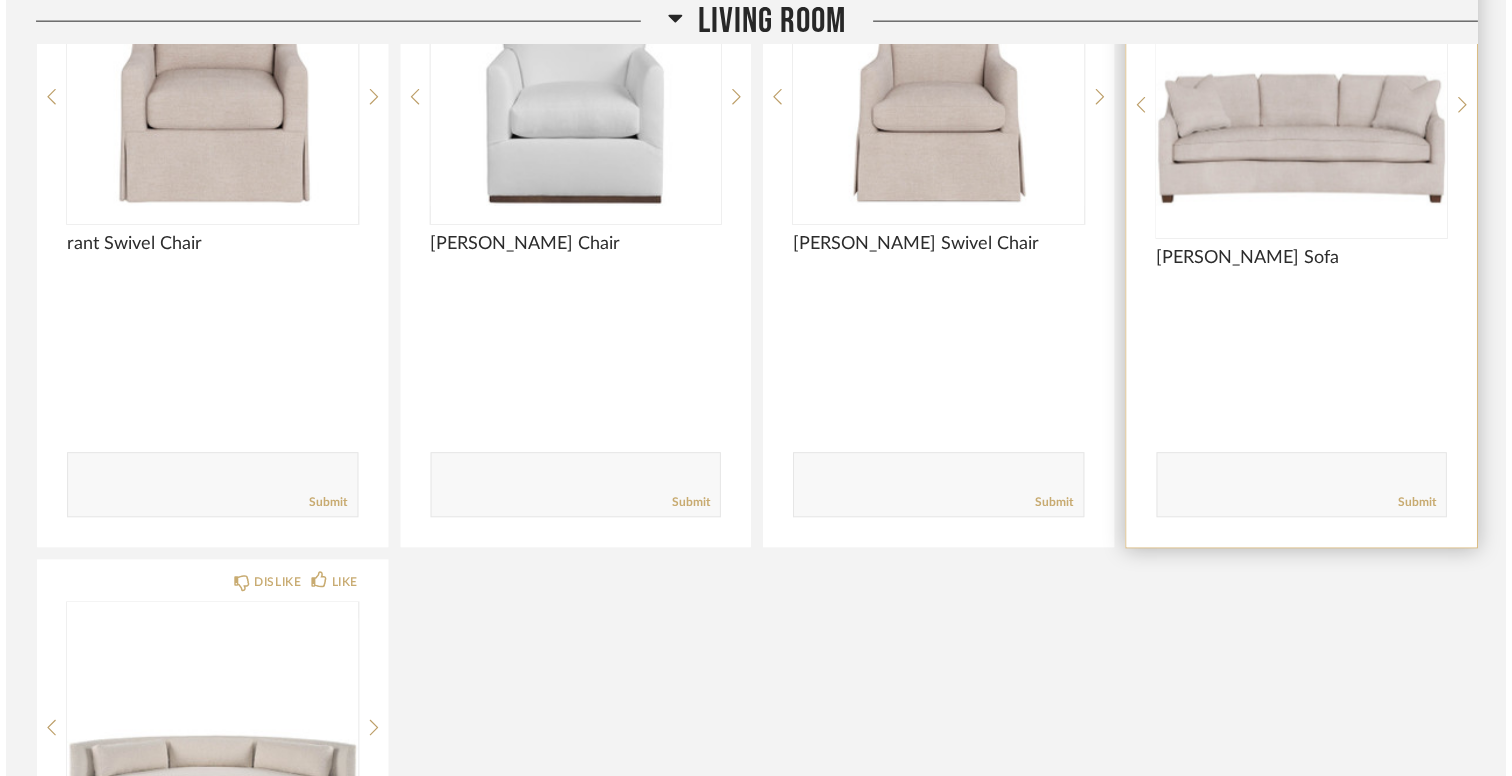 scroll, scrollTop: 0, scrollLeft: 0, axis: both 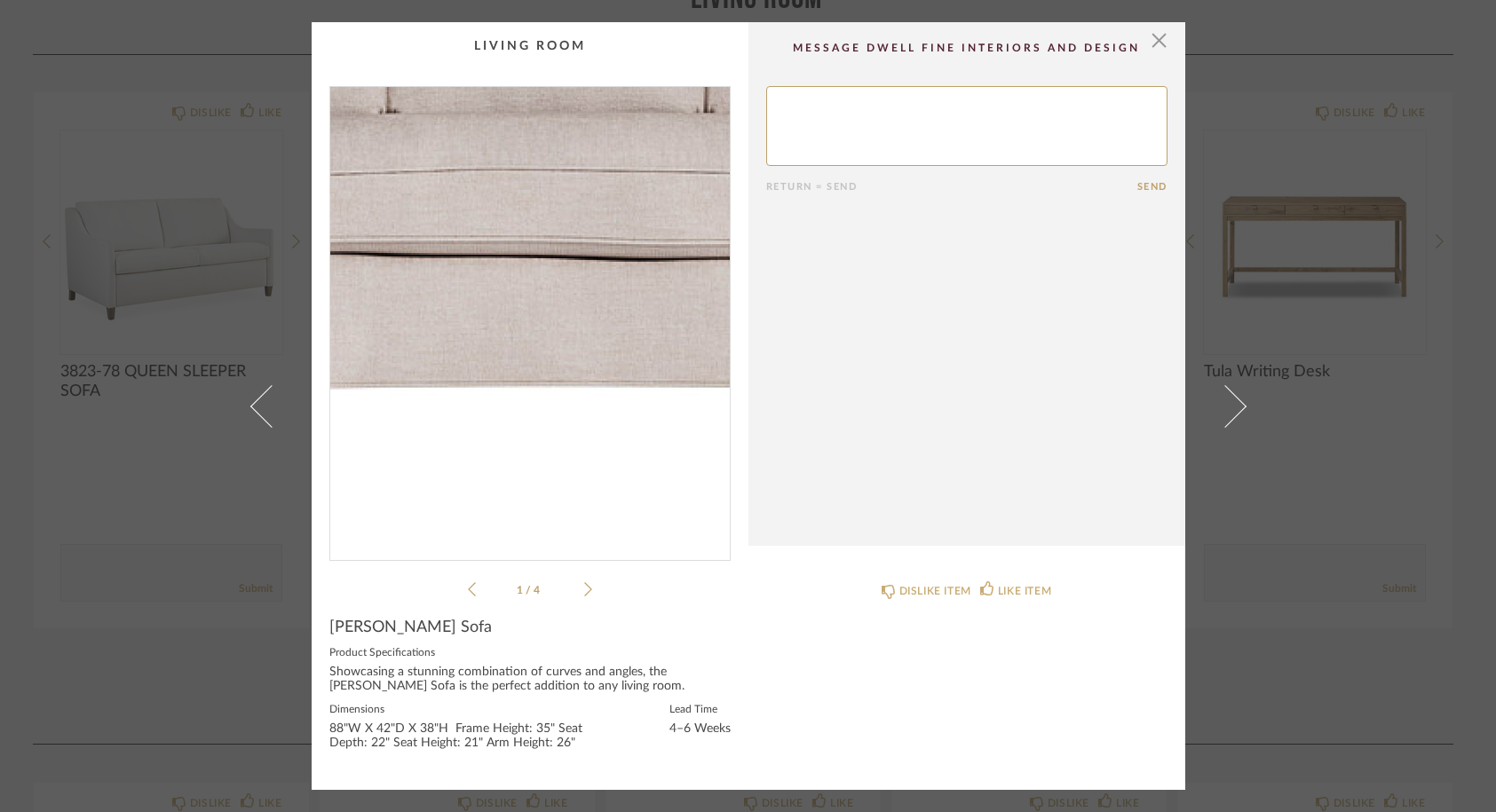 click at bounding box center [530, 316] 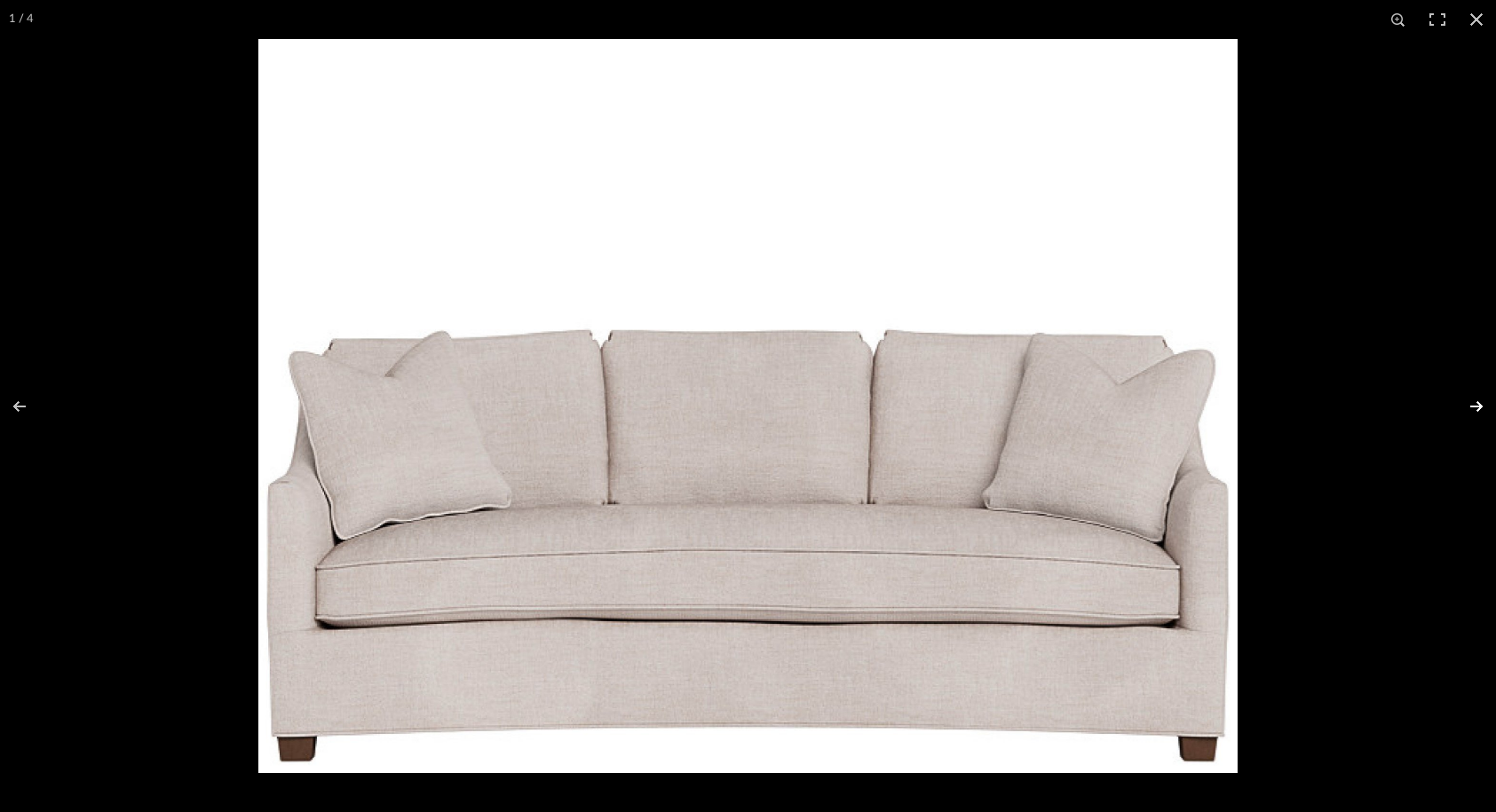 click at bounding box center [1465, 406] 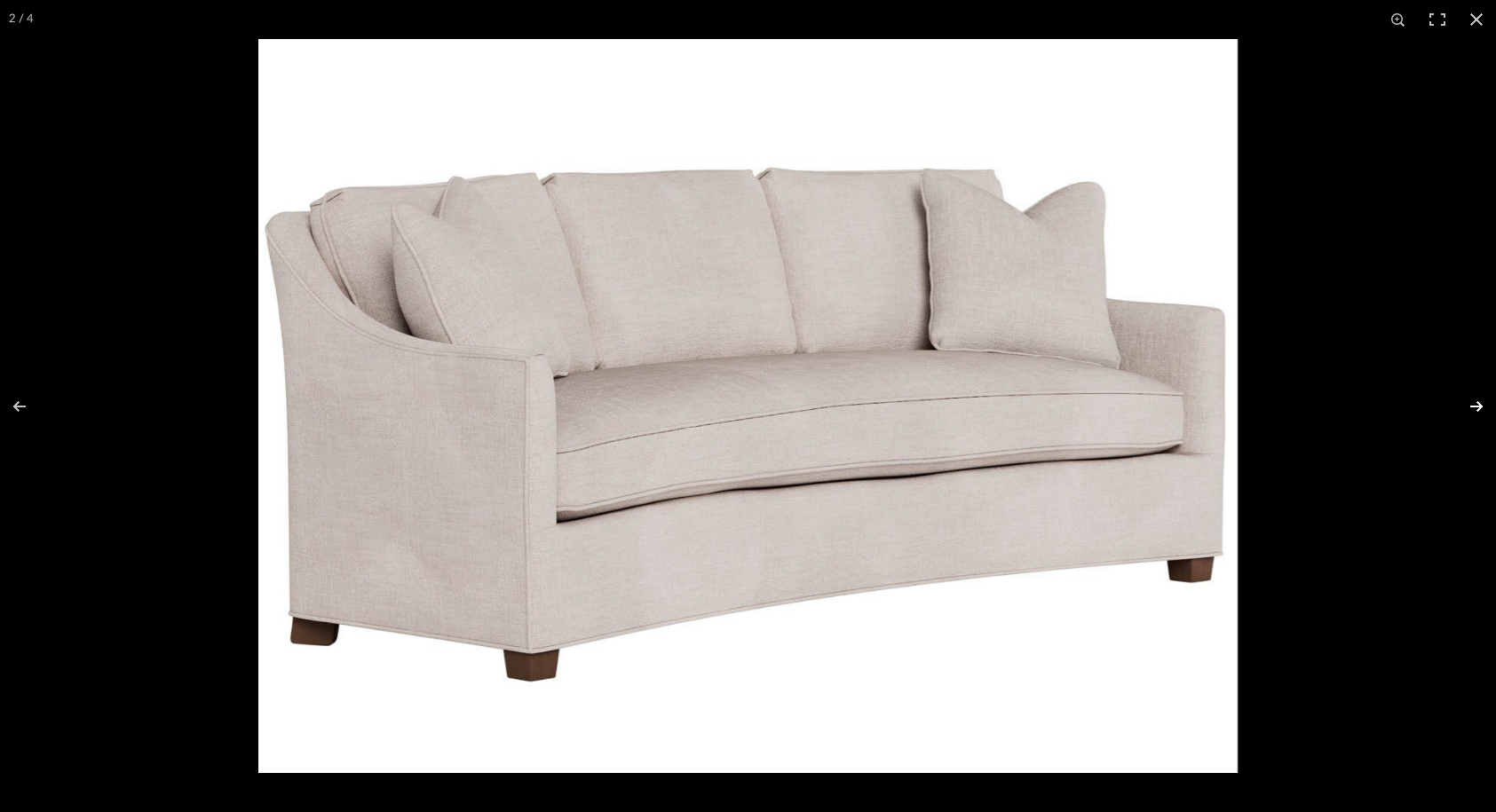 click at bounding box center [1465, 406] 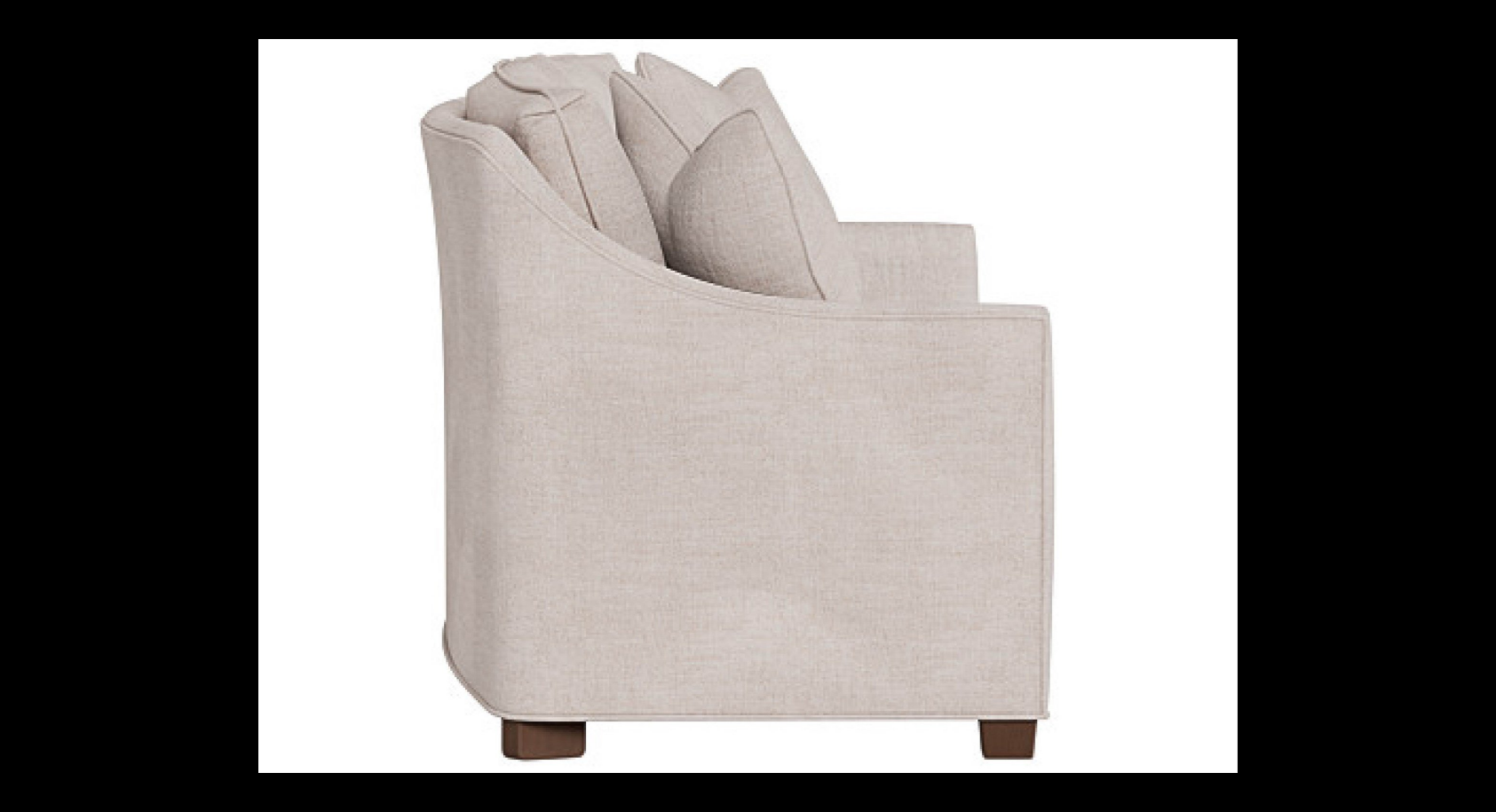 click at bounding box center [1465, 406] 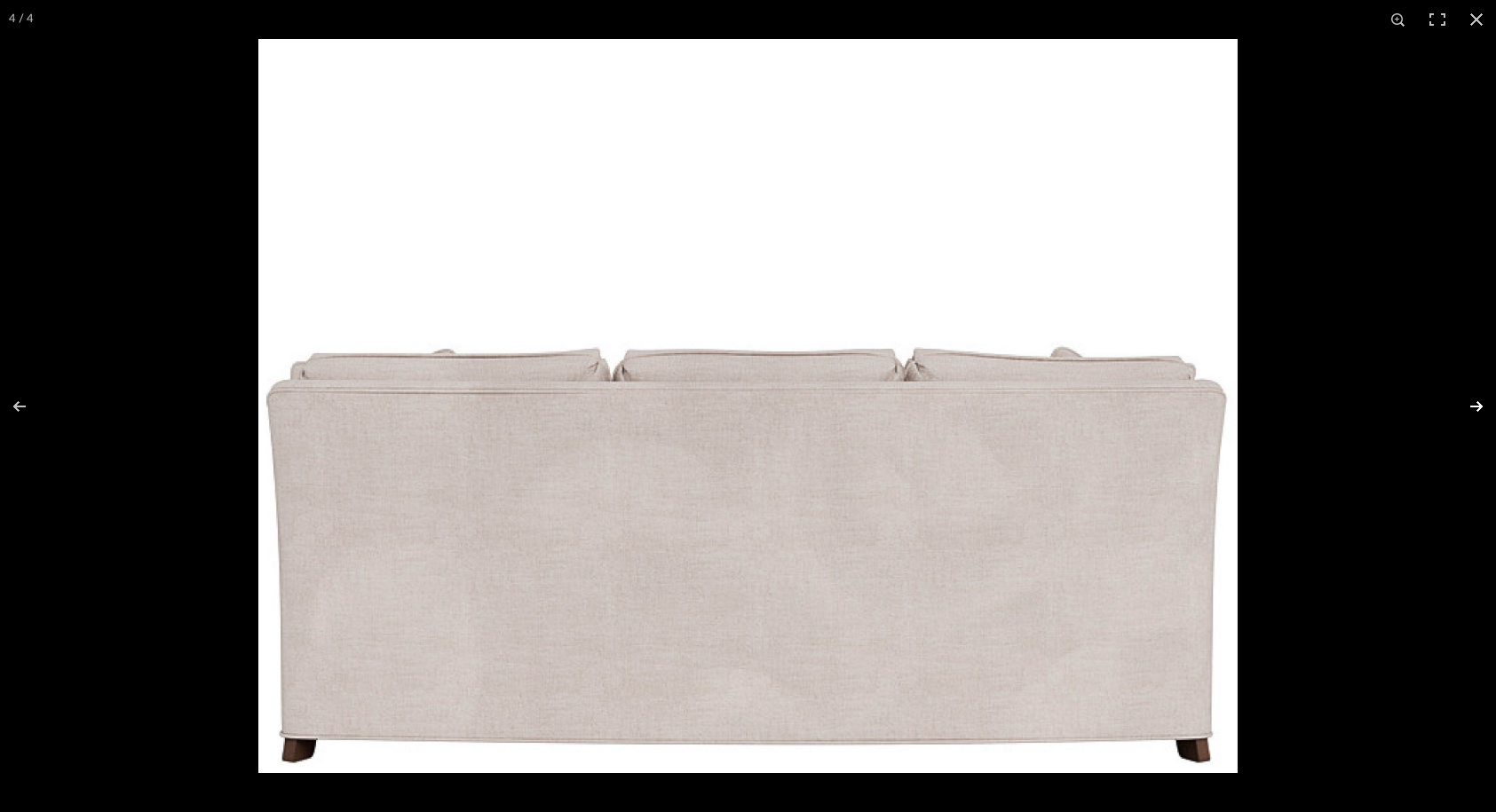 click at bounding box center [1465, 406] 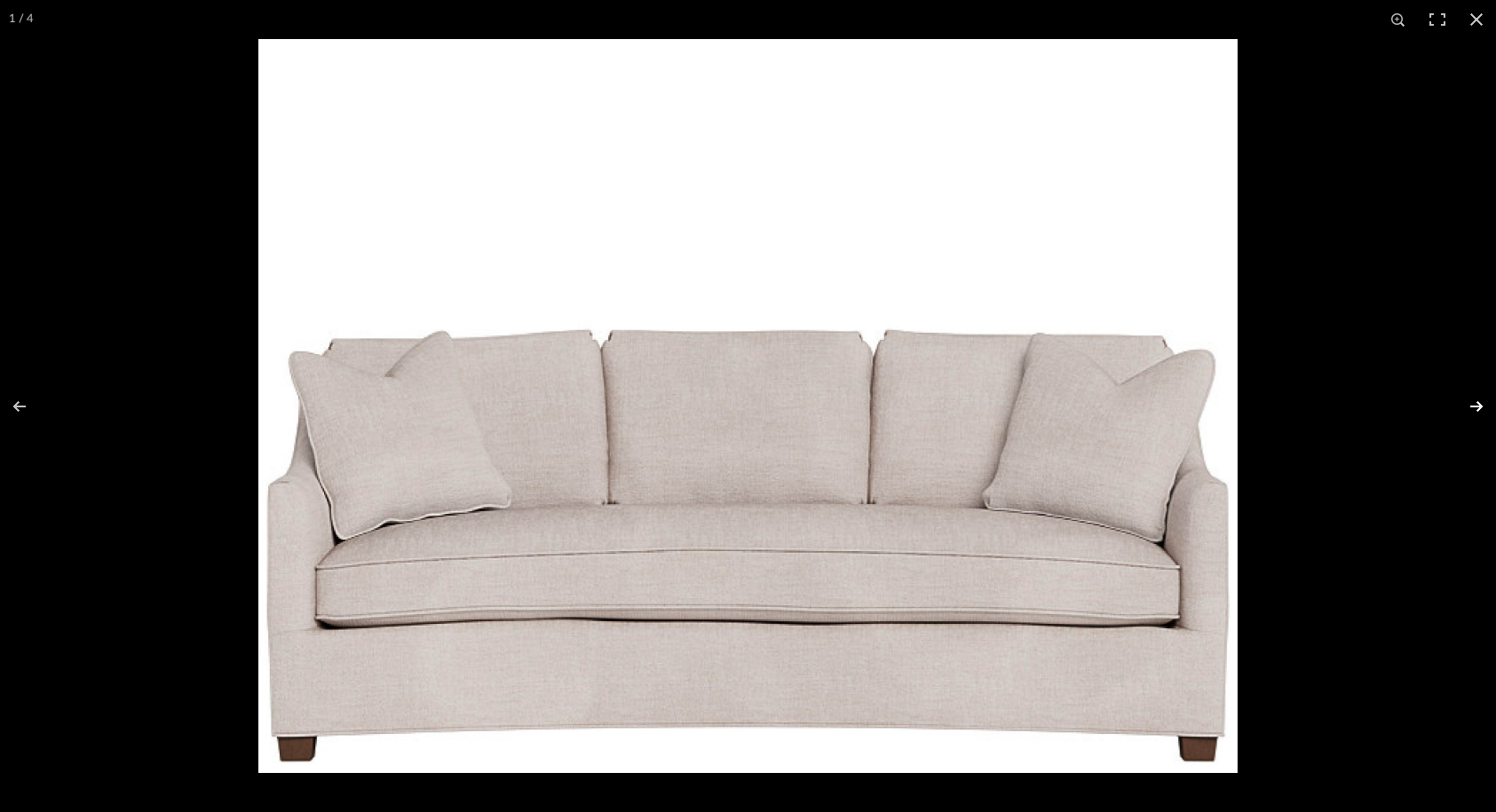 click at bounding box center (1465, 406) 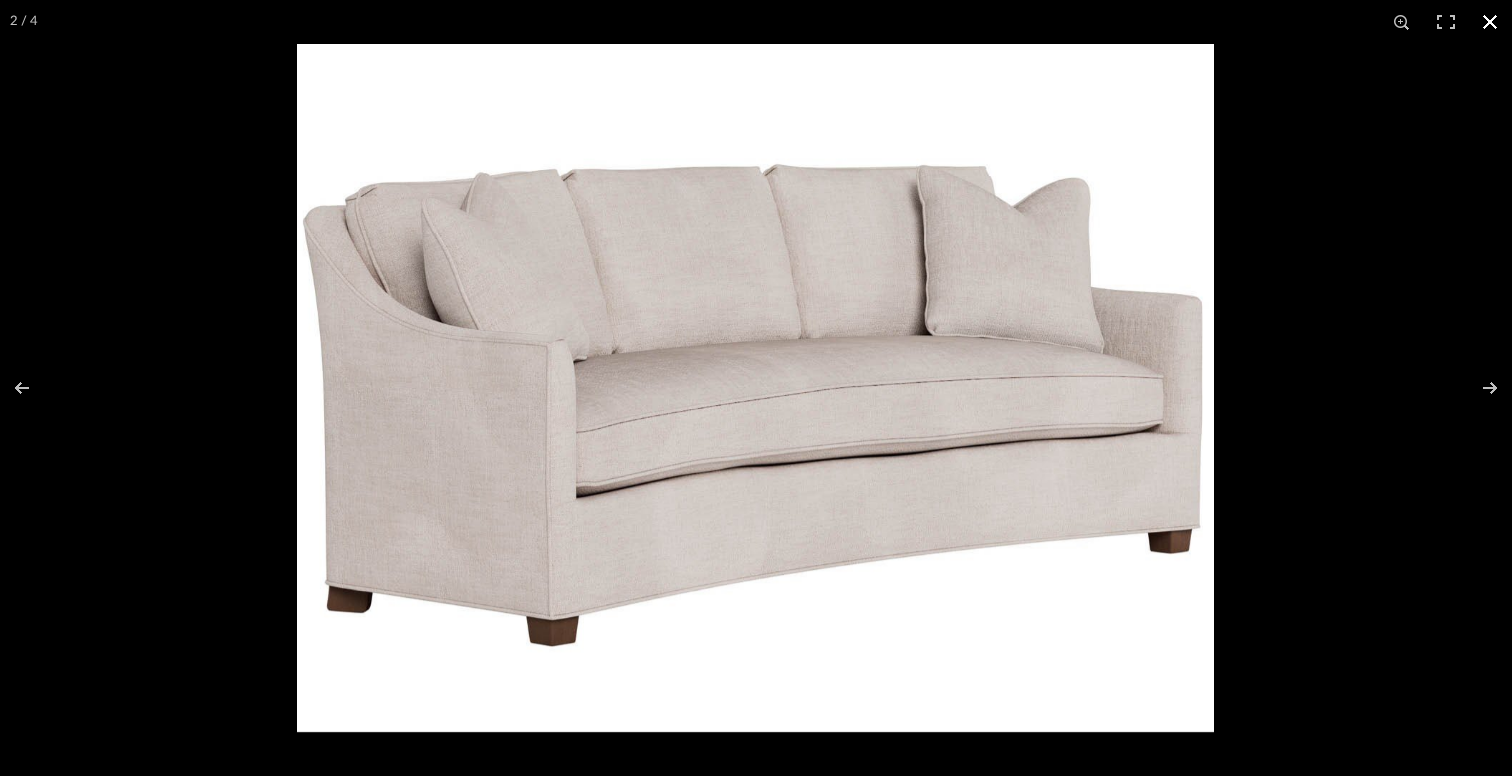 click at bounding box center [756, 388] 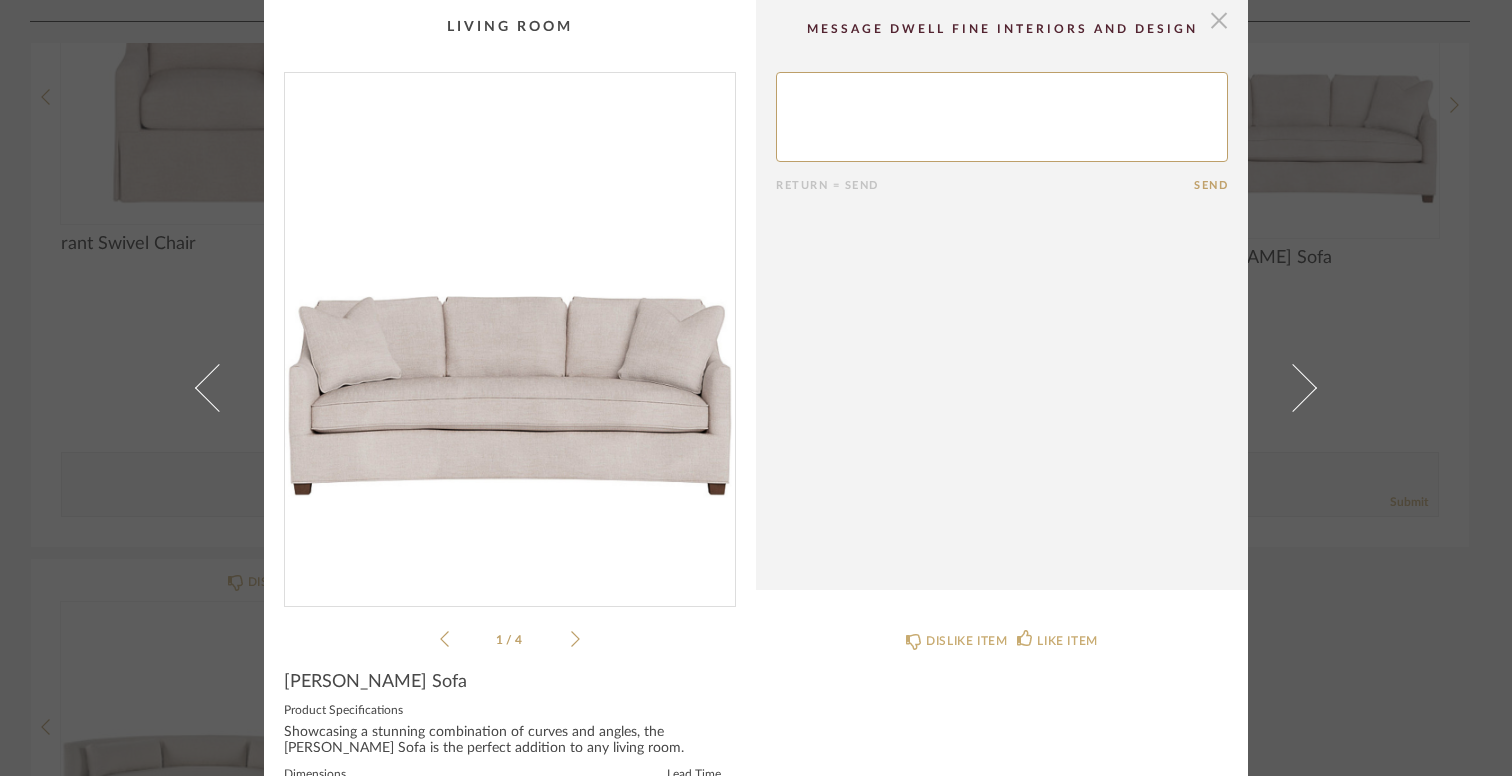 click at bounding box center [1219, 20] 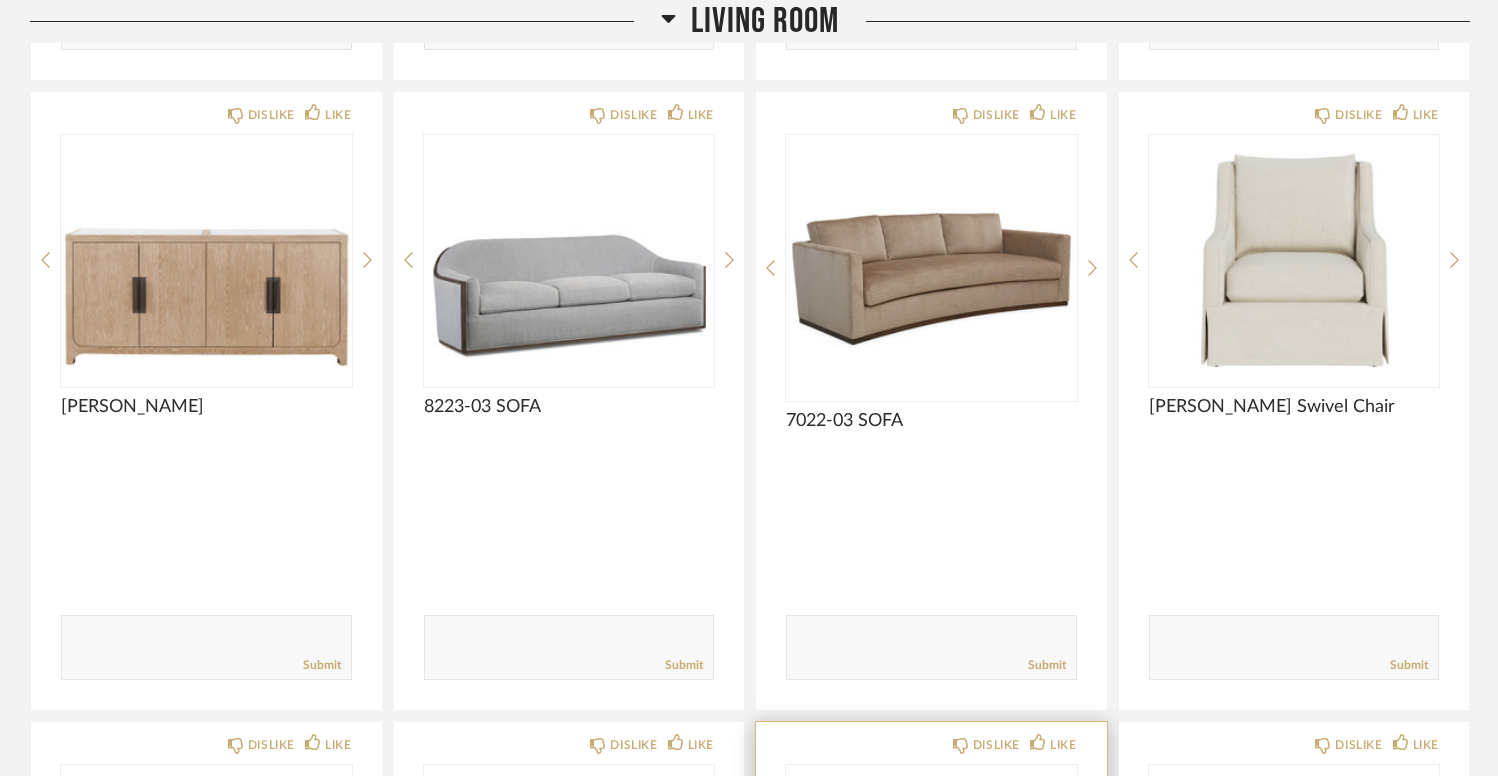 scroll, scrollTop: 2764, scrollLeft: 0, axis: vertical 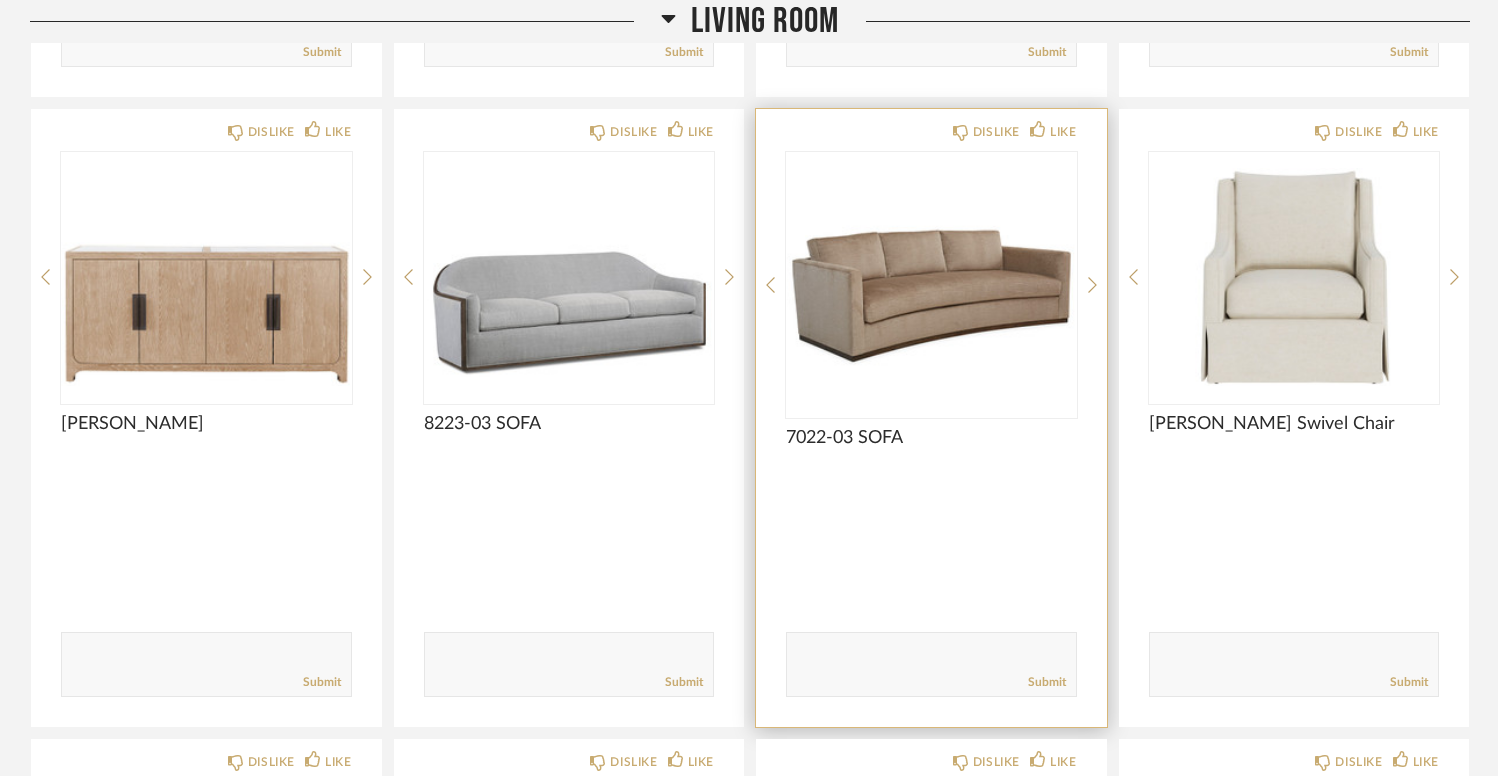 click at bounding box center (931, 277) 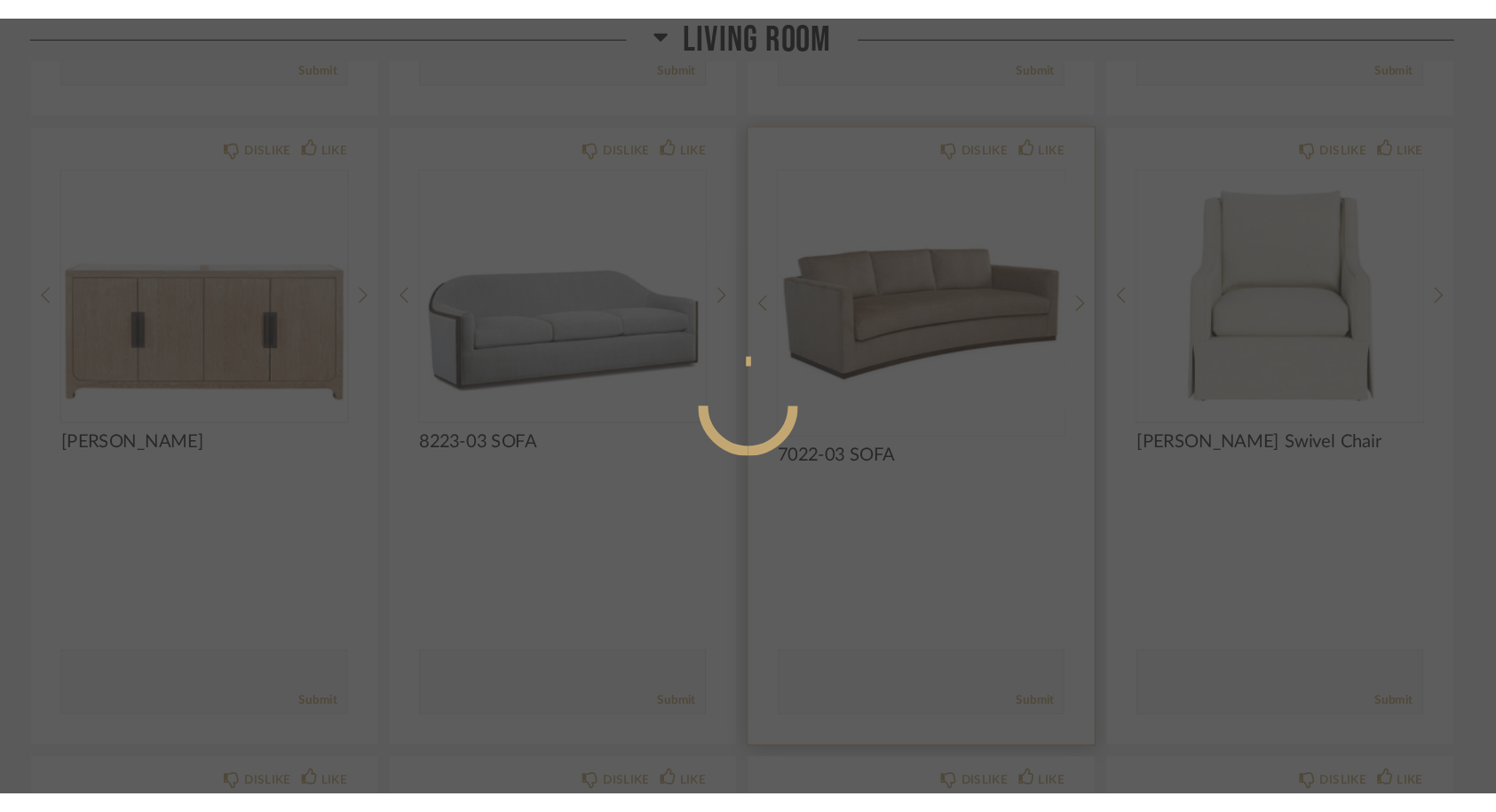 scroll, scrollTop: 0, scrollLeft: 0, axis: both 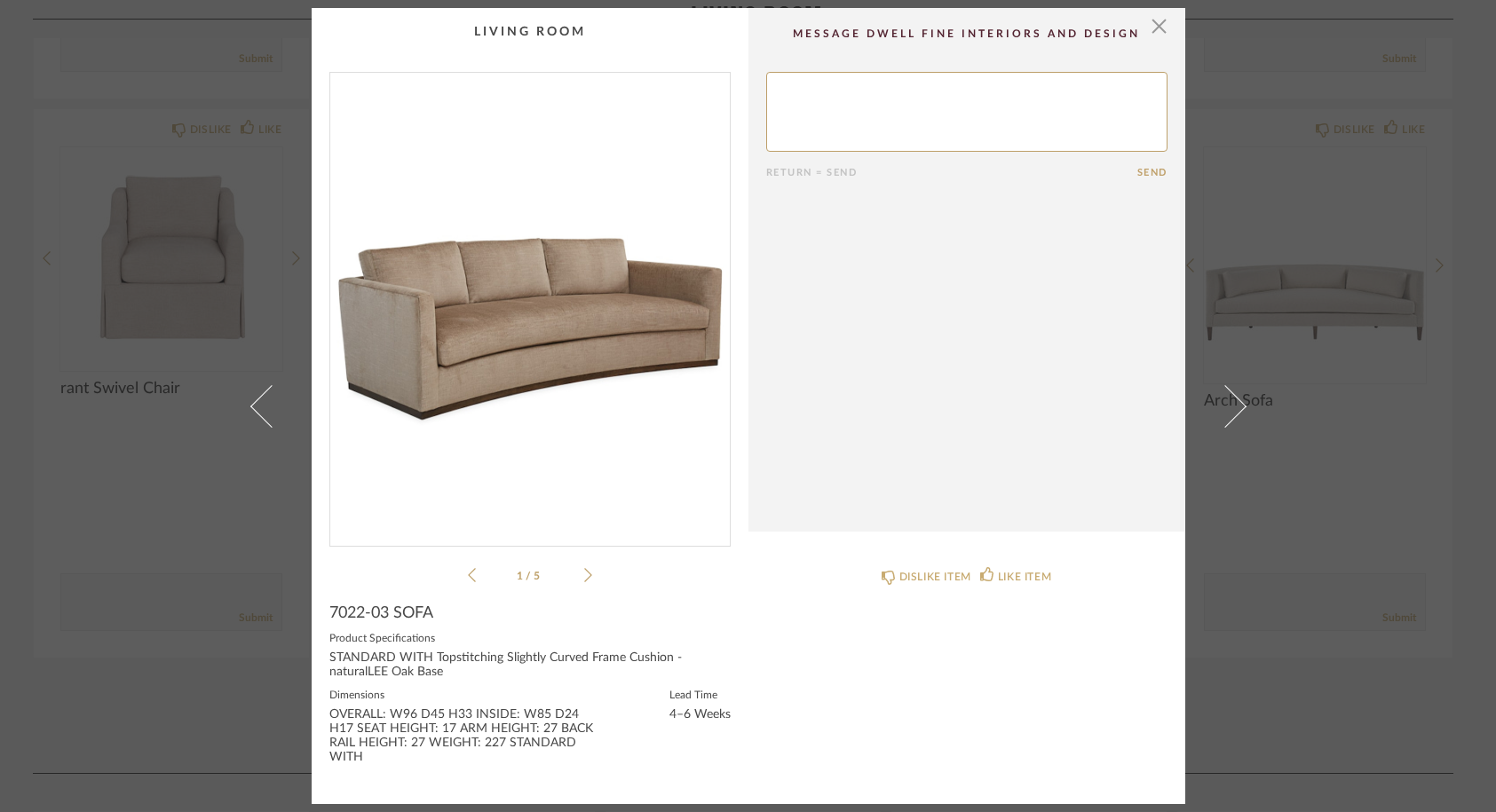 click 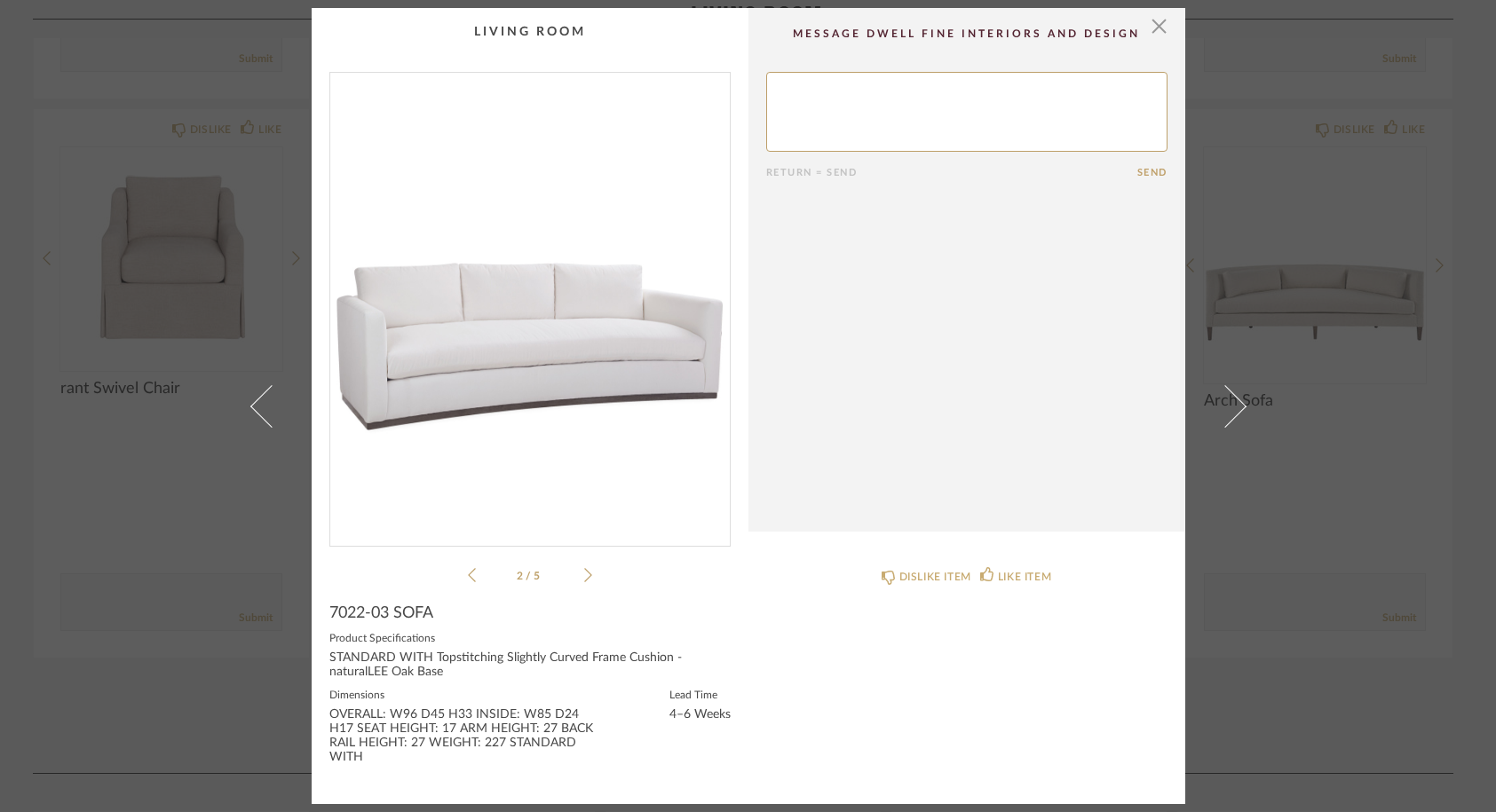 click 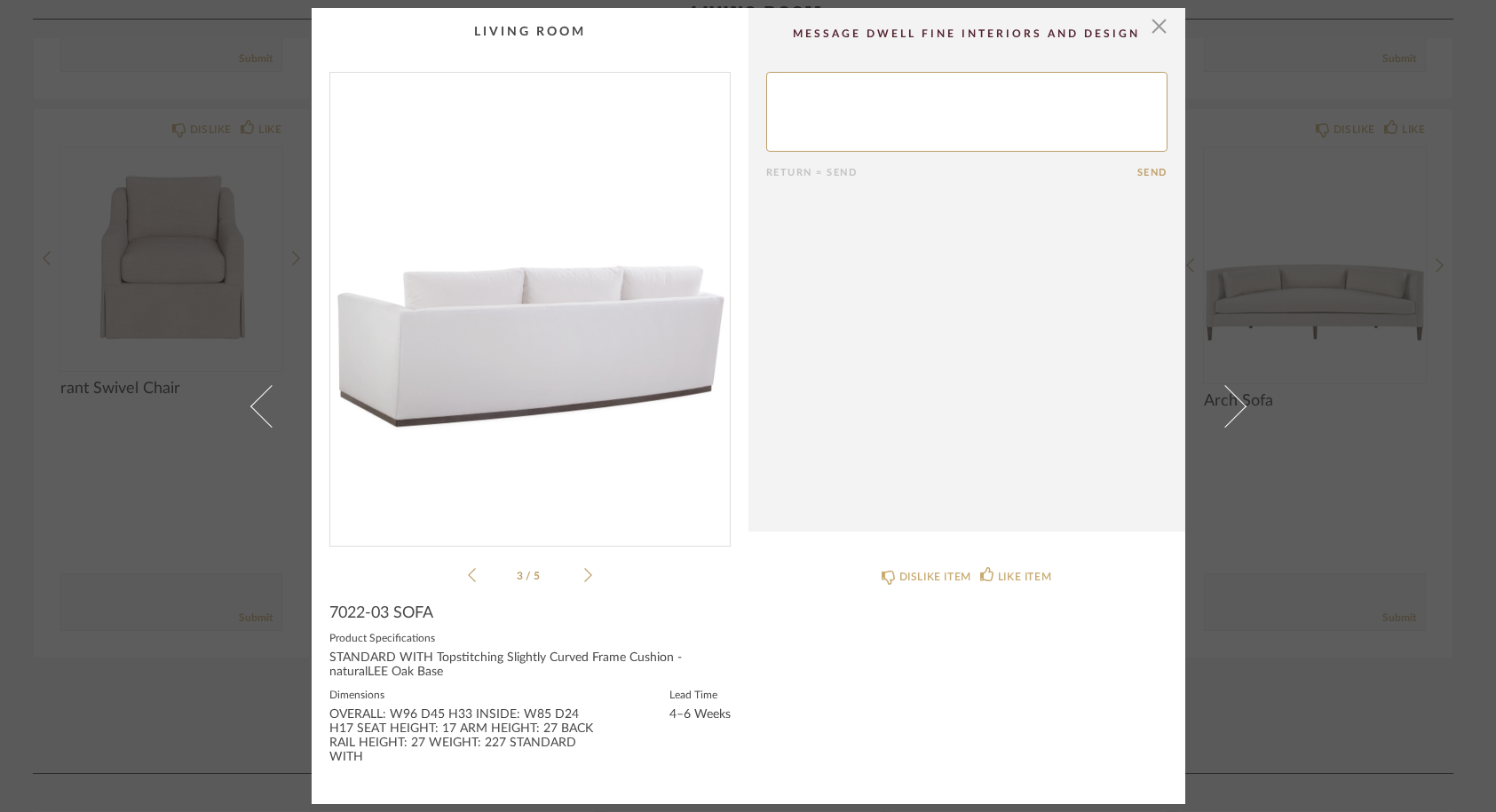 click 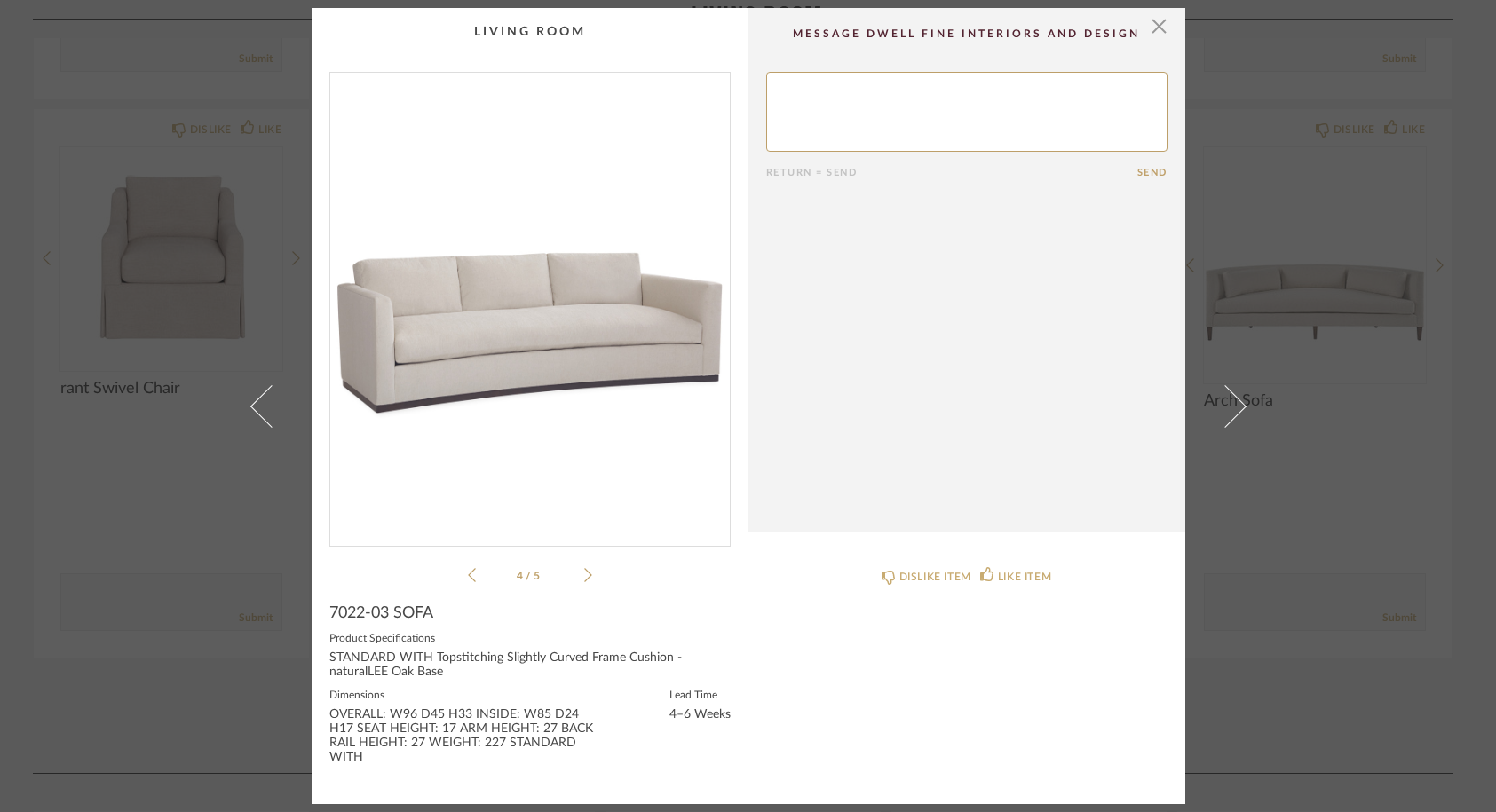 click 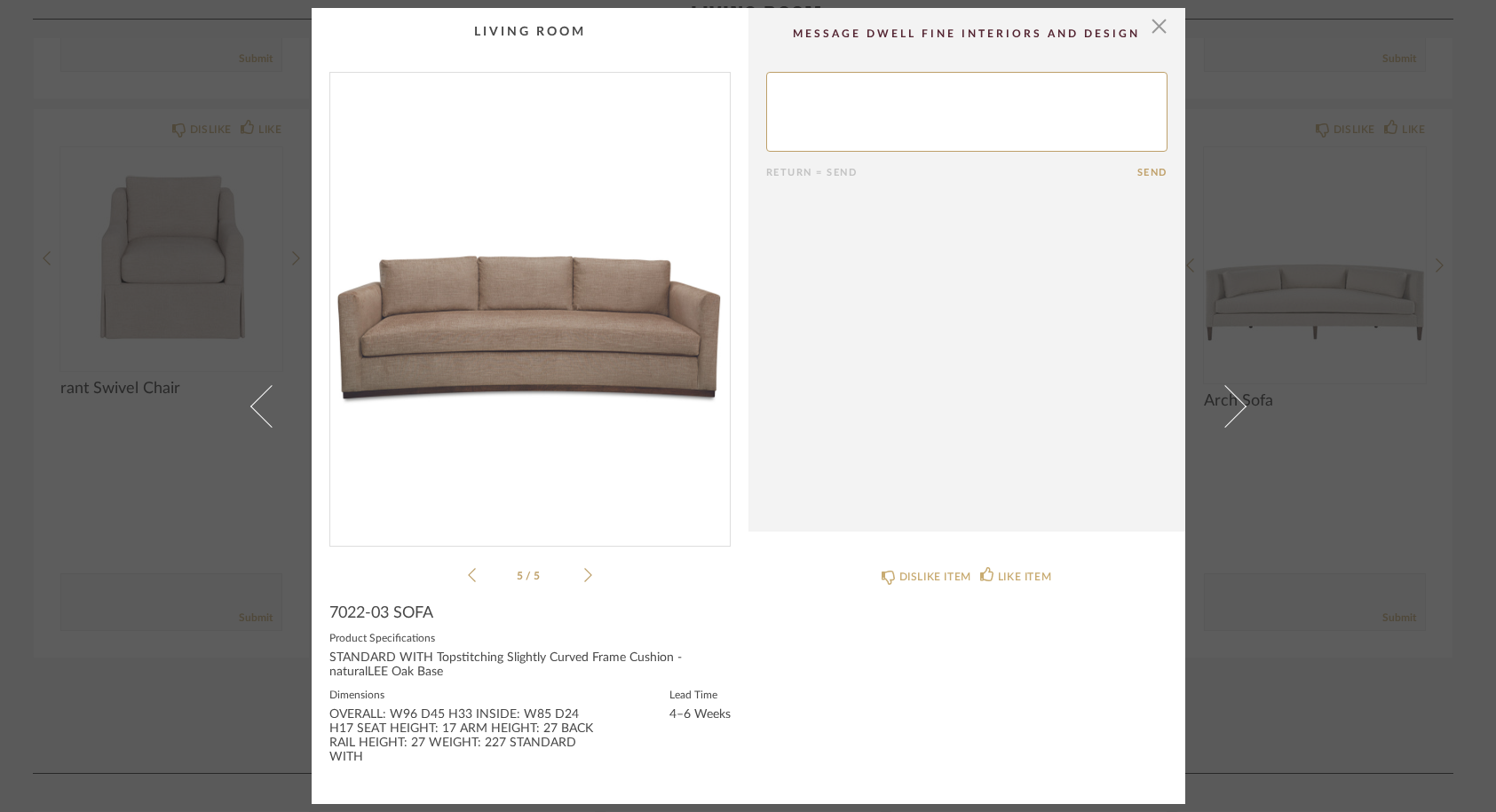 click 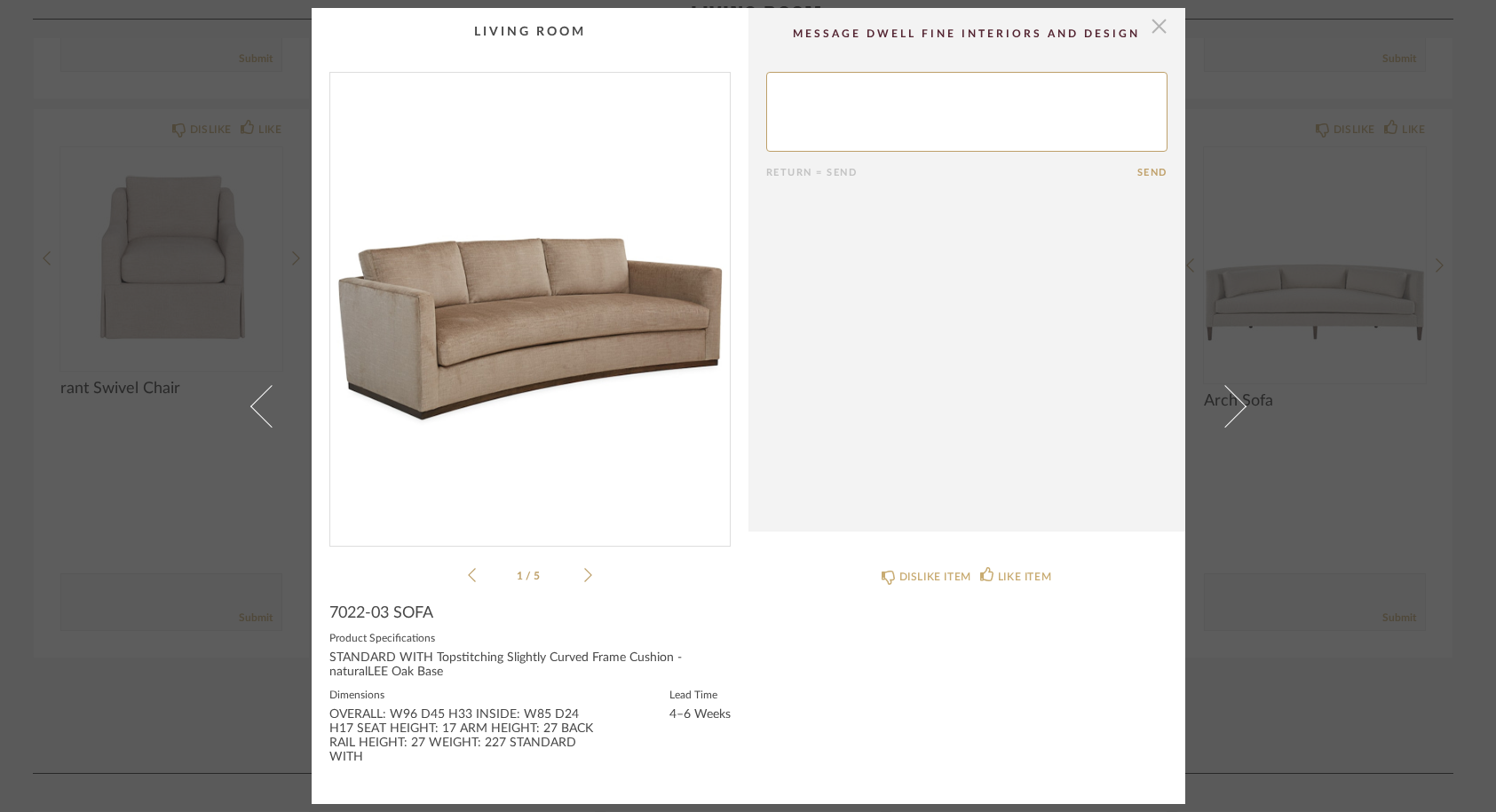 click at bounding box center [1160, 26] 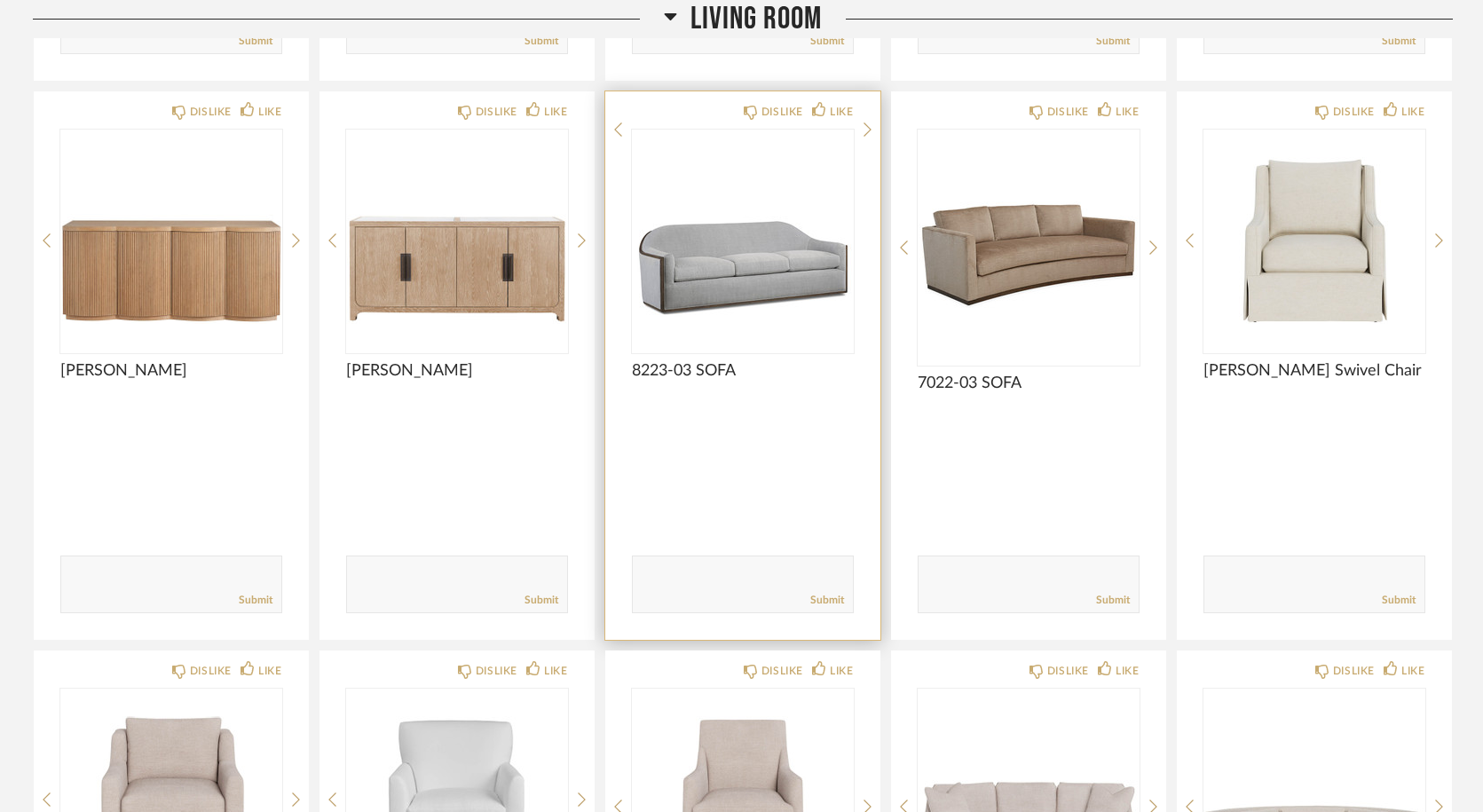 scroll, scrollTop: 1908, scrollLeft: 0, axis: vertical 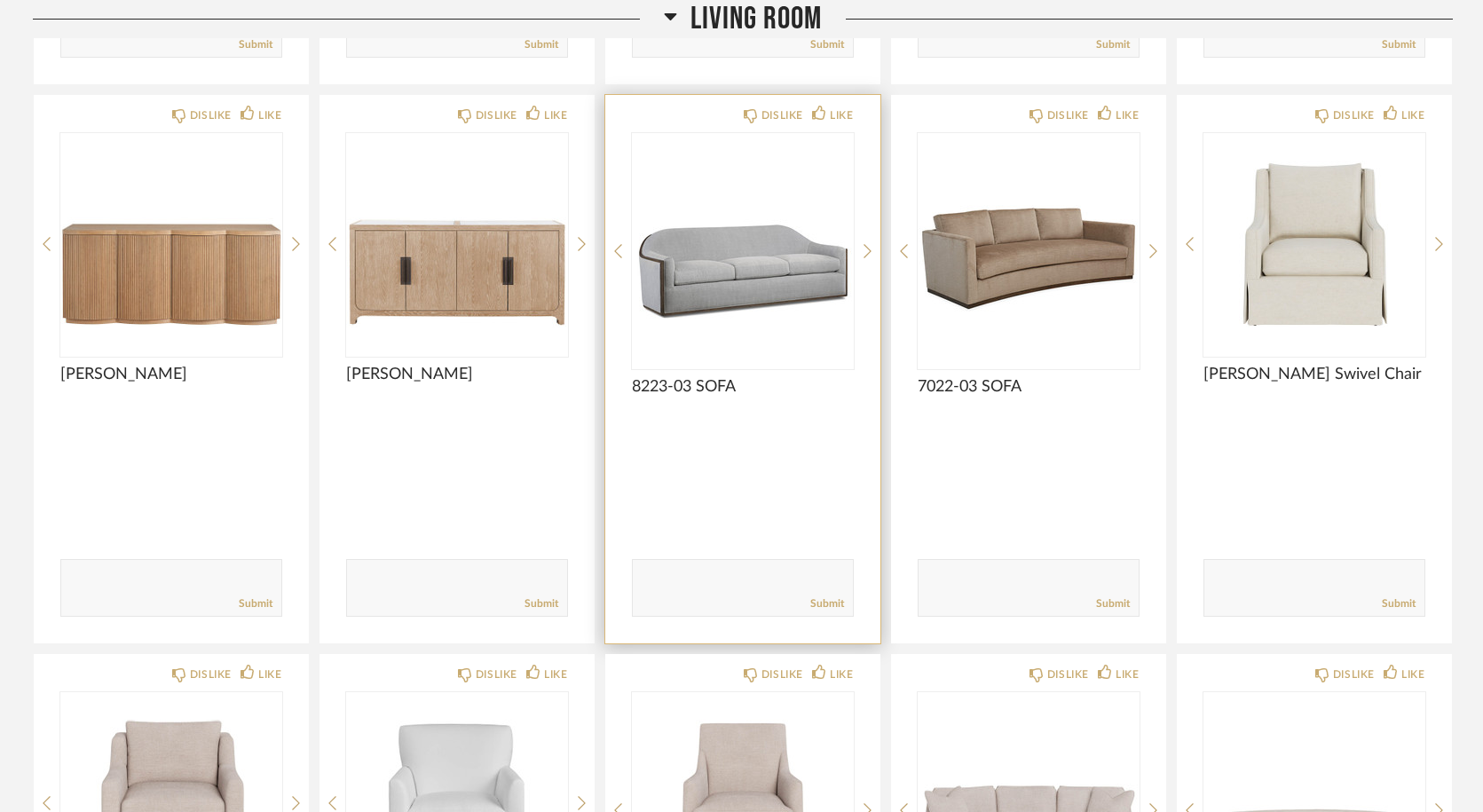 click 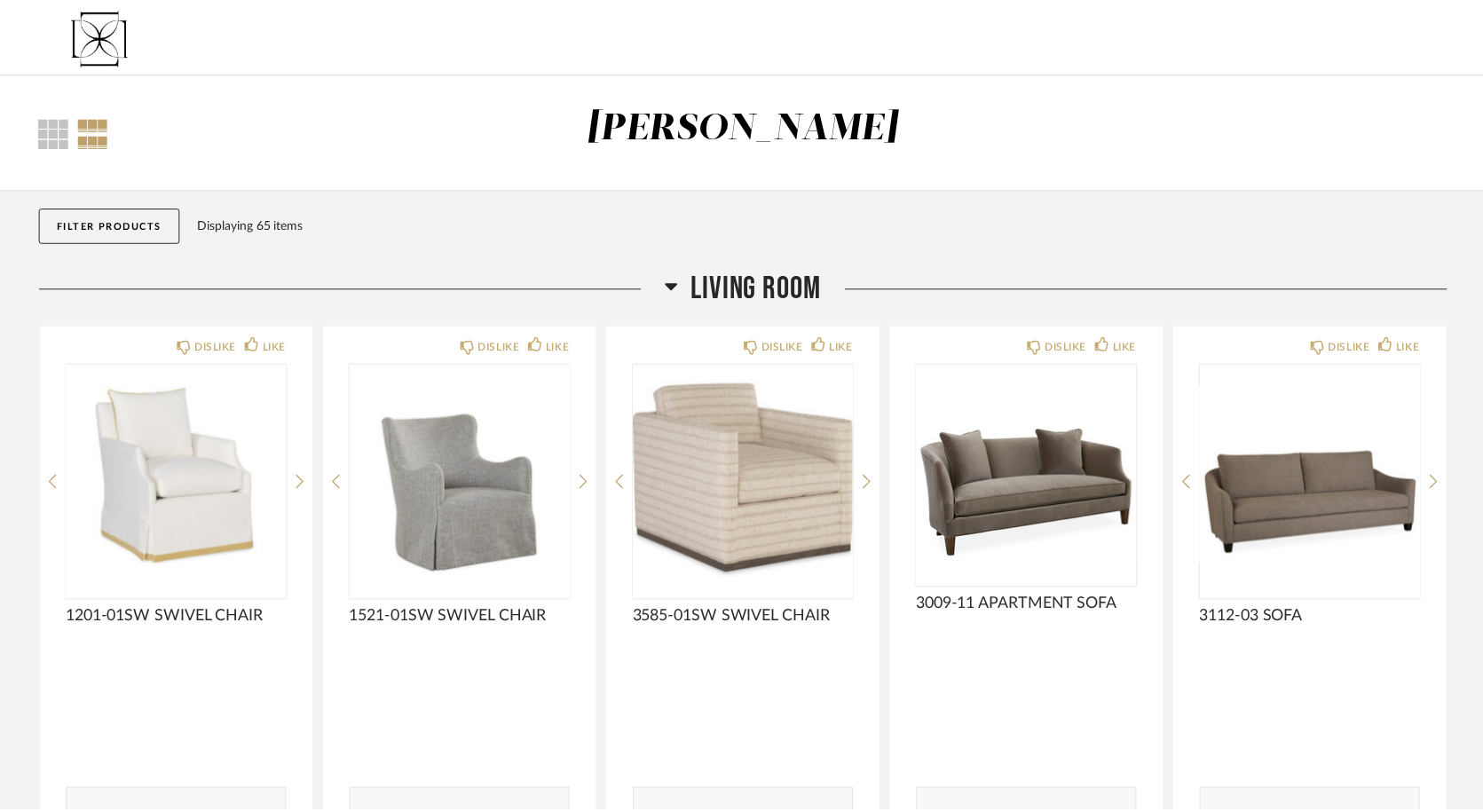 scroll, scrollTop: 1908, scrollLeft: 0, axis: vertical 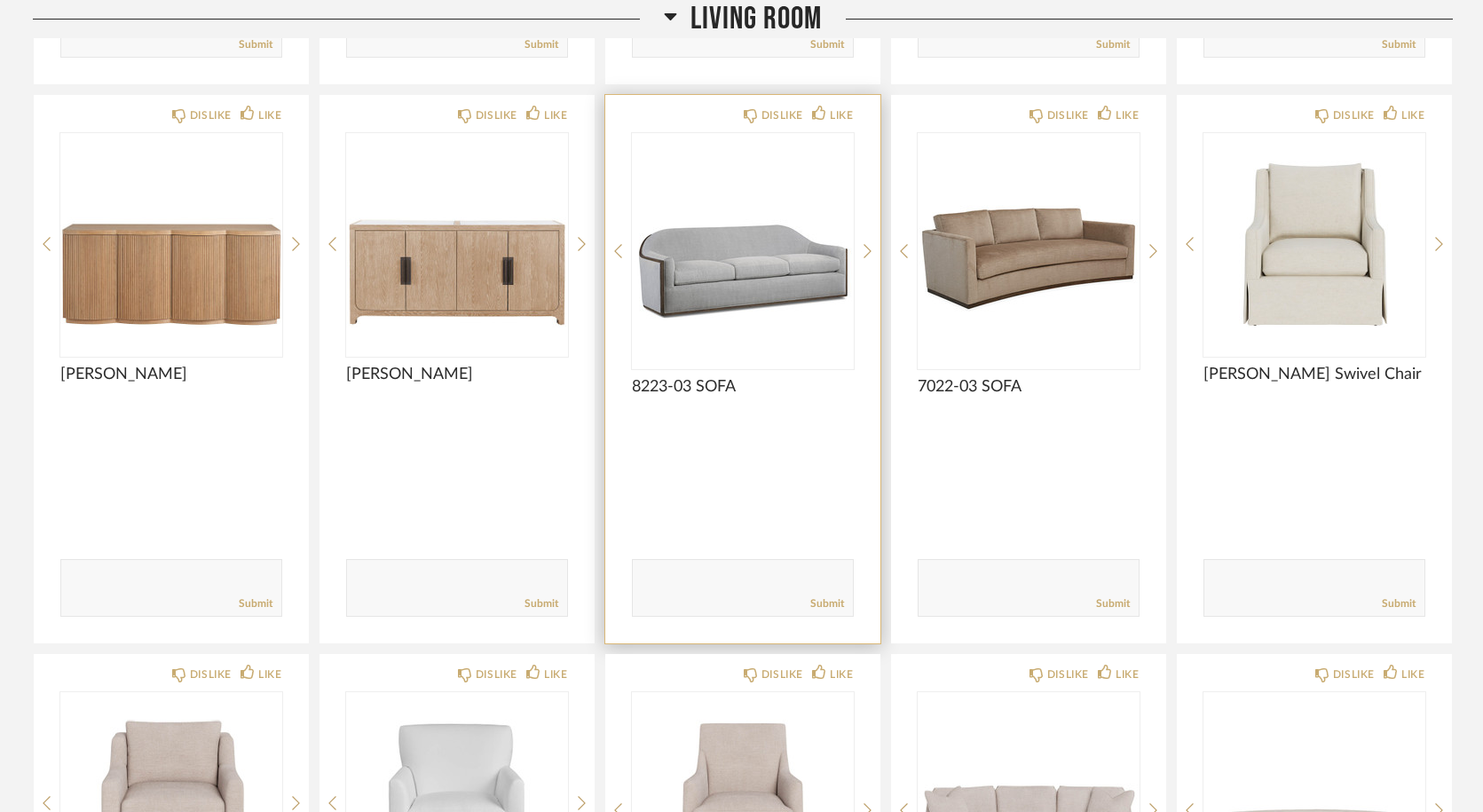 click at bounding box center [743, 244] 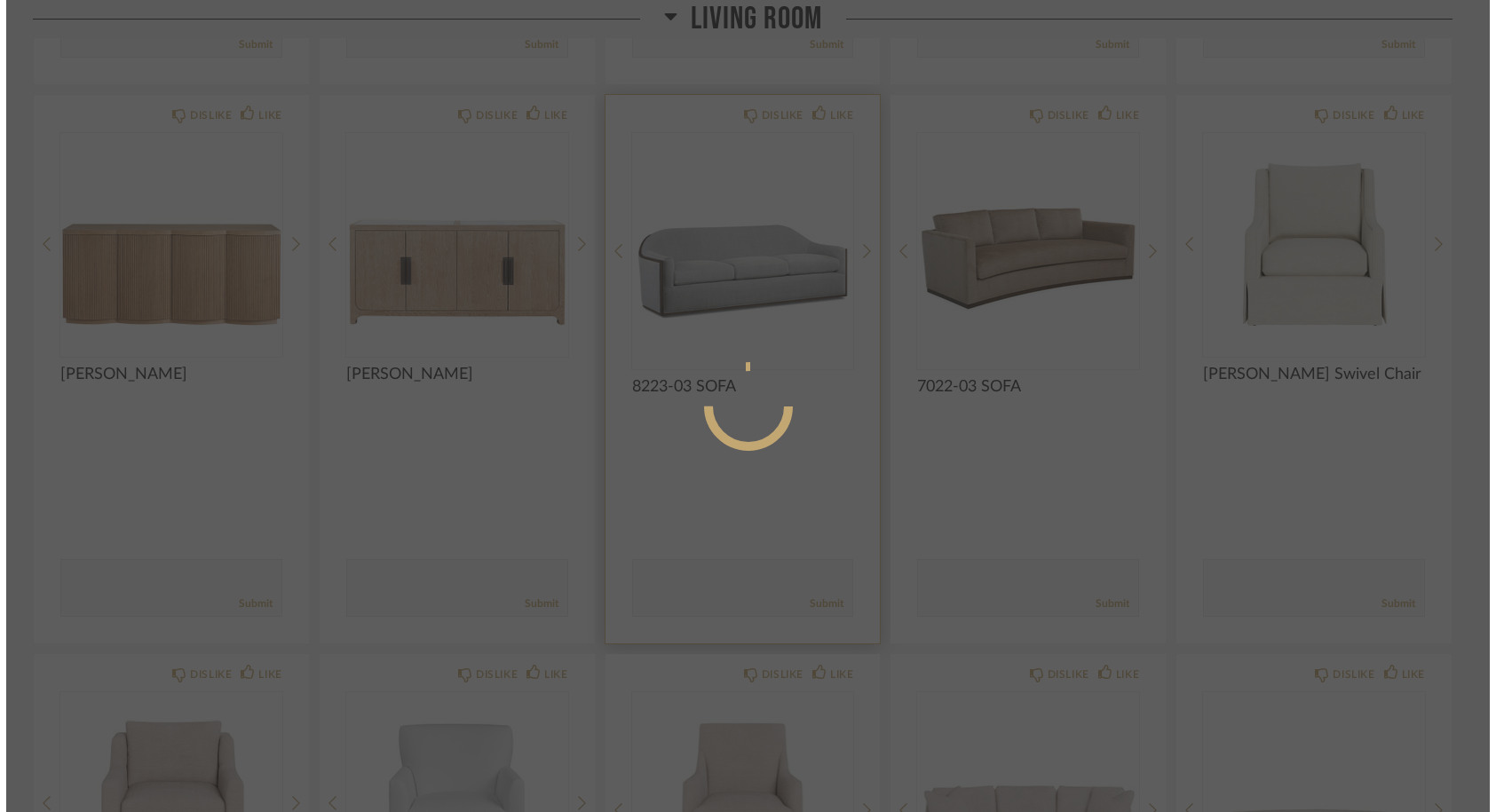 scroll, scrollTop: 0, scrollLeft: 0, axis: both 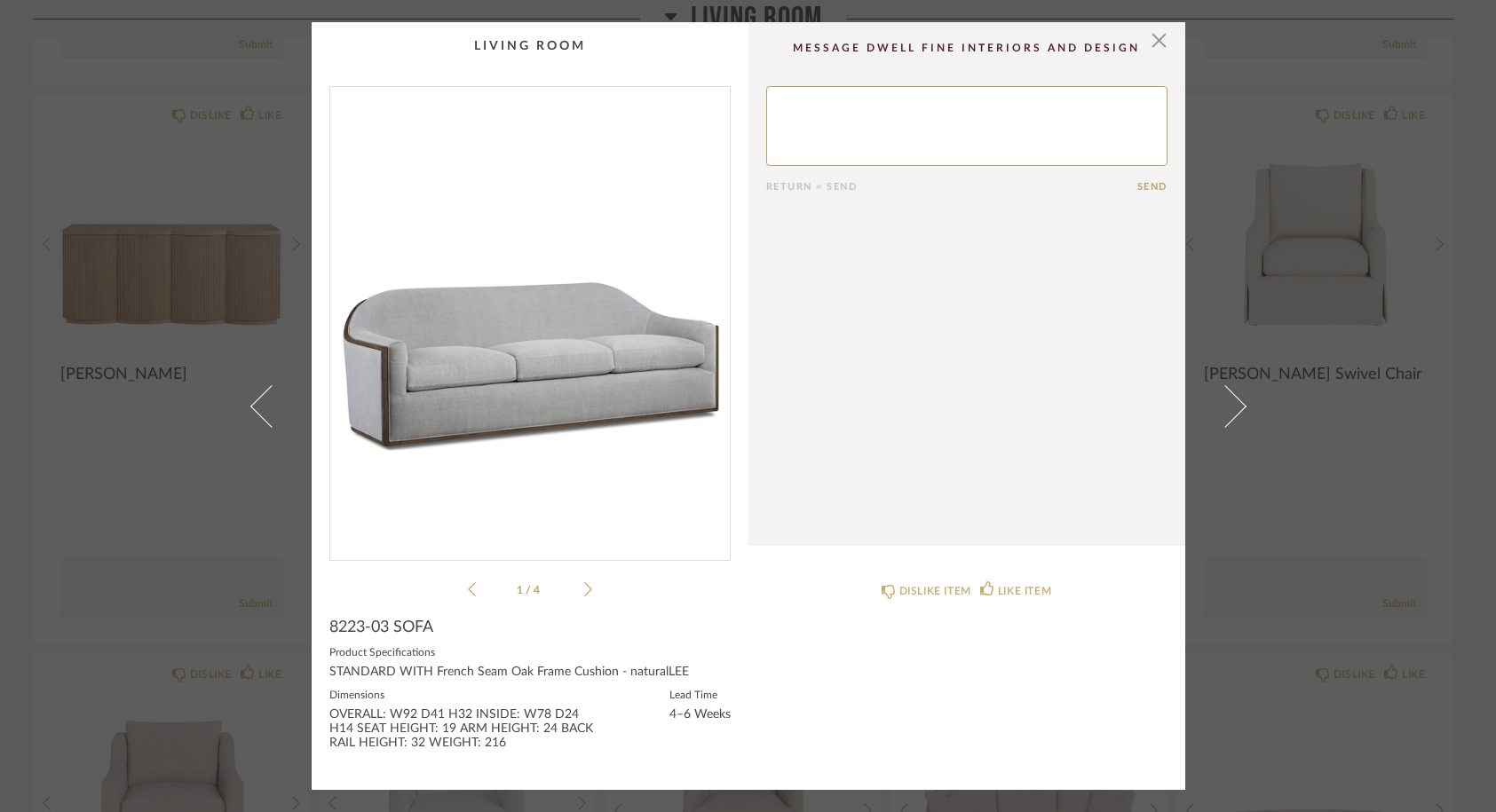 click at bounding box center (530, 316) 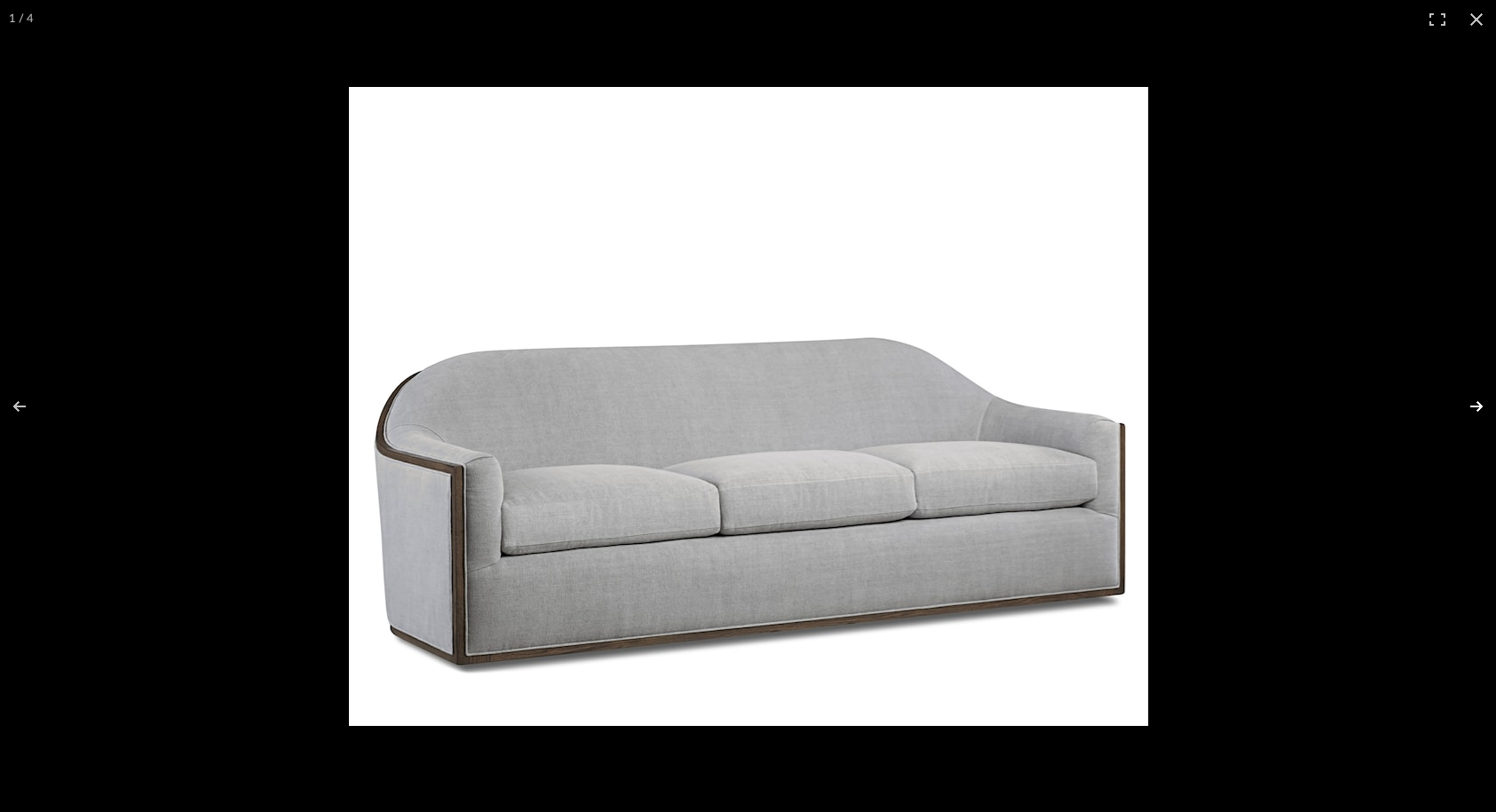 click at bounding box center [1465, 406] 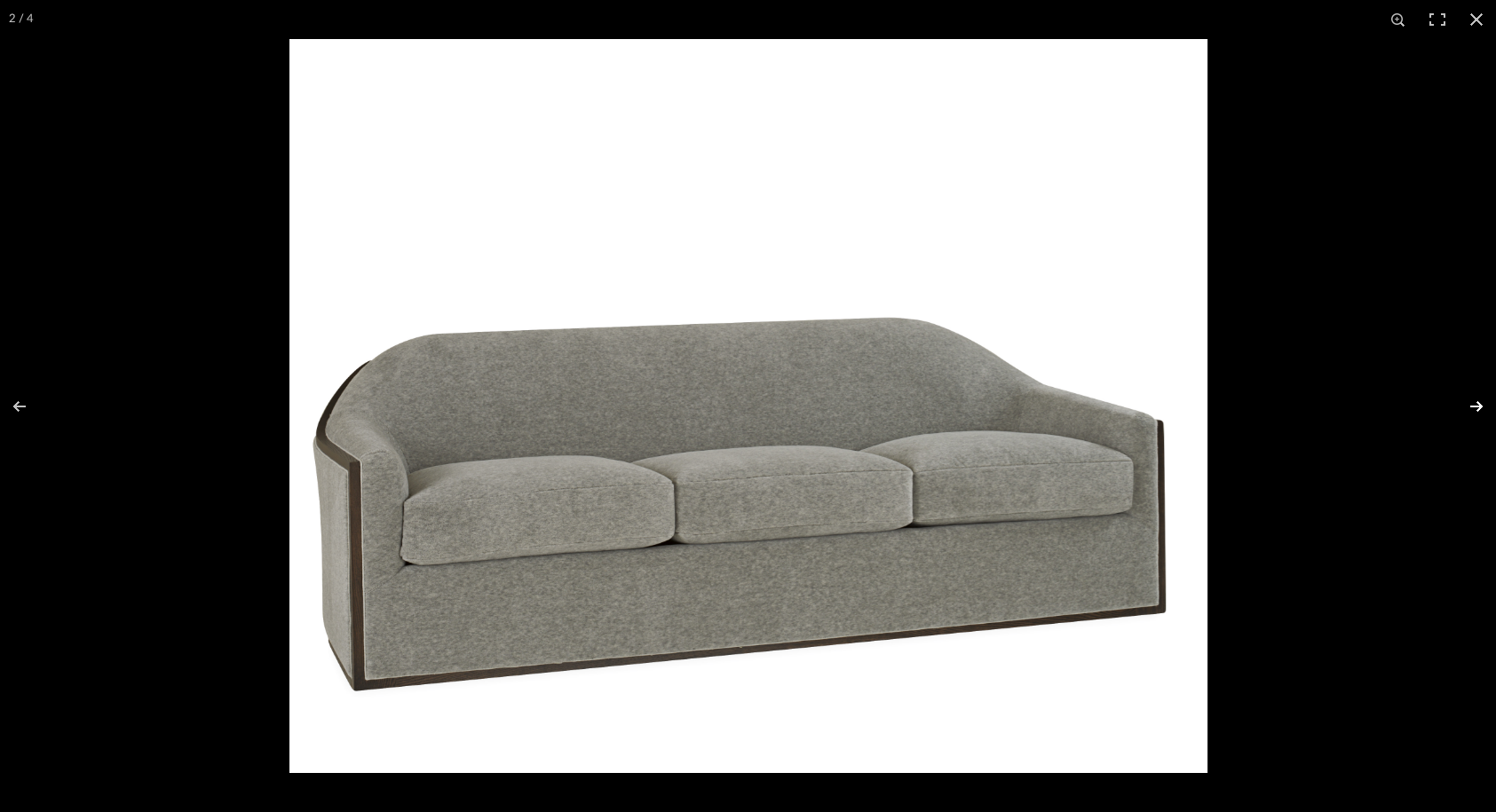 click at bounding box center (1465, 406) 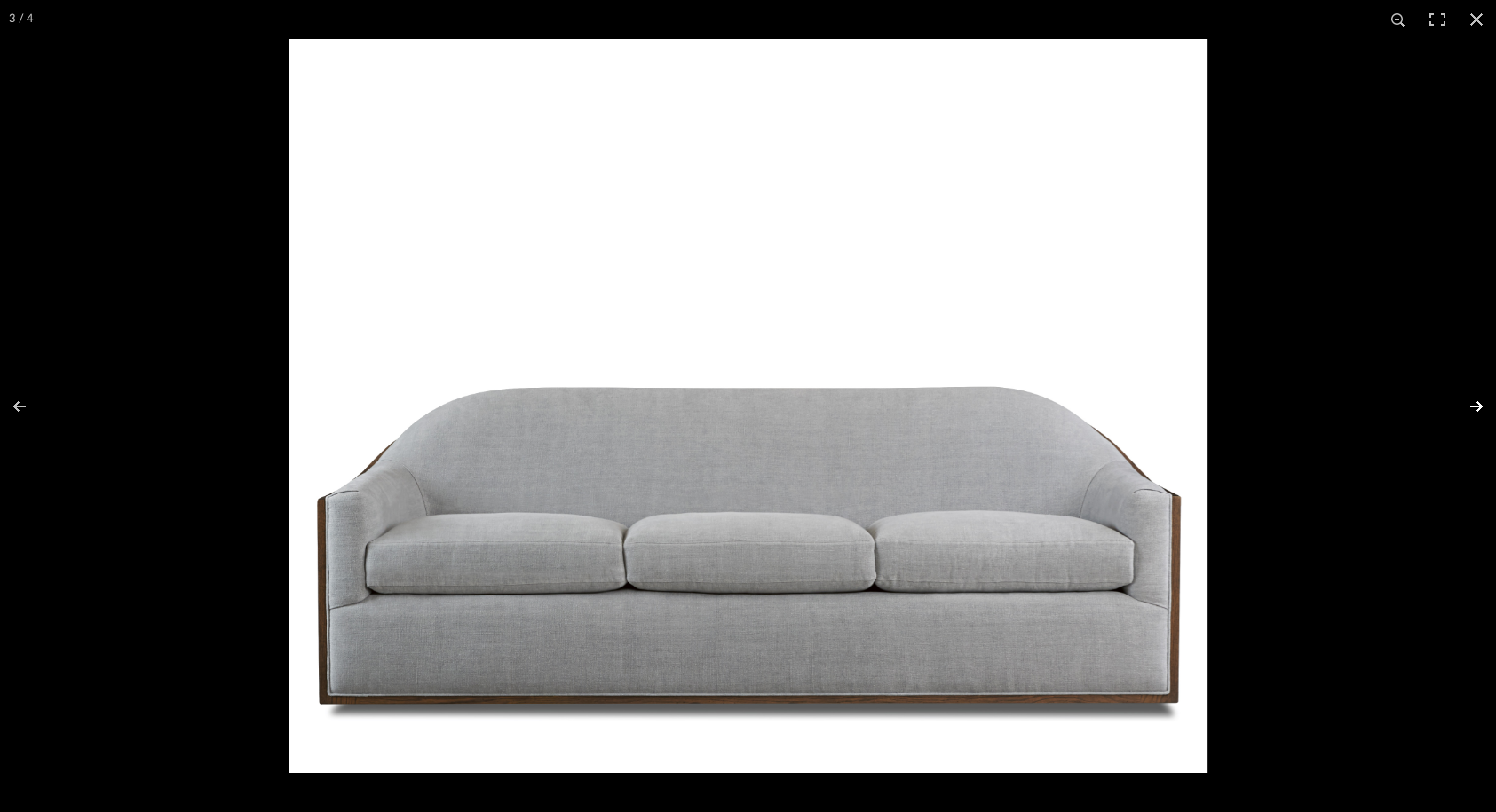 click at bounding box center [1465, 406] 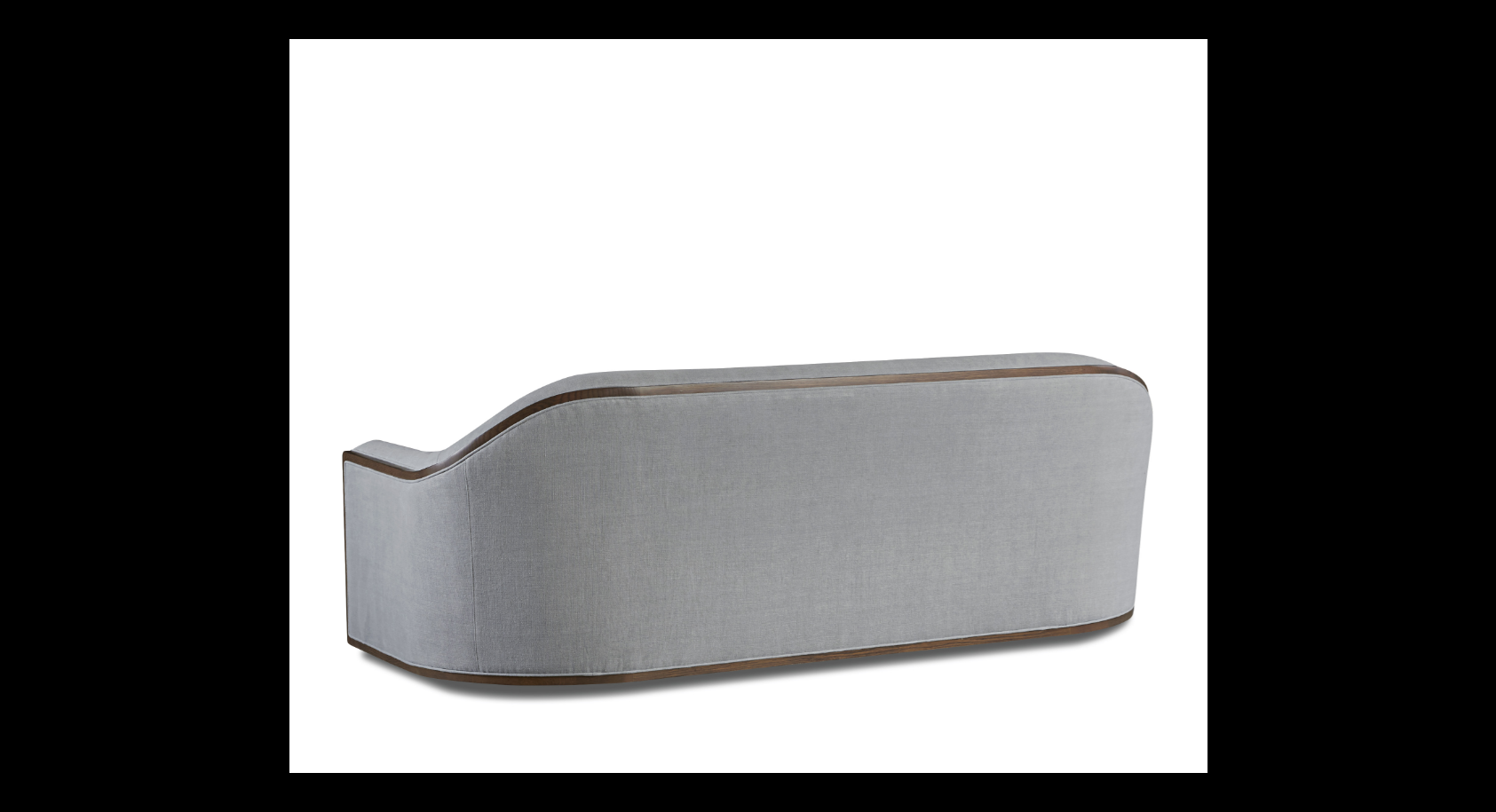 click at bounding box center (1465, 406) 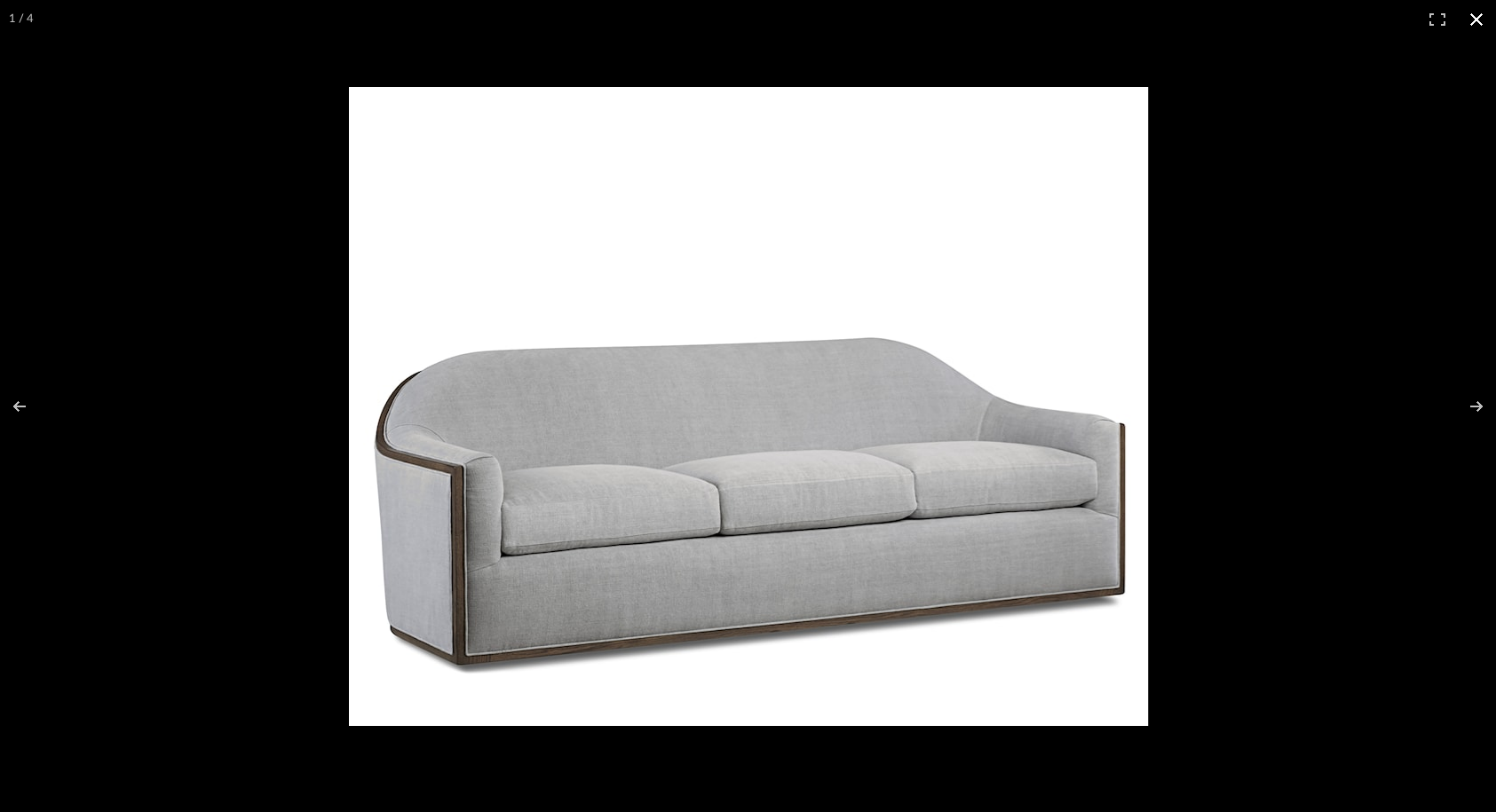 click at bounding box center [1476, 20] 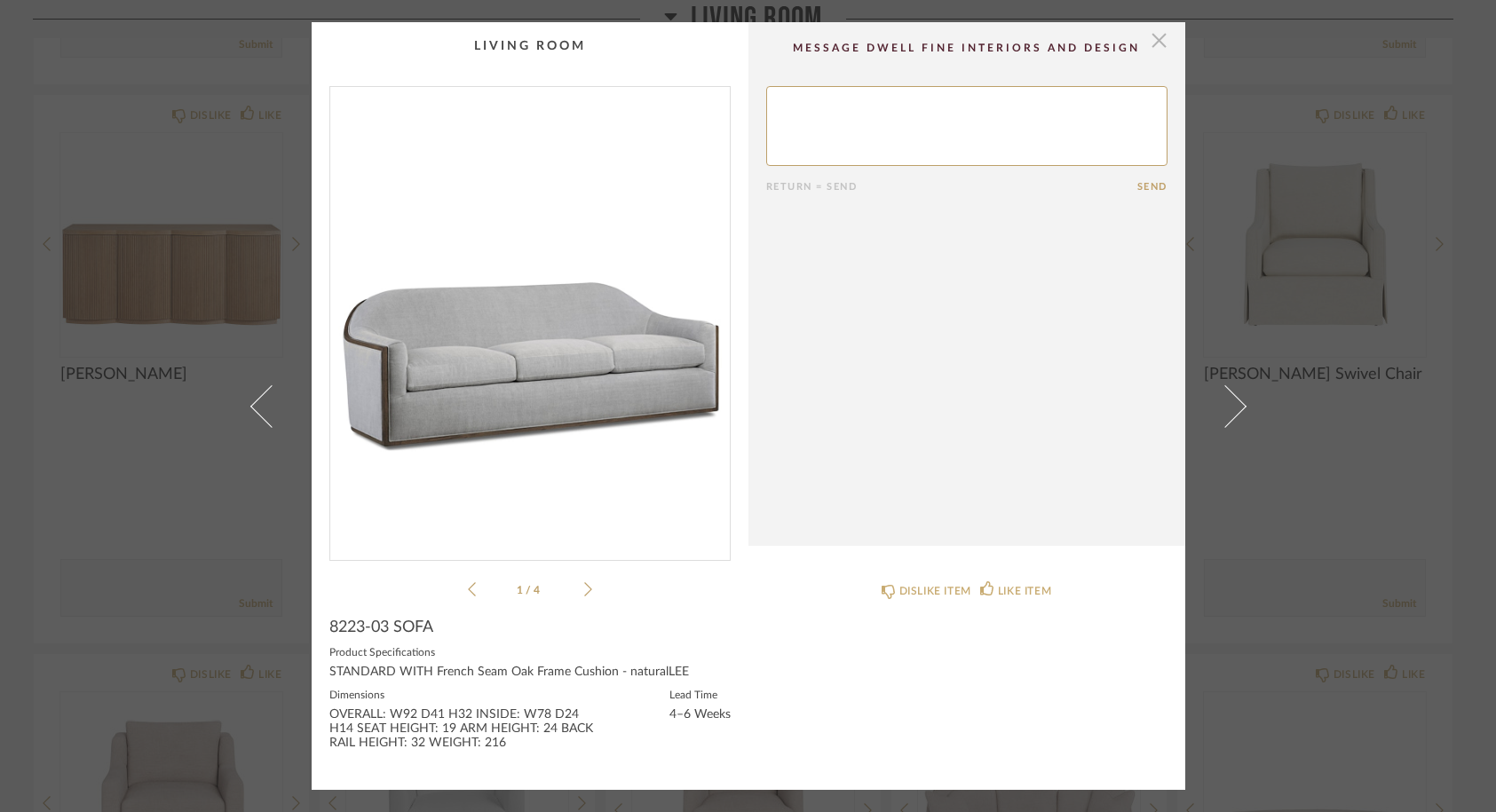 click at bounding box center [1160, 40] 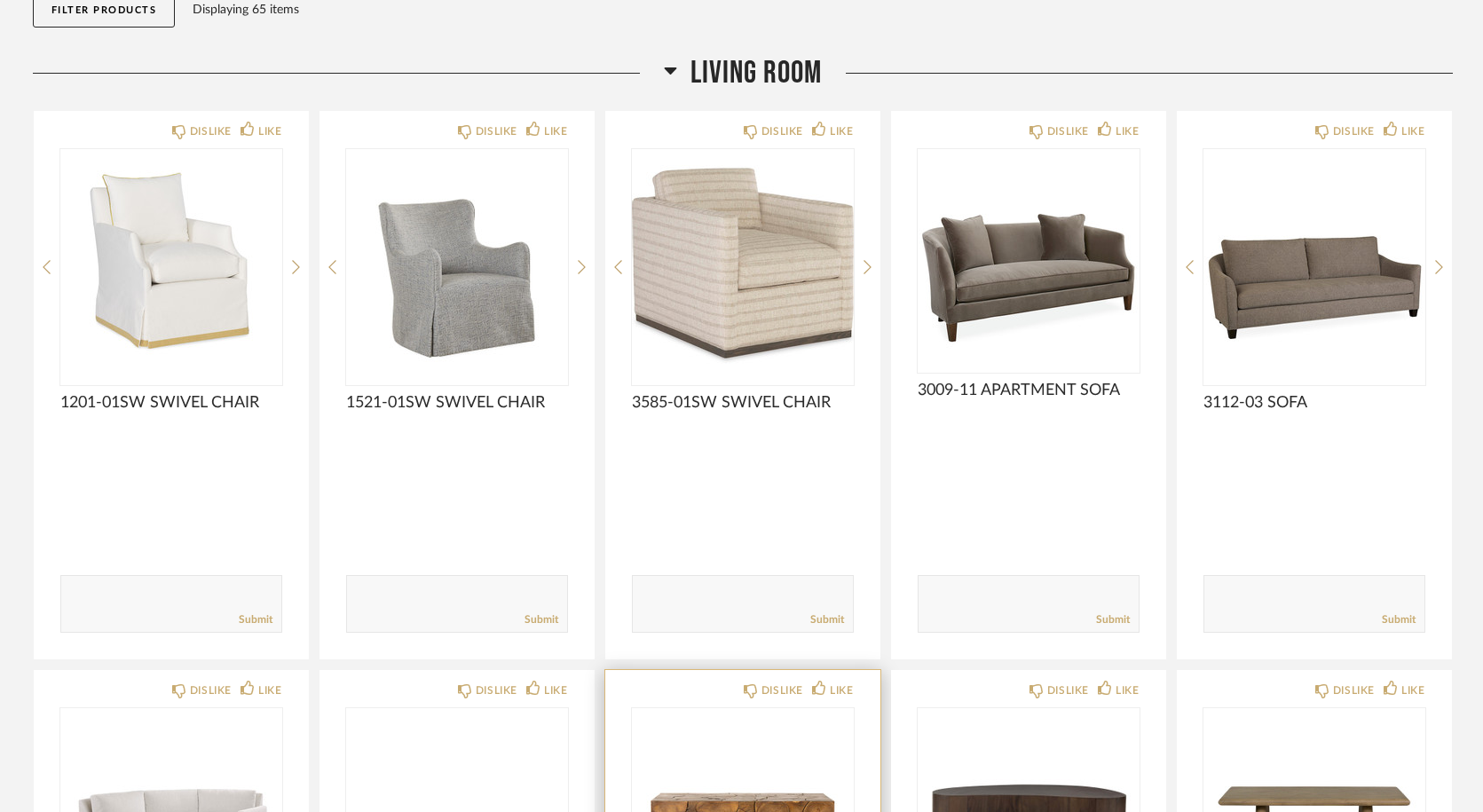 scroll, scrollTop: 169, scrollLeft: 0, axis: vertical 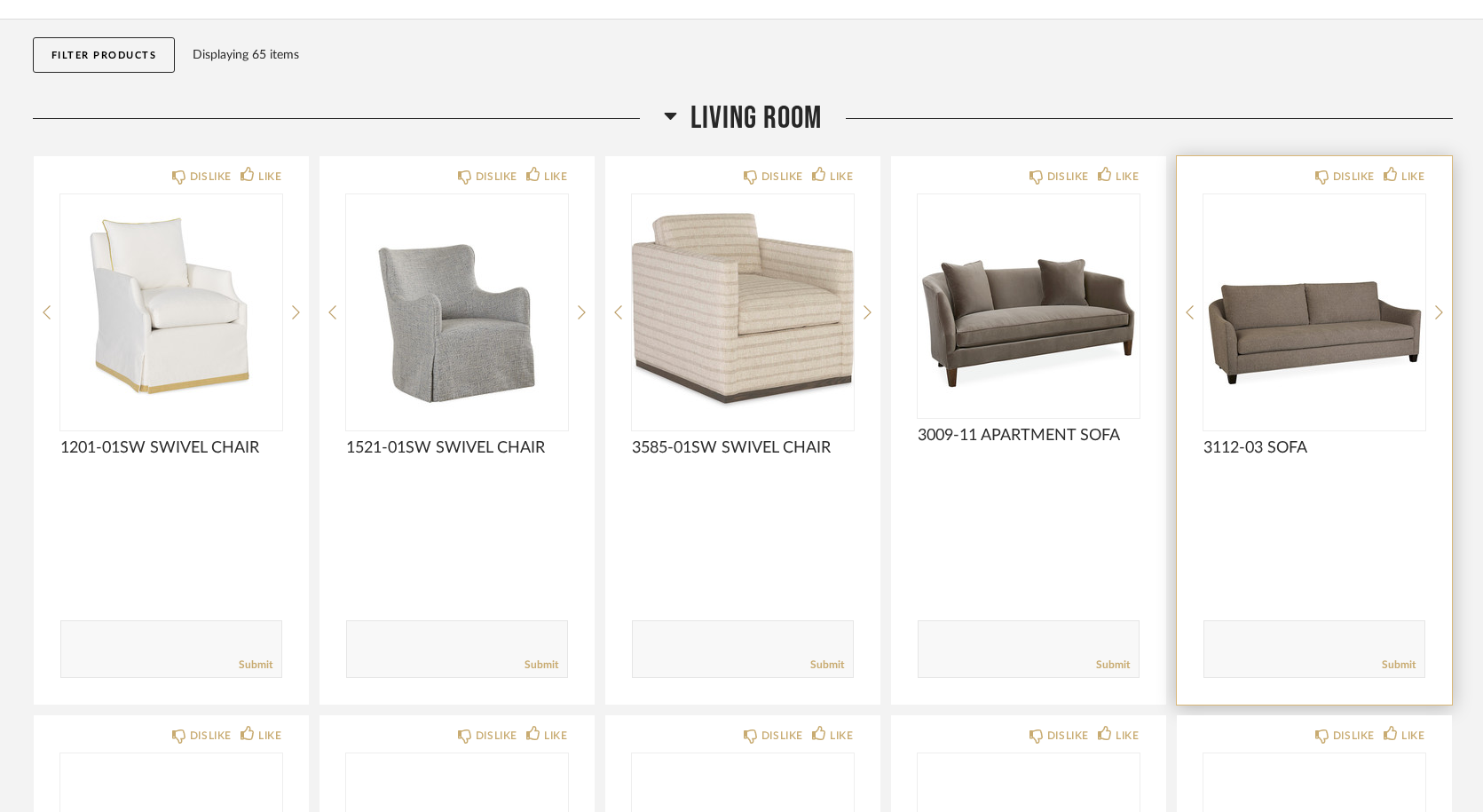 click at bounding box center (1314, 305) 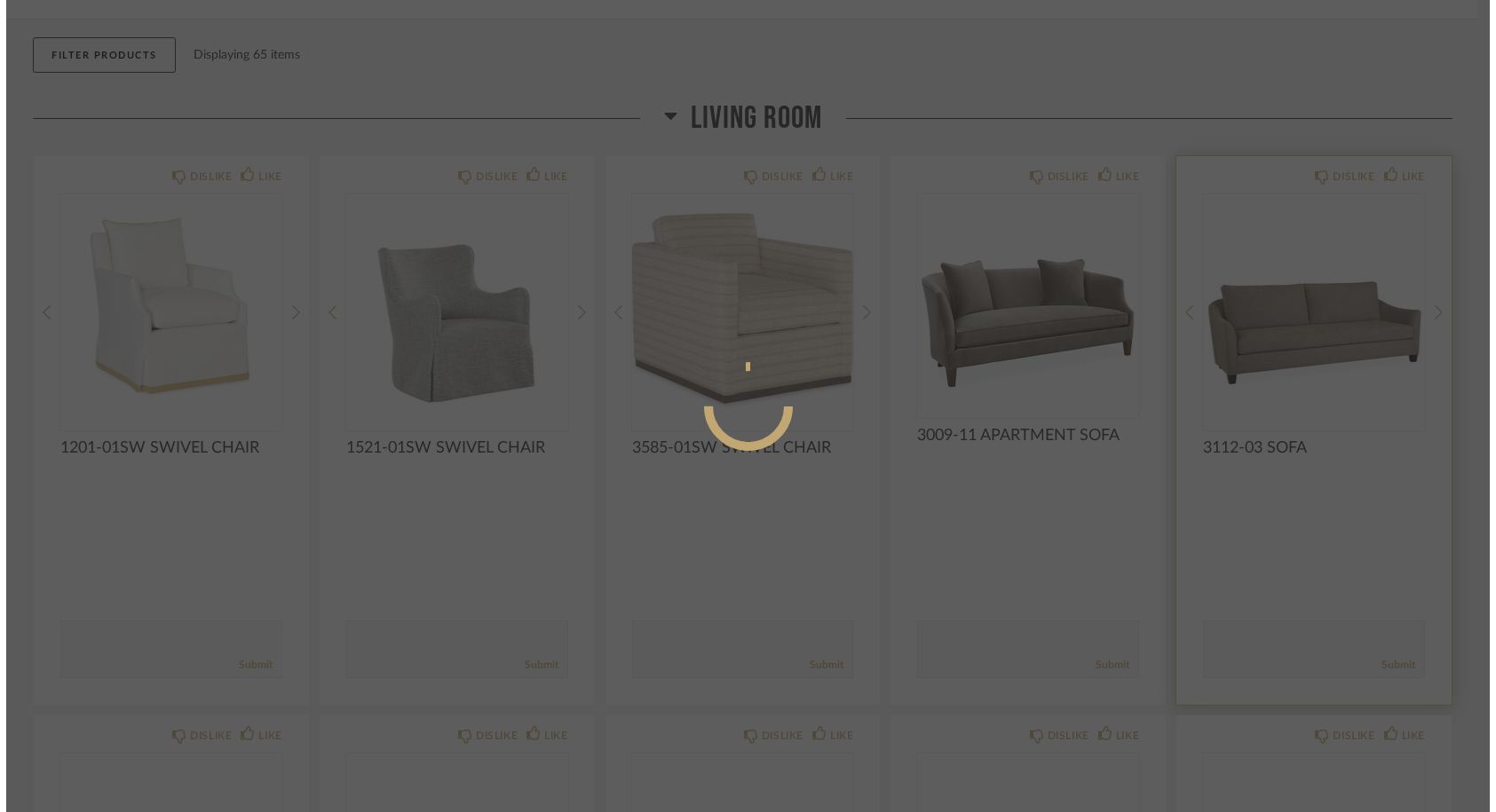 scroll, scrollTop: 0, scrollLeft: 0, axis: both 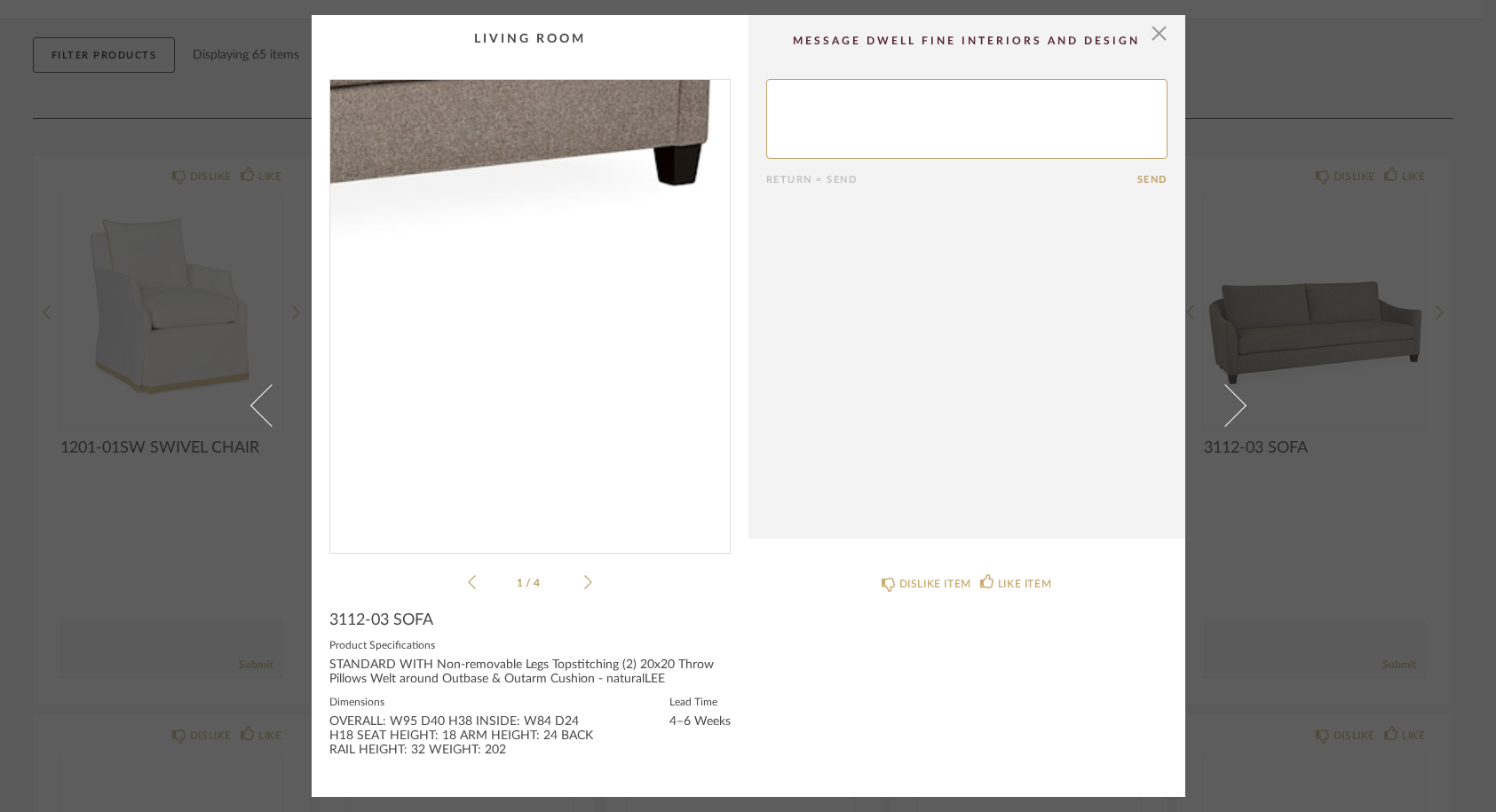 click at bounding box center (530, 309) 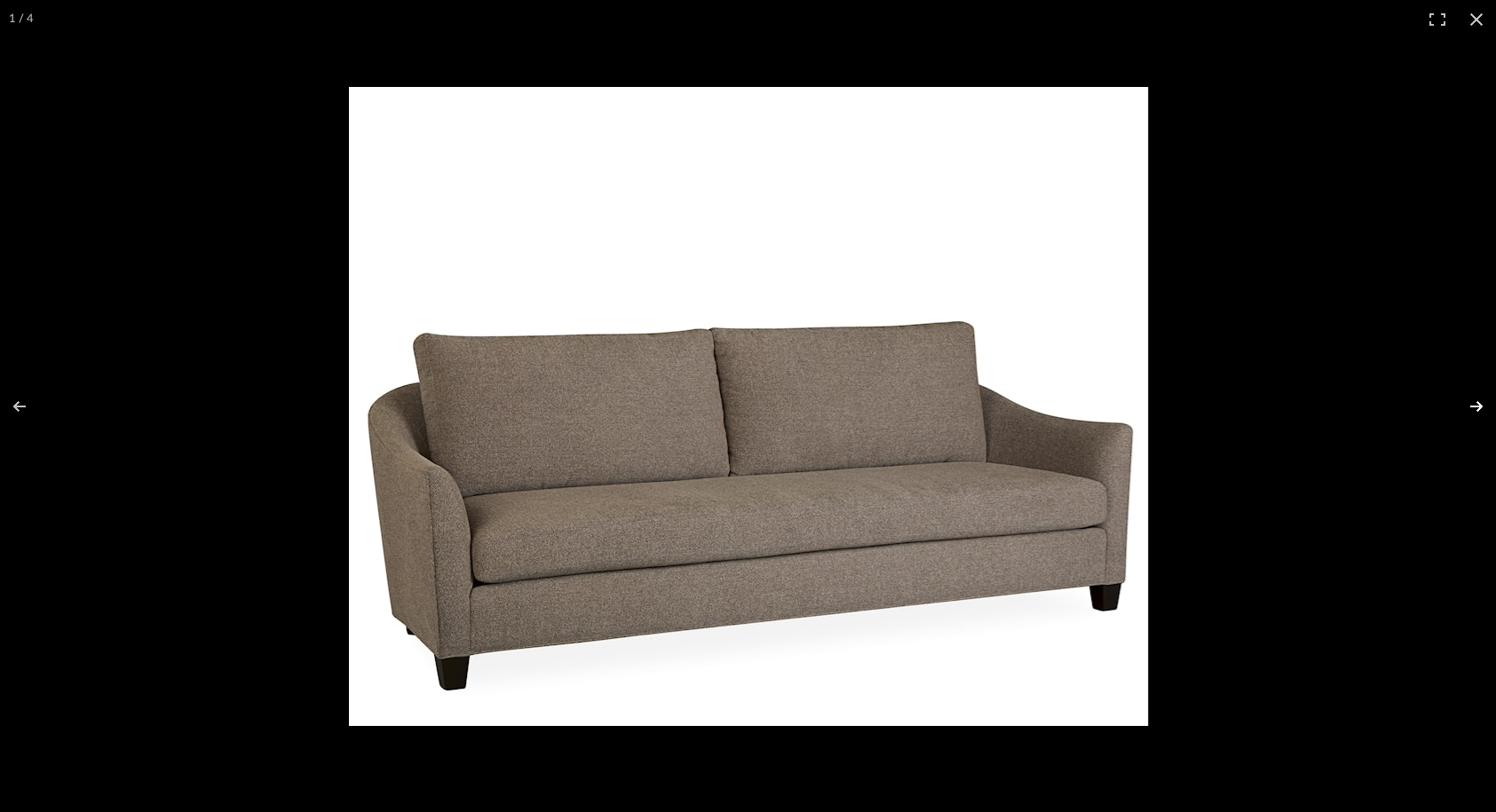 click at bounding box center (1465, 406) 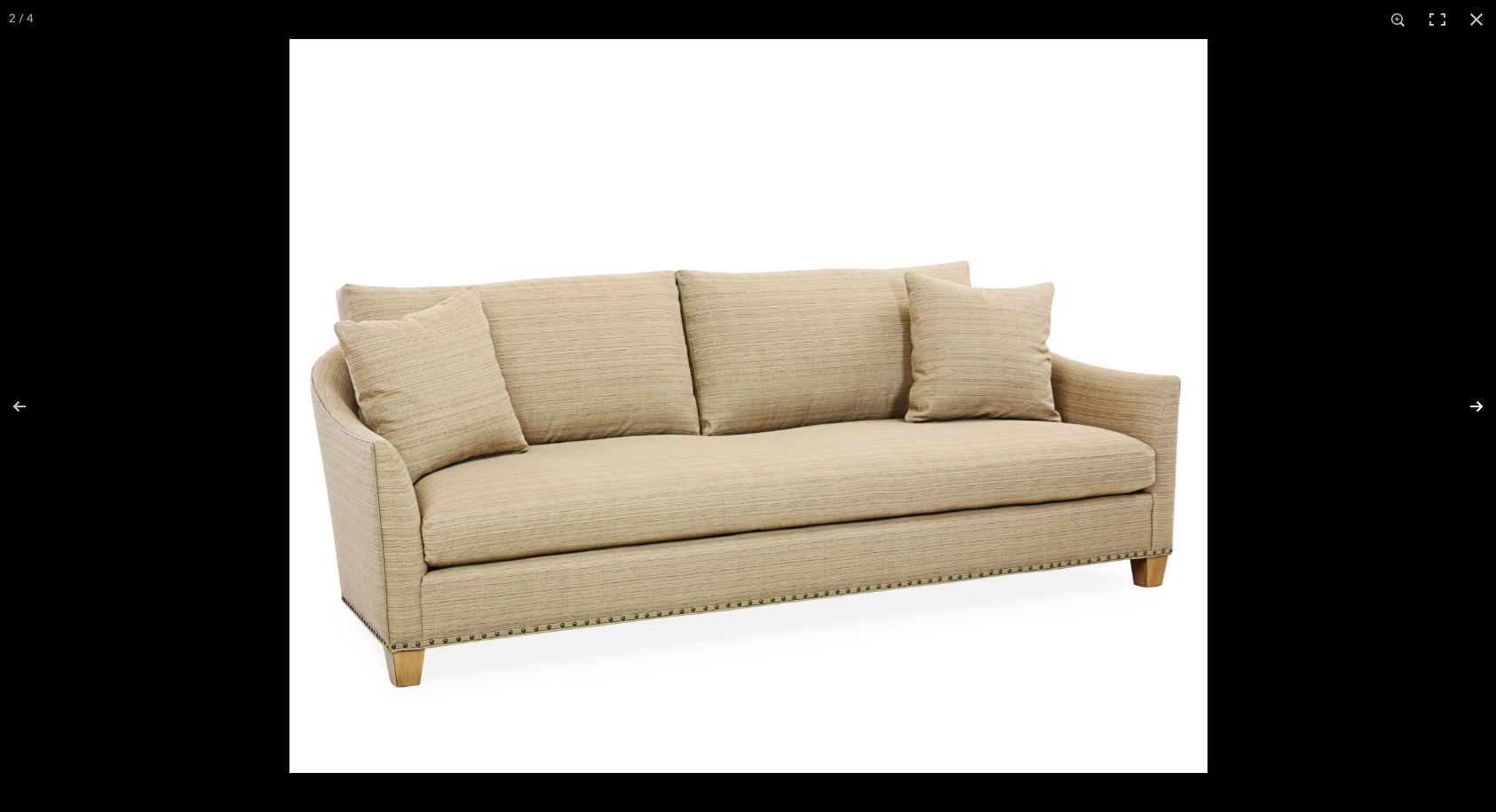 click at bounding box center [1465, 406] 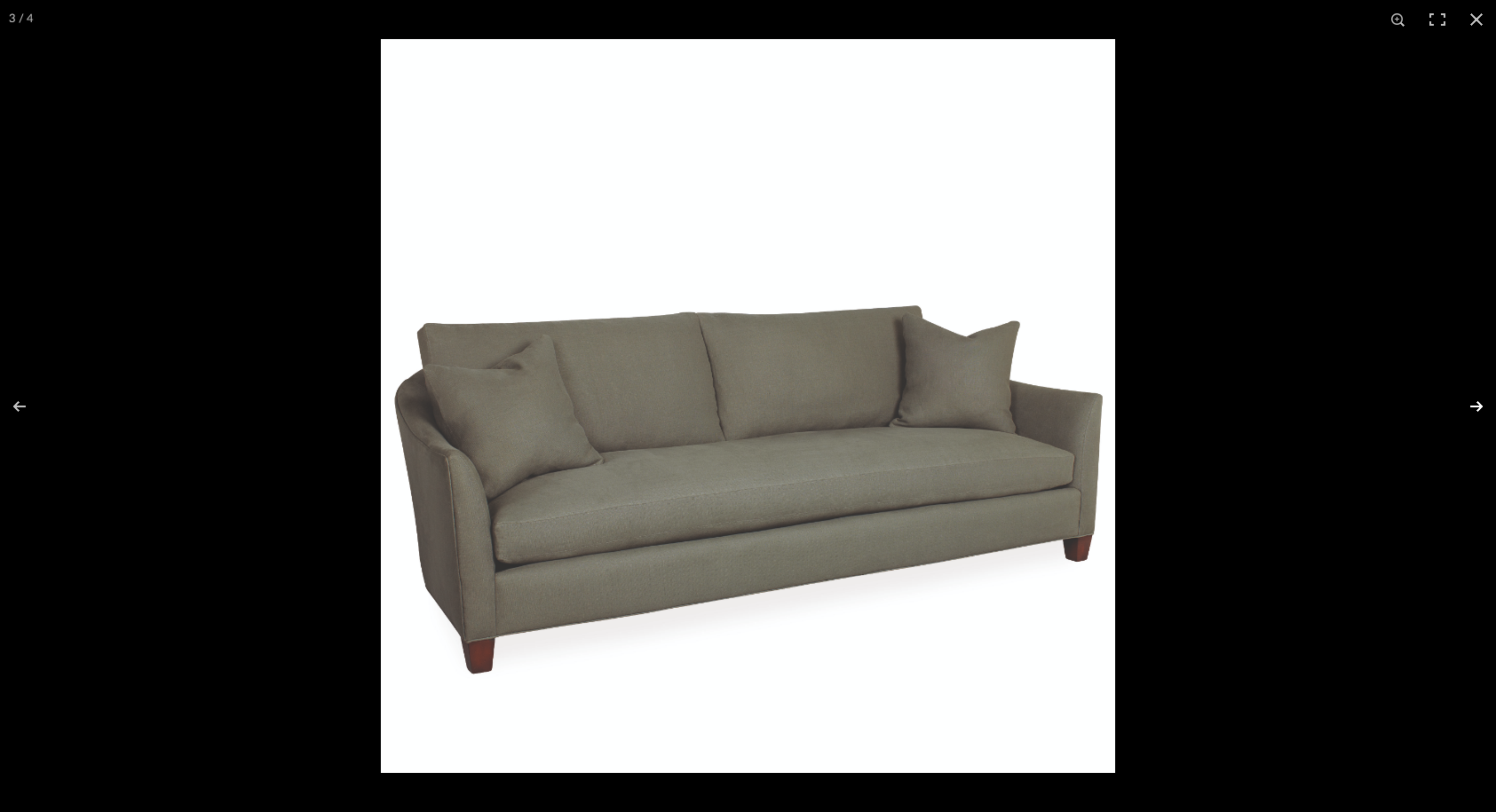 click at bounding box center (1465, 406) 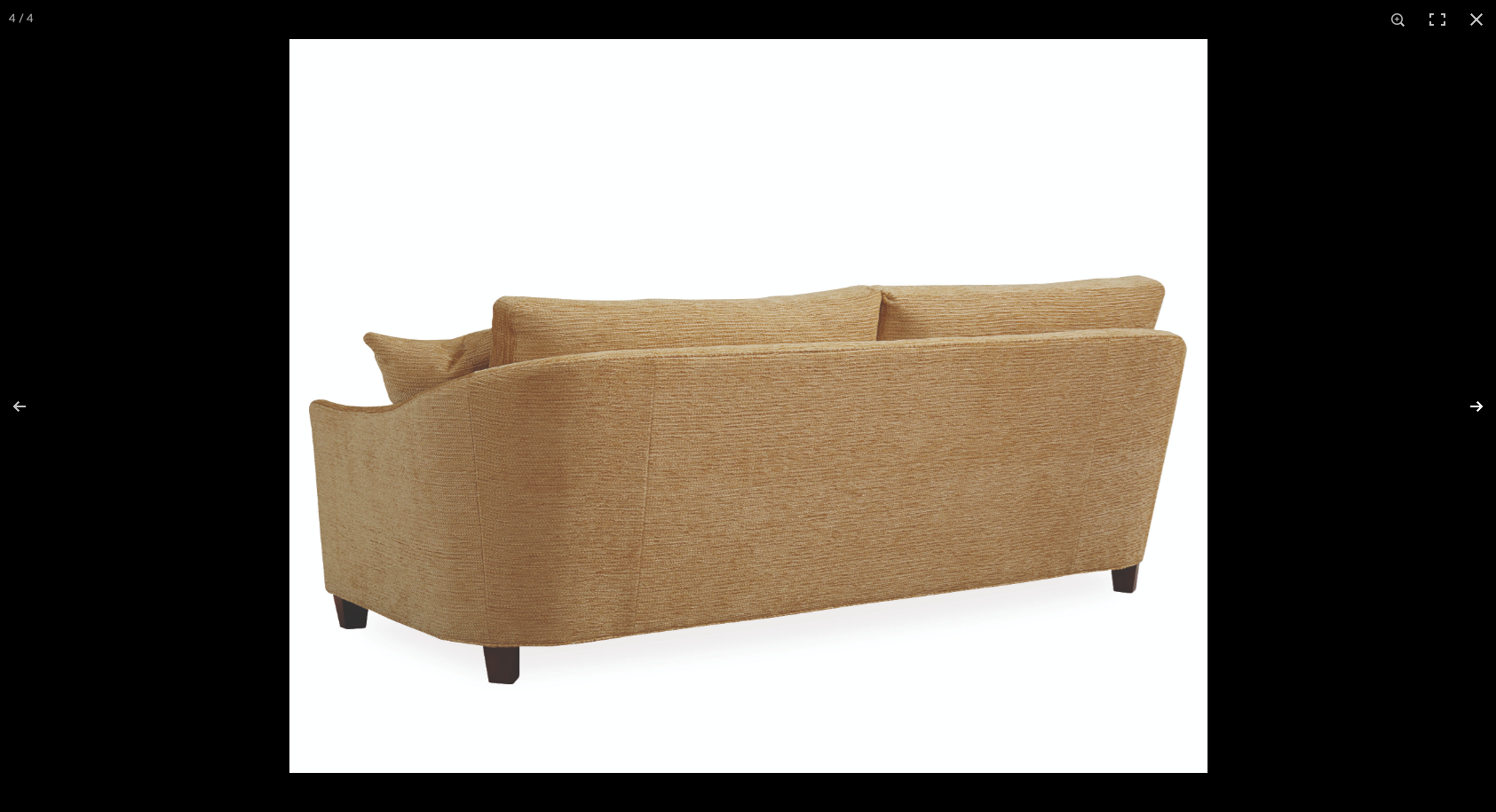 click at bounding box center (1465, 406) 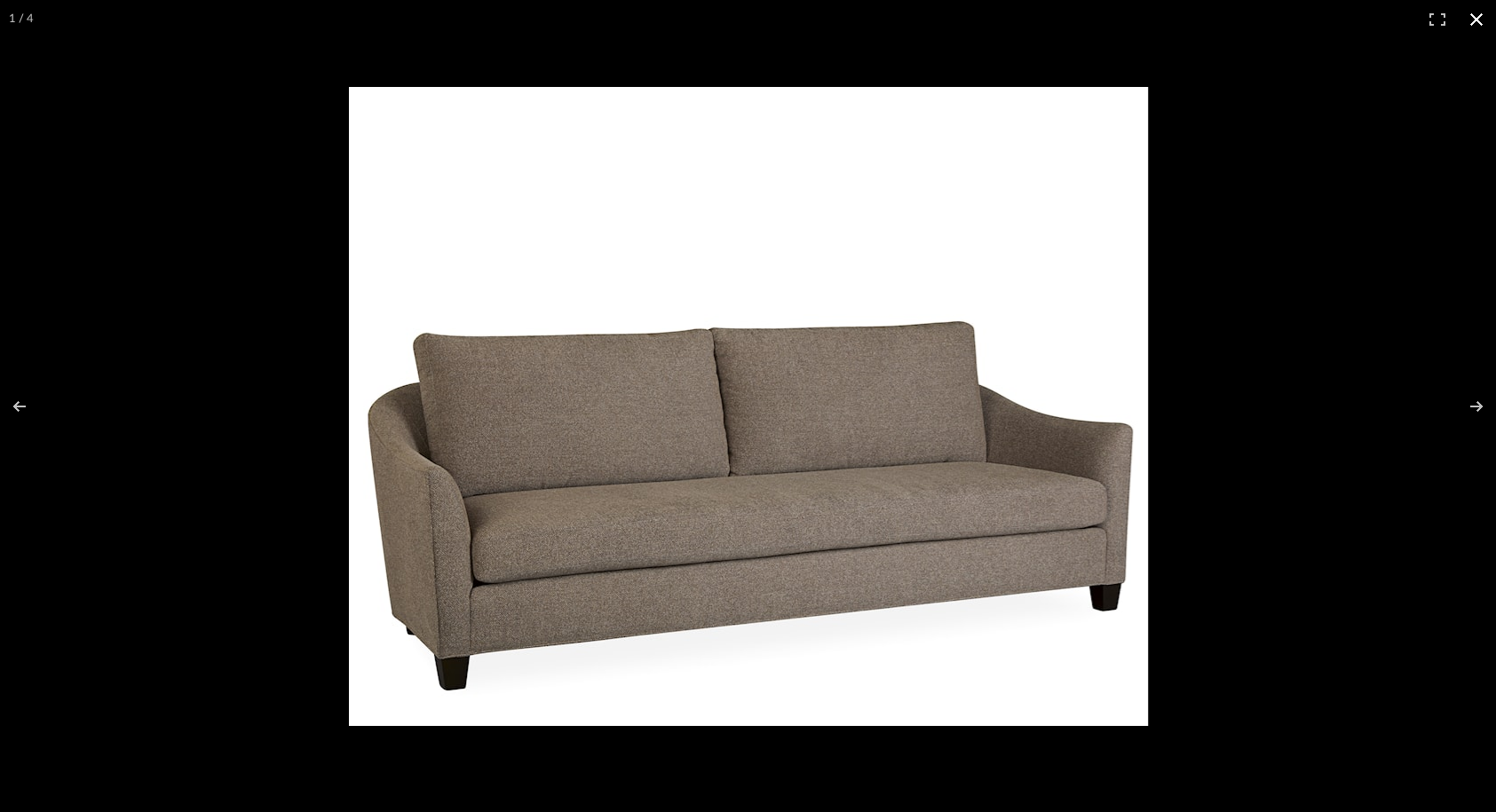 click at bounding box center [1476, 20] 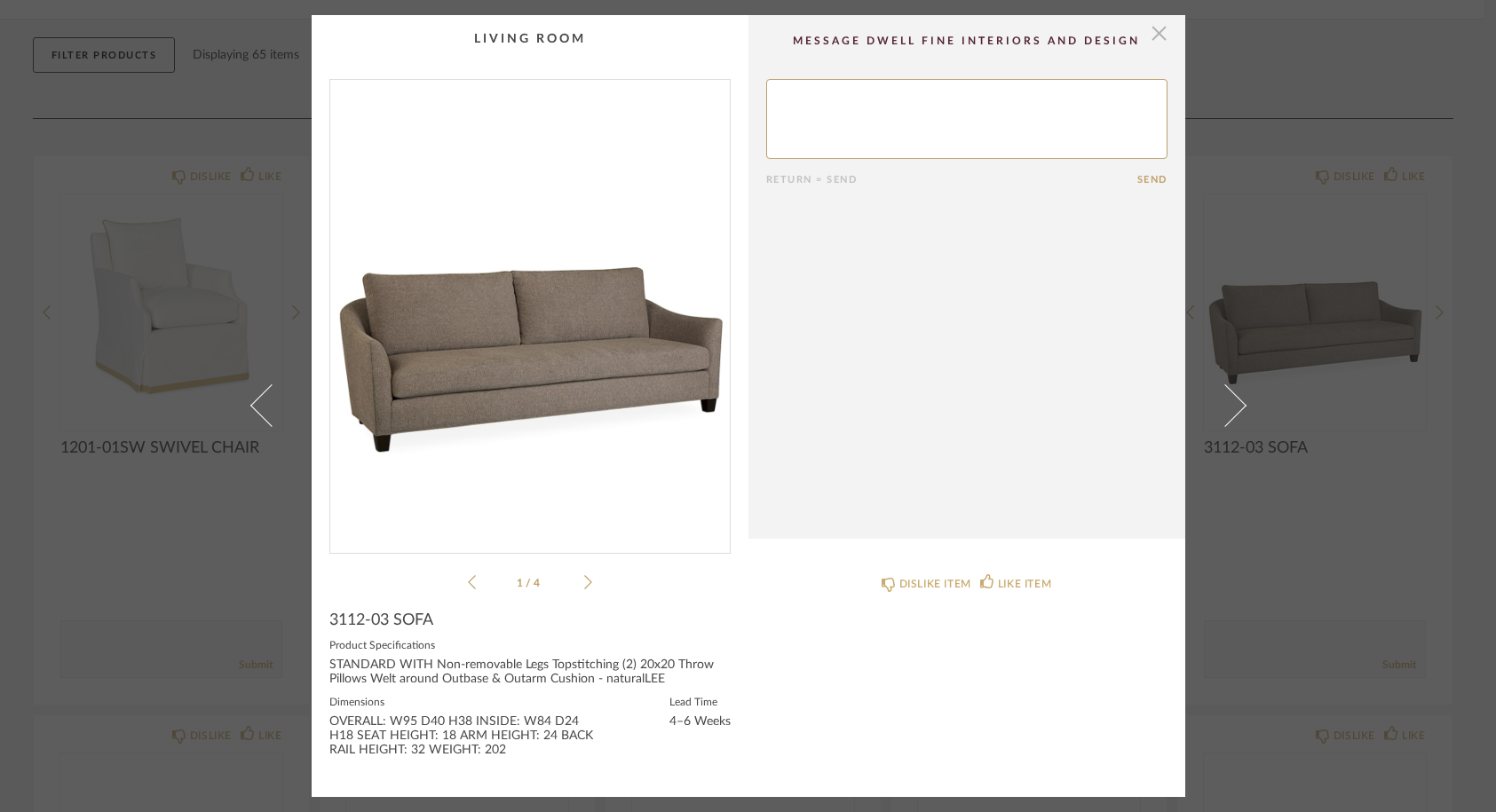 click at bounding box center (1160, 33) 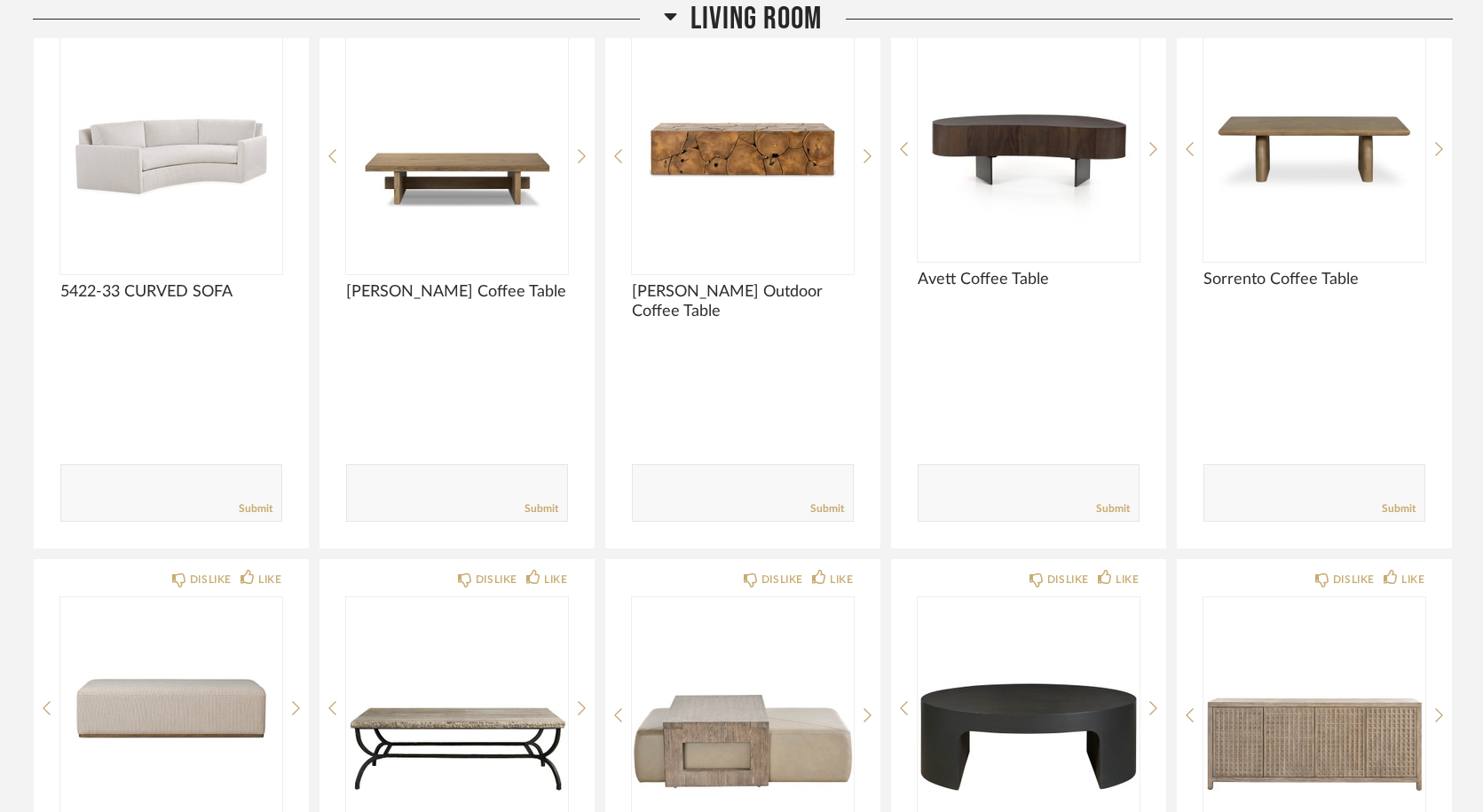 scroll, scrollTop: 641, scrollLeft: 0, axis: vertical 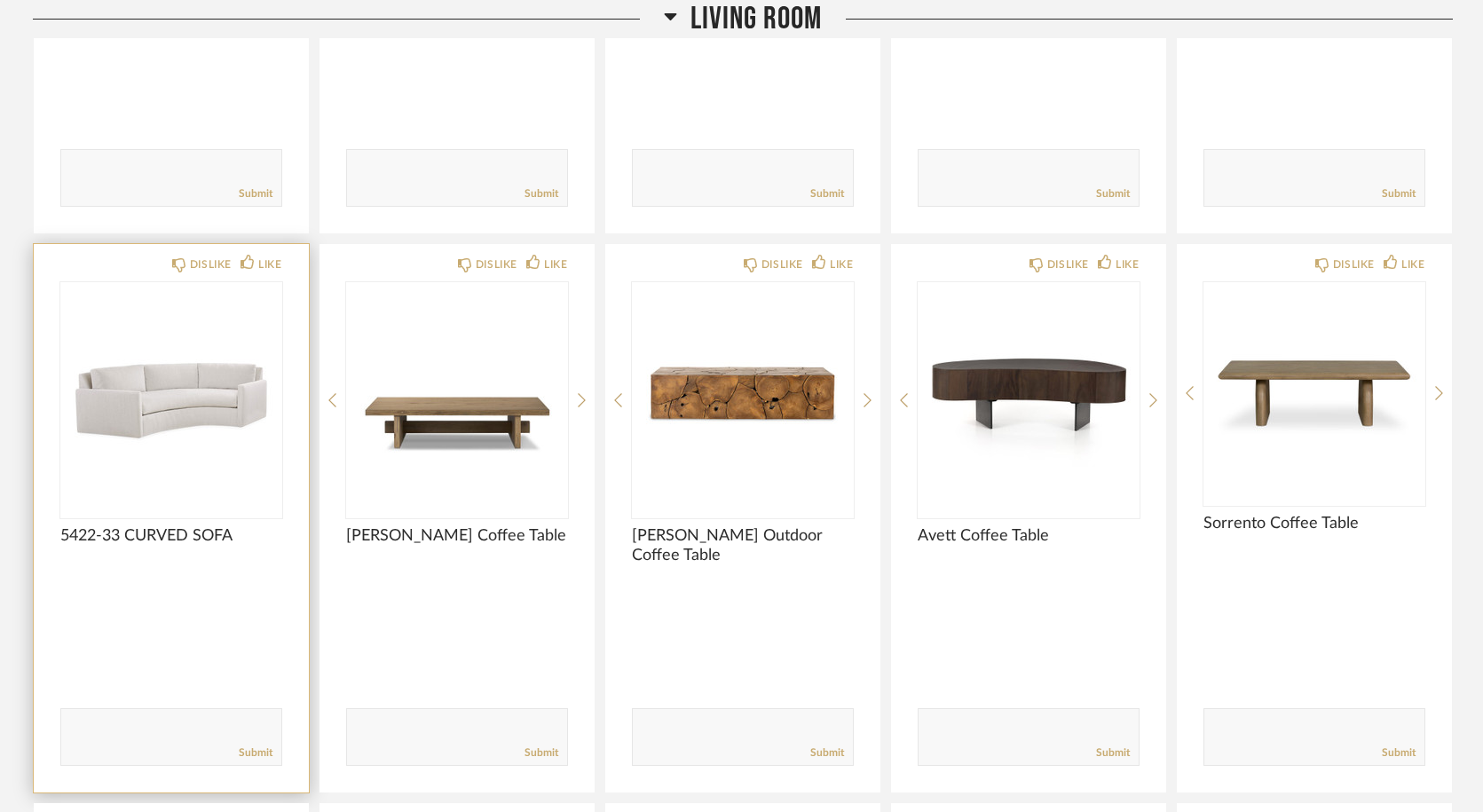 click at bounding box center (171, 393) 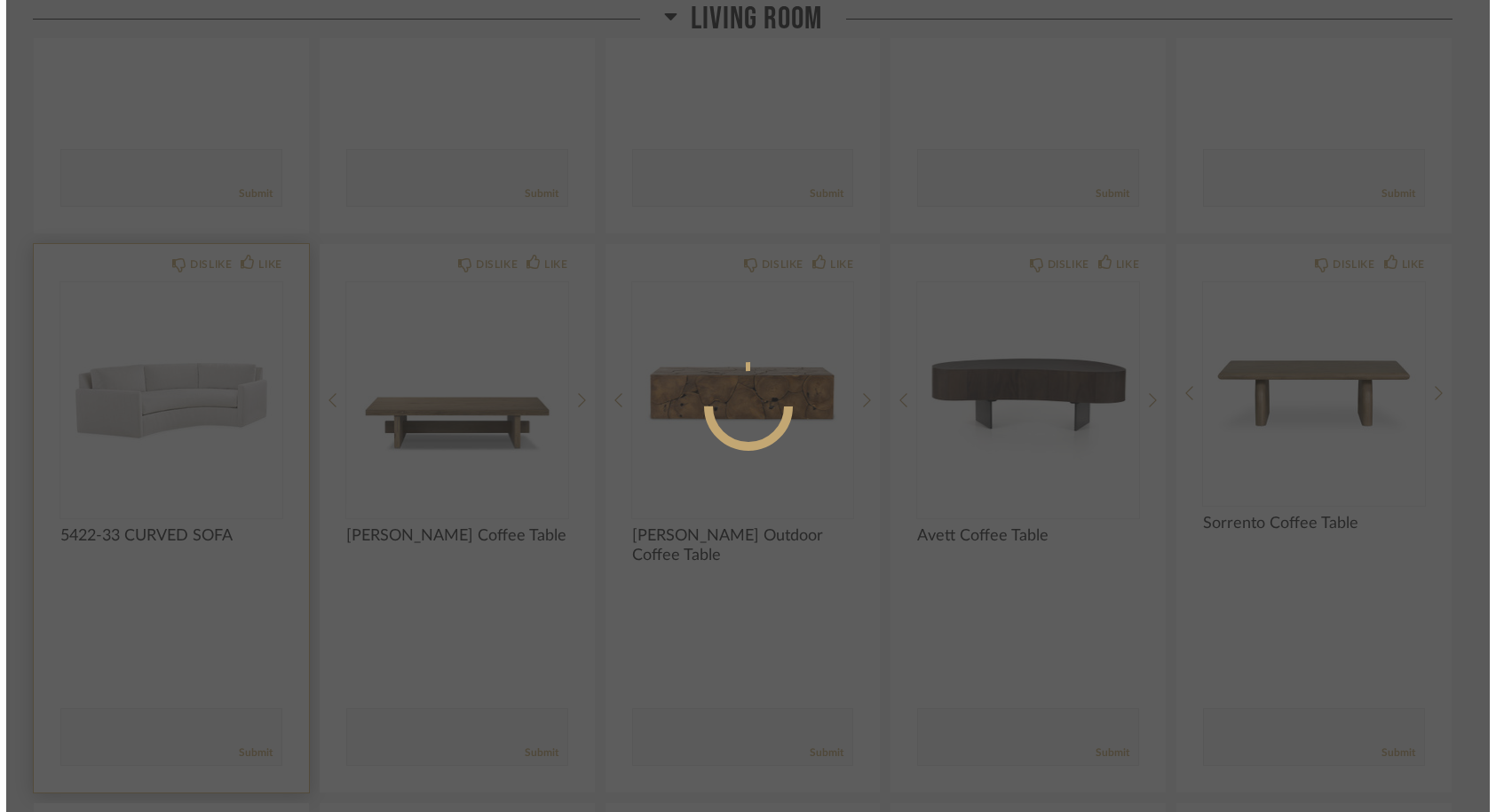 scroll, scrollTop: 0, scrollLeft: 0, axis: both 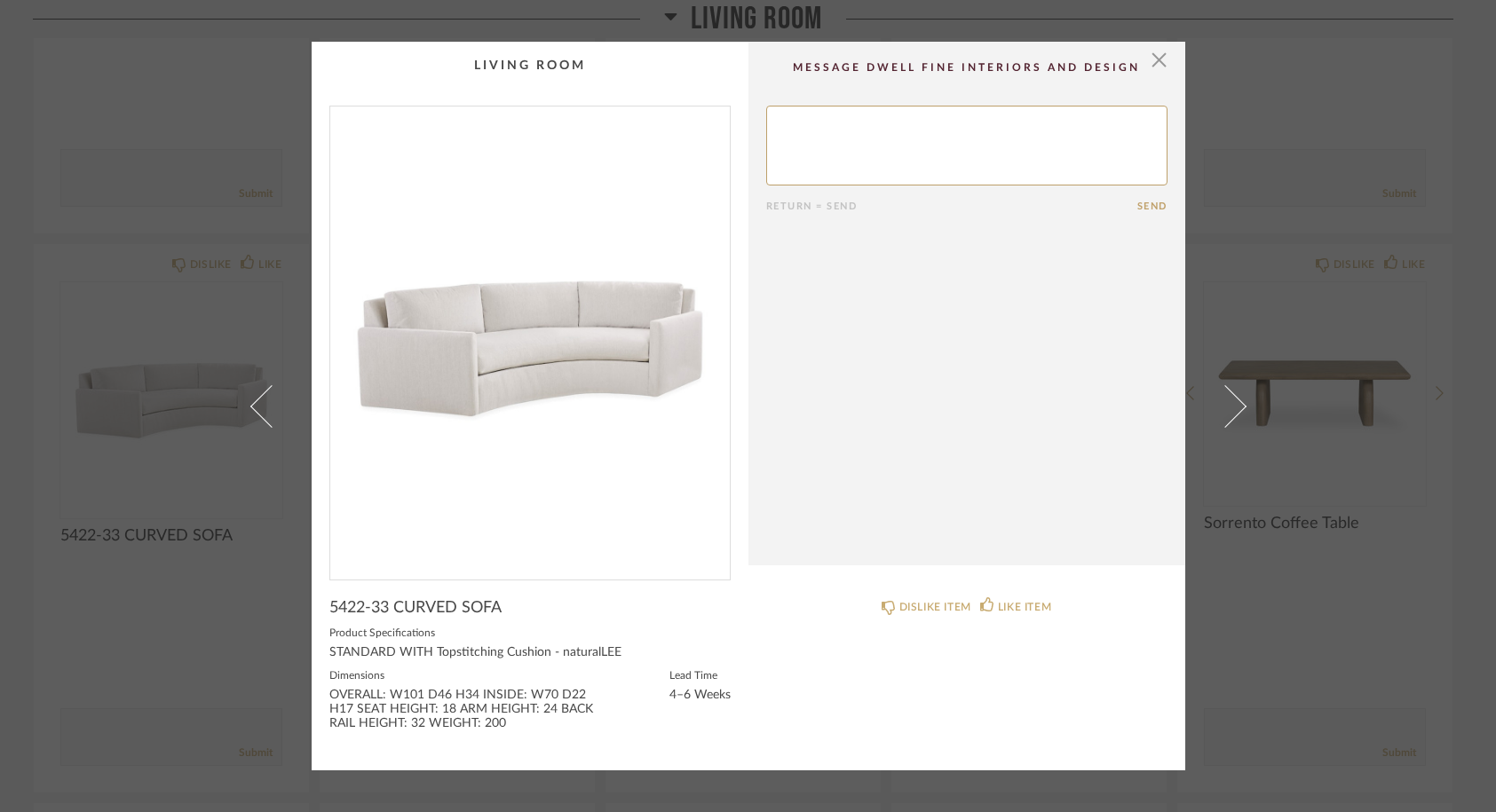 click on "×      Return = Send  Send  5422-33 CURVED SOFA  Product Specifications  STANDARD WITH
Topstitching
Cushion - naturalLEE  Dimensions  OVERALL: W101 D46 H34 INSIDE: W70 D22 H17 SEAT HEIGHT: 18 ARM HEIGHT: 24 BACK RAIL HEIGHT: 32 WEIGHT: 200  Lead Time  4–6 Weeks DISLIKE ITEM LIKE ITEM" at bounding box center [748, 406] 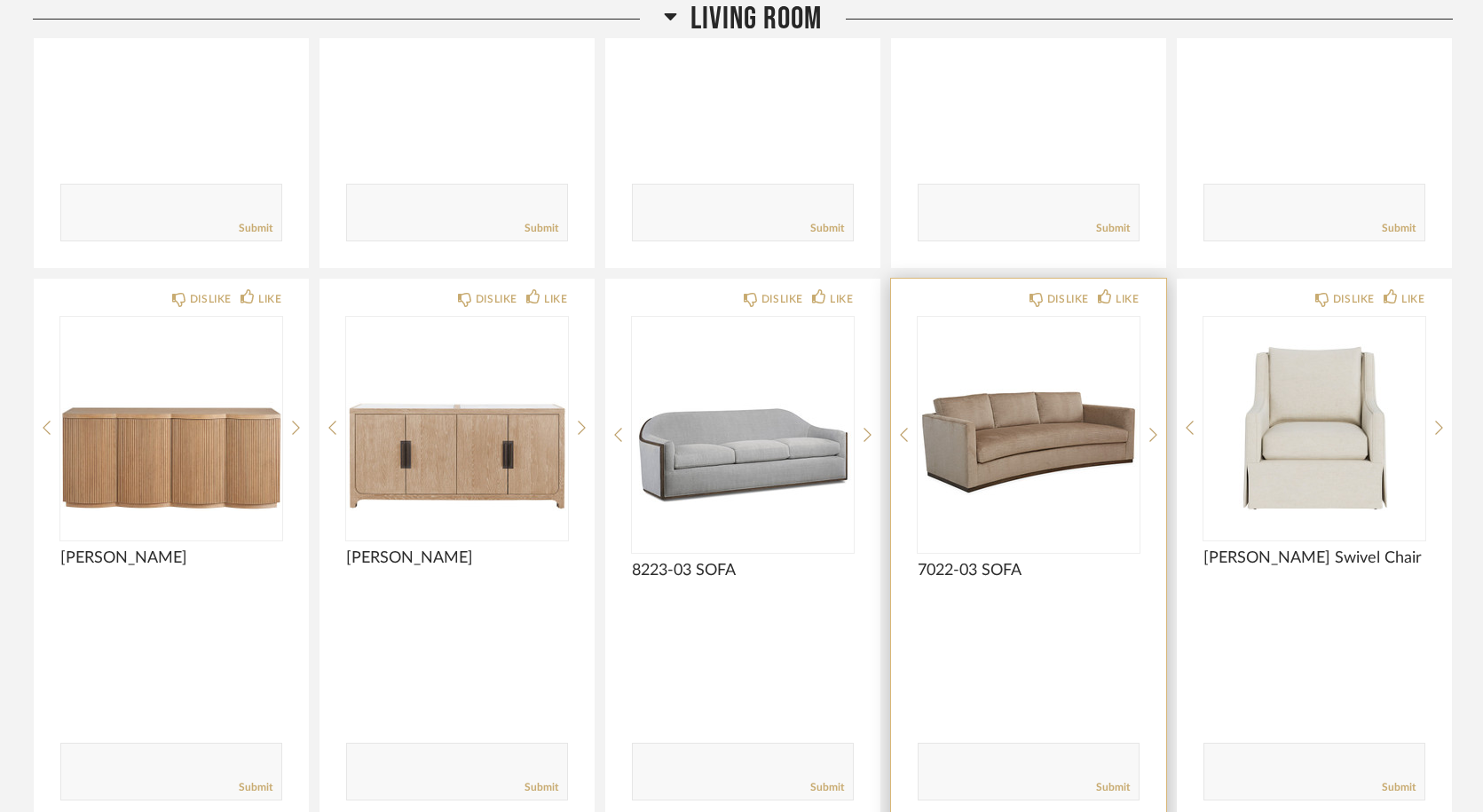 scroll, scrollTop: 1725, scrollLeft: 0, axis: vertical 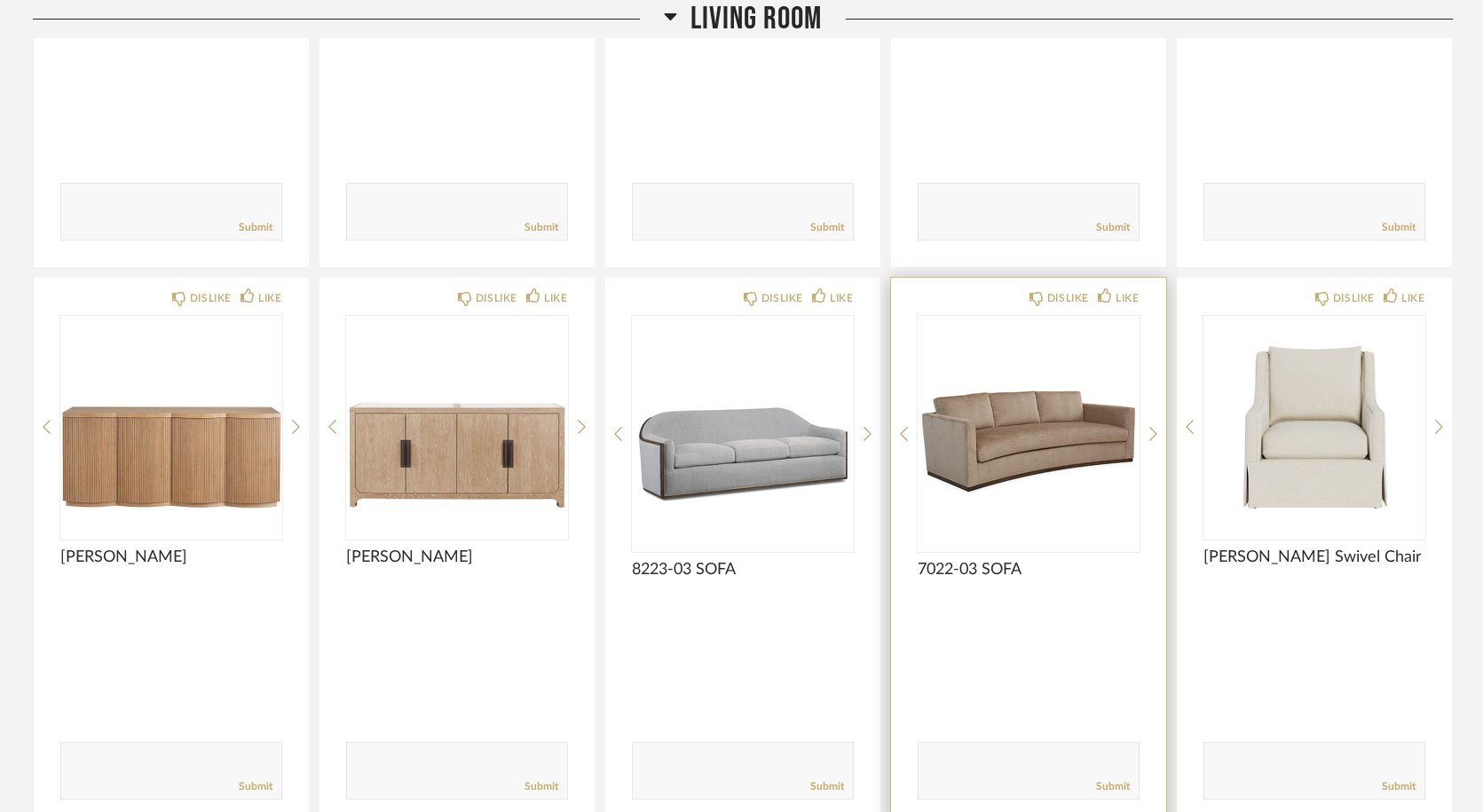click at bounding box center [1029, 427] 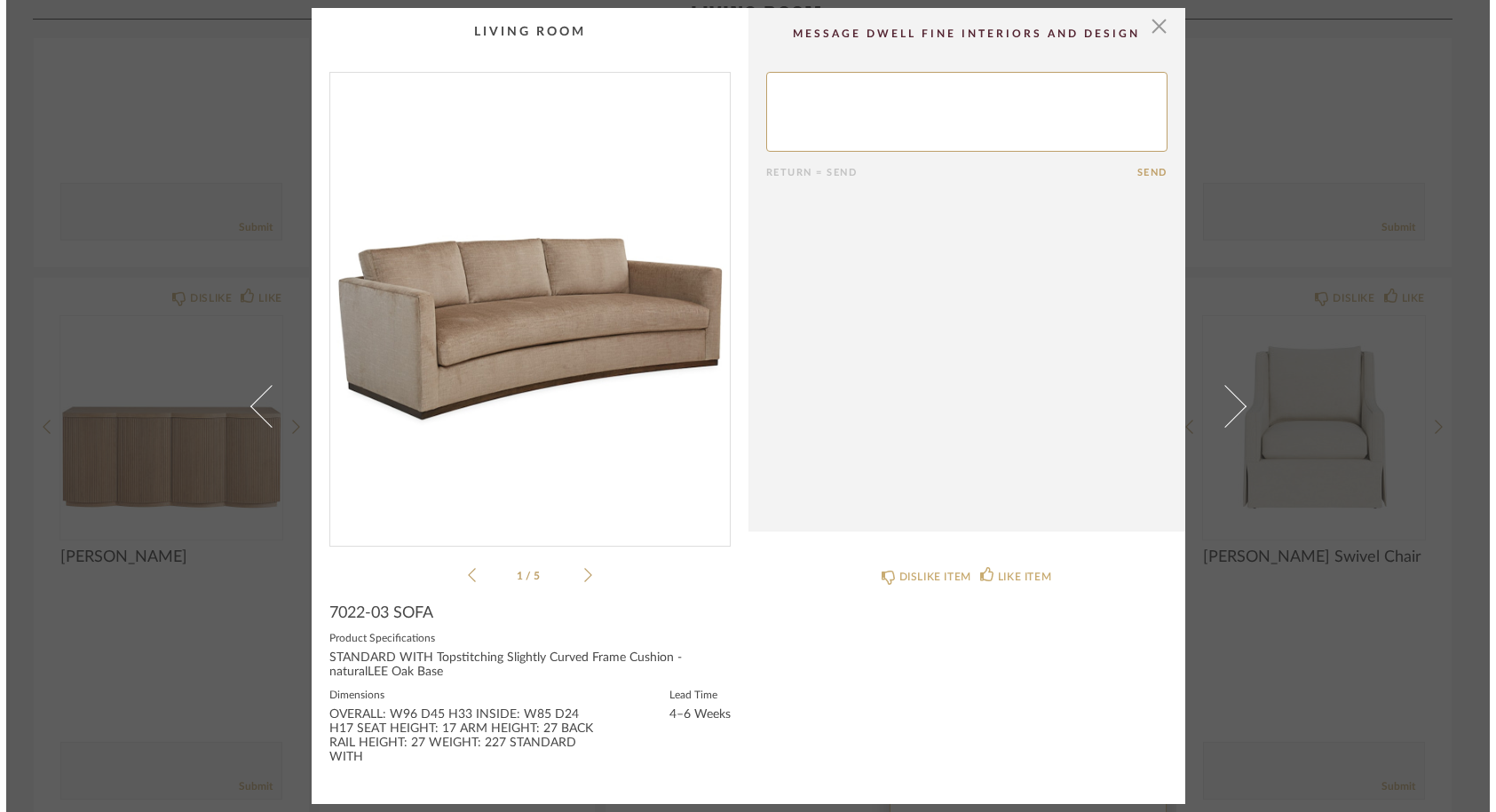 scroll, scrollTop: 0, scrollLeft: 0, axis: both 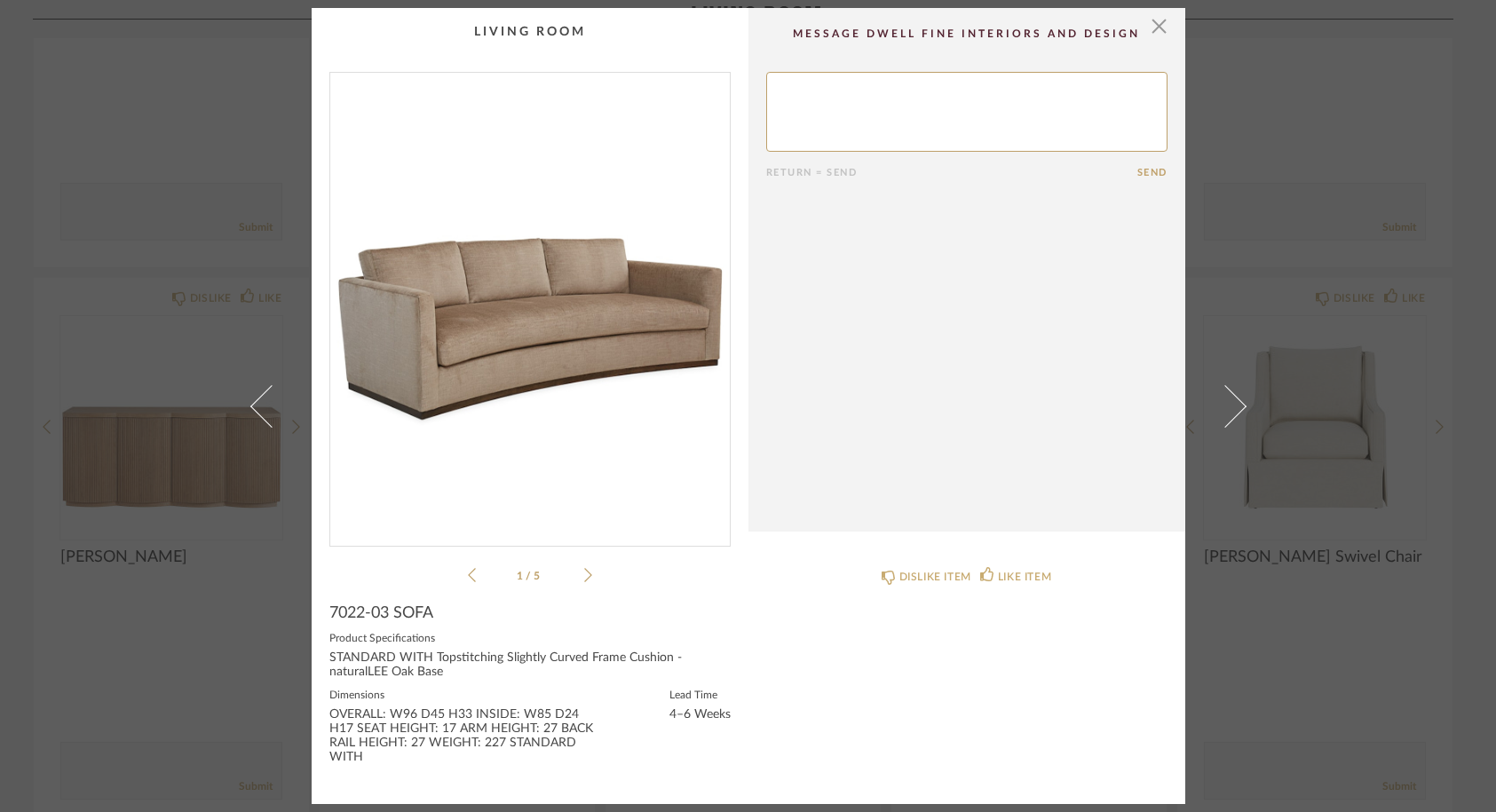 click on "× 1 / 5      Return = Send  Send  7022-03 SOFA  Product Specifications  STANDARD WITH
Topstitching
Slightly Curved Frame
Cushion - naturalLEE
Oak Base  Dimensions  OVERALL: W96 D45 H33 INSIDE: W85 D24 H17 SEAT HEIGHT: 17 ARM HEIGHT: 27 BACK RAIL HEIGHT: 27 WEIGHT: 227 STANDARD WITH  Lead Time  4–6 Weeks DISLIKE ITEM LIKE ITEM" at bounding box center (748, 406) 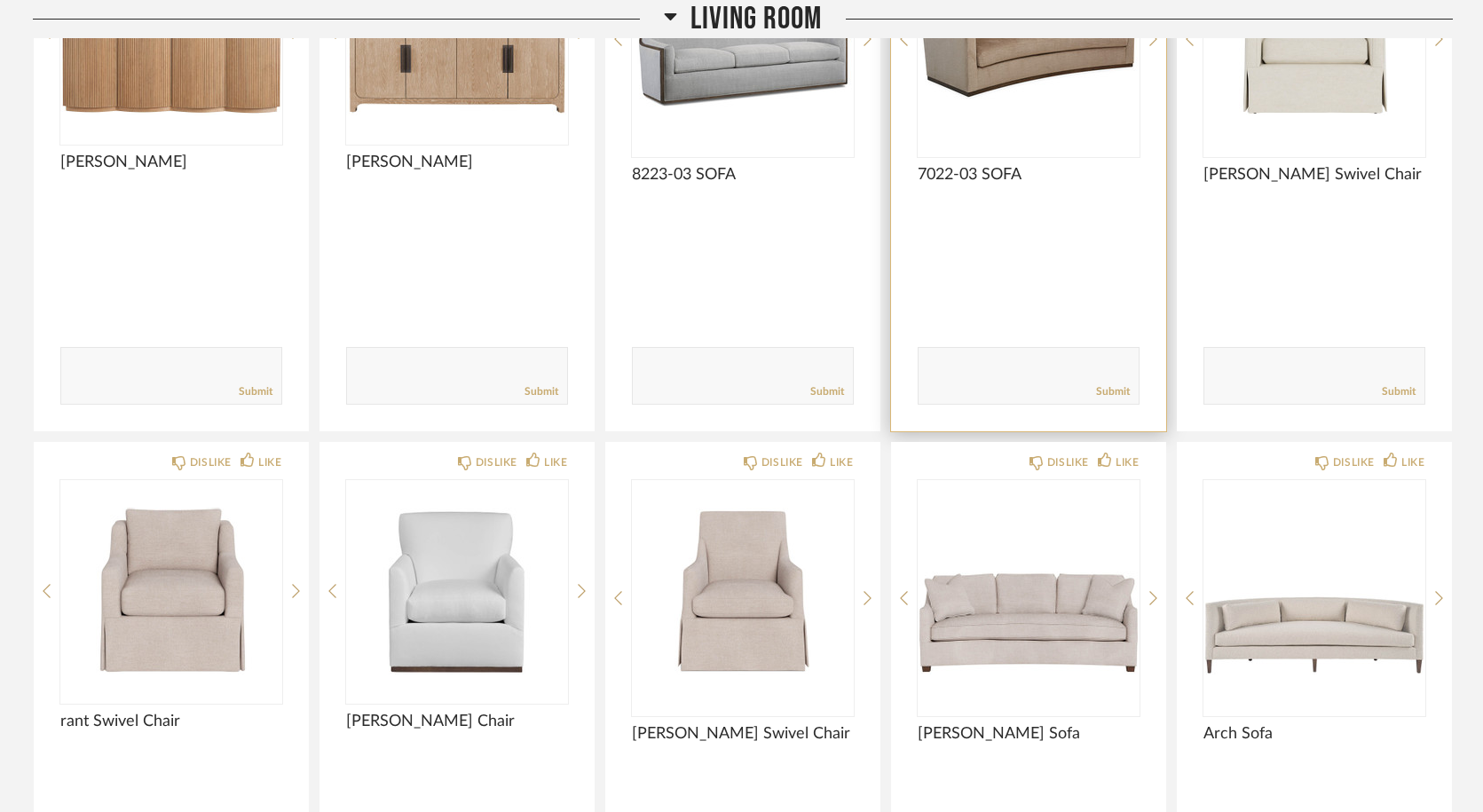 scroll, scrollTop: 2142, scrollLeft: 0, axis: vertical 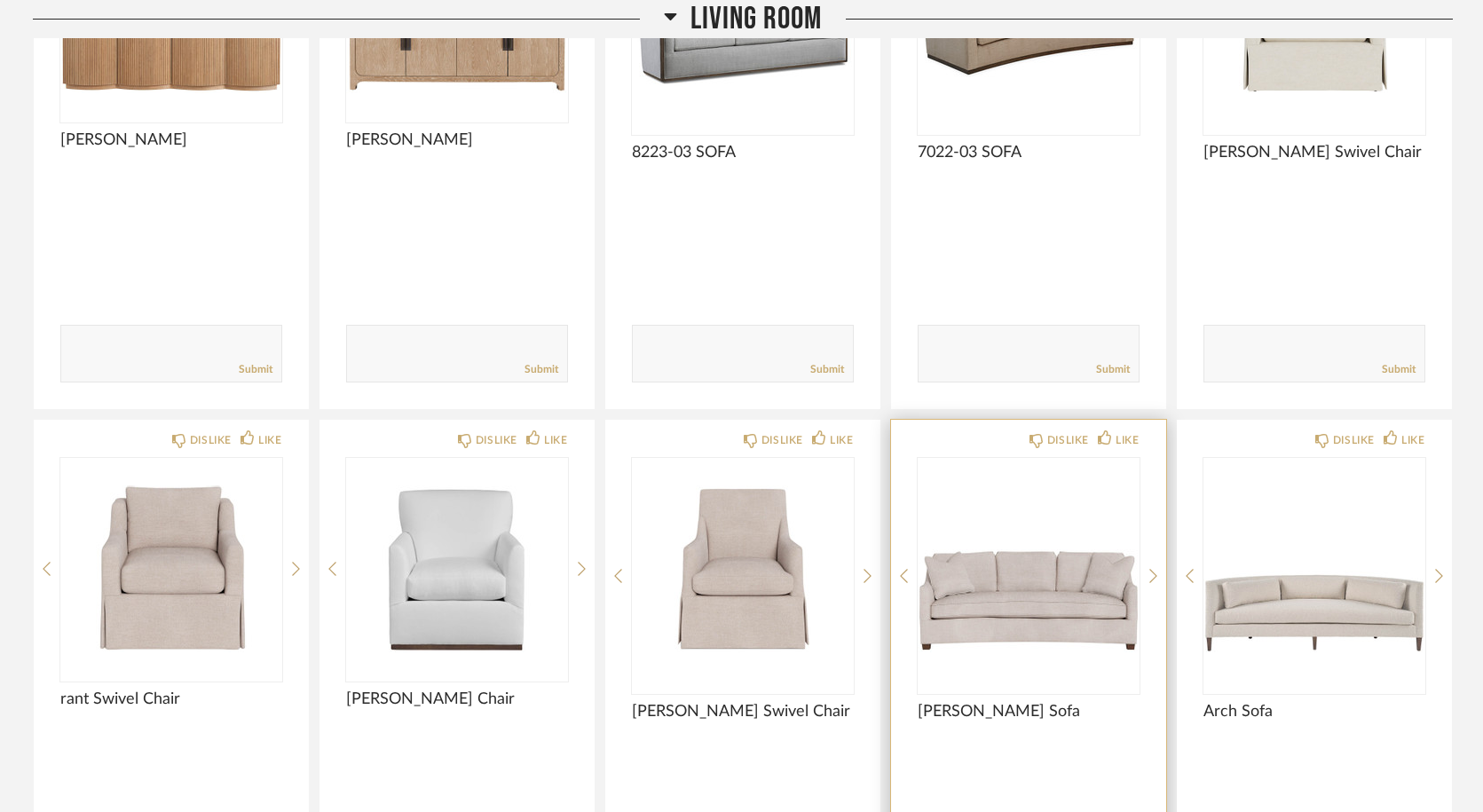 click at bounding box center [1029, 569] 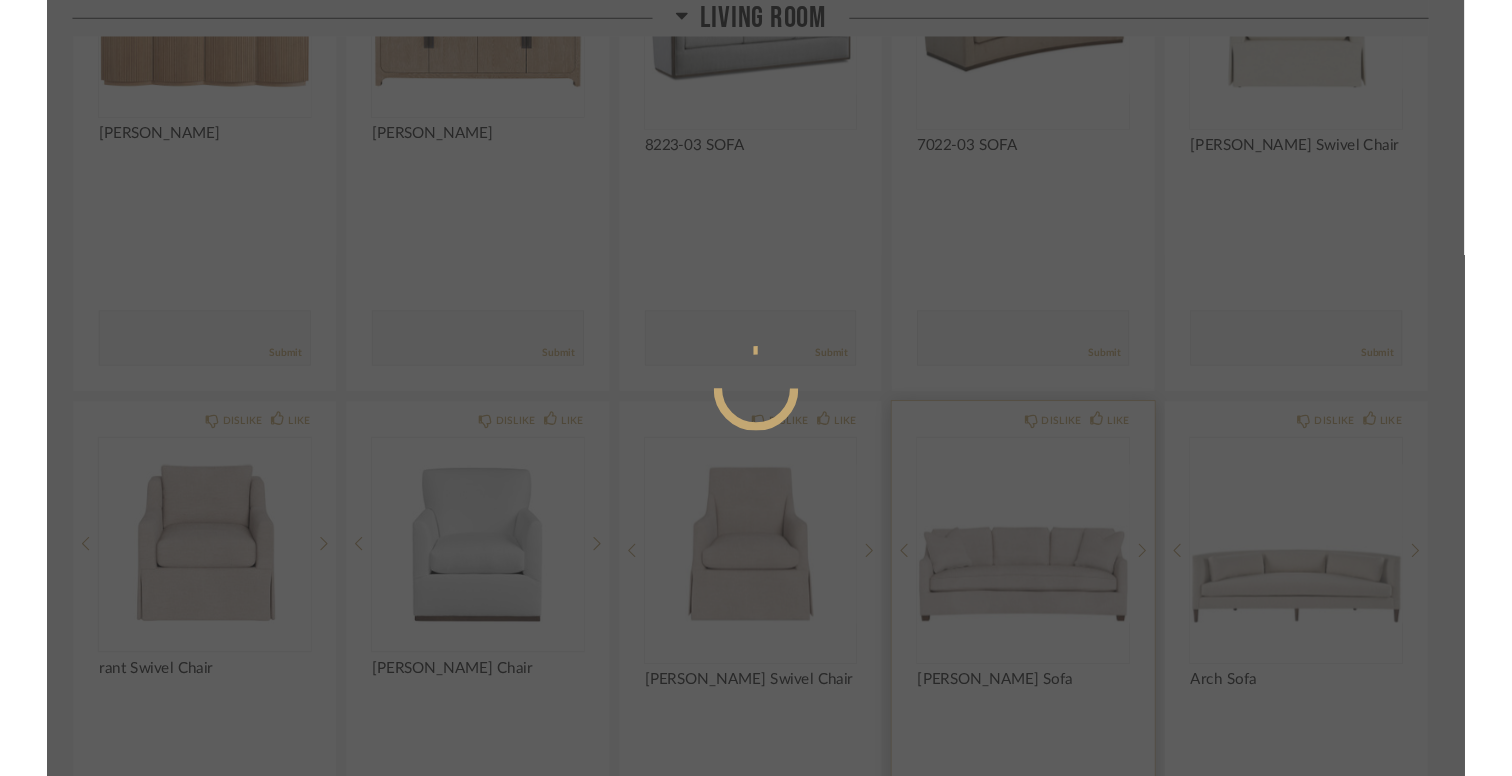 scroll, scrollTop: 0, scrollLeft: 0, axis: both 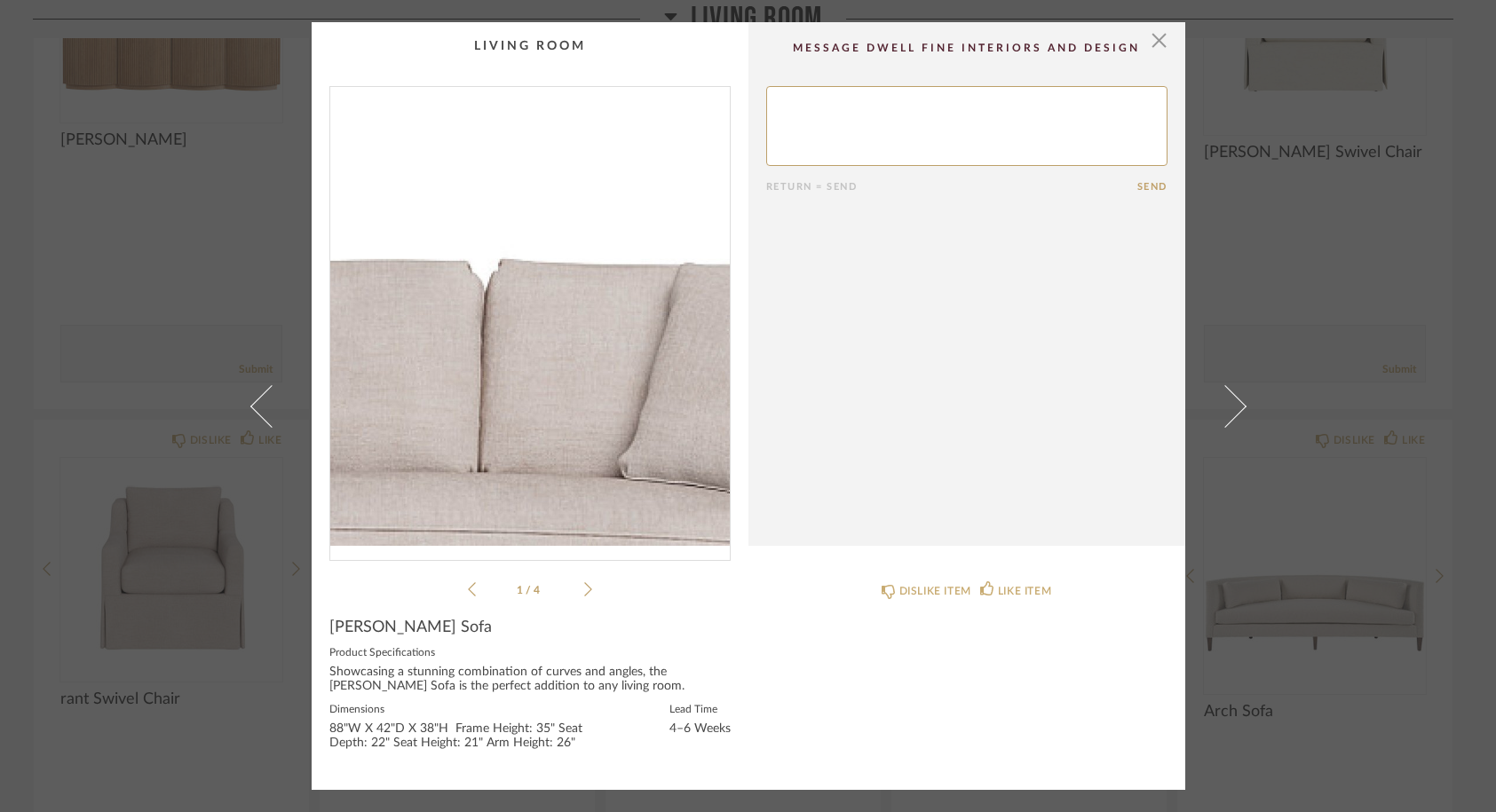 click at bounding box center (530, 316) 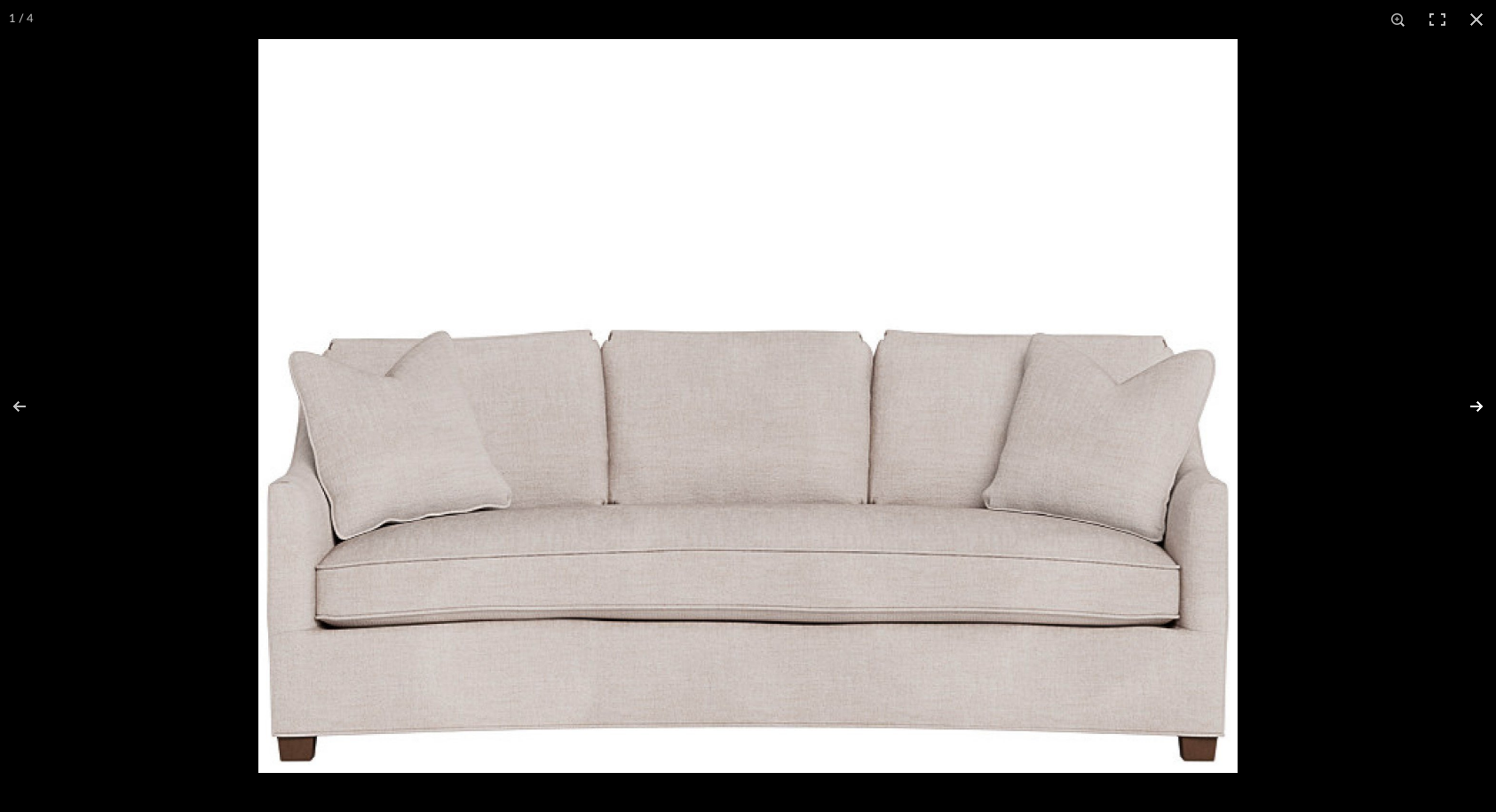 click at bounding box center [1465, 406] 